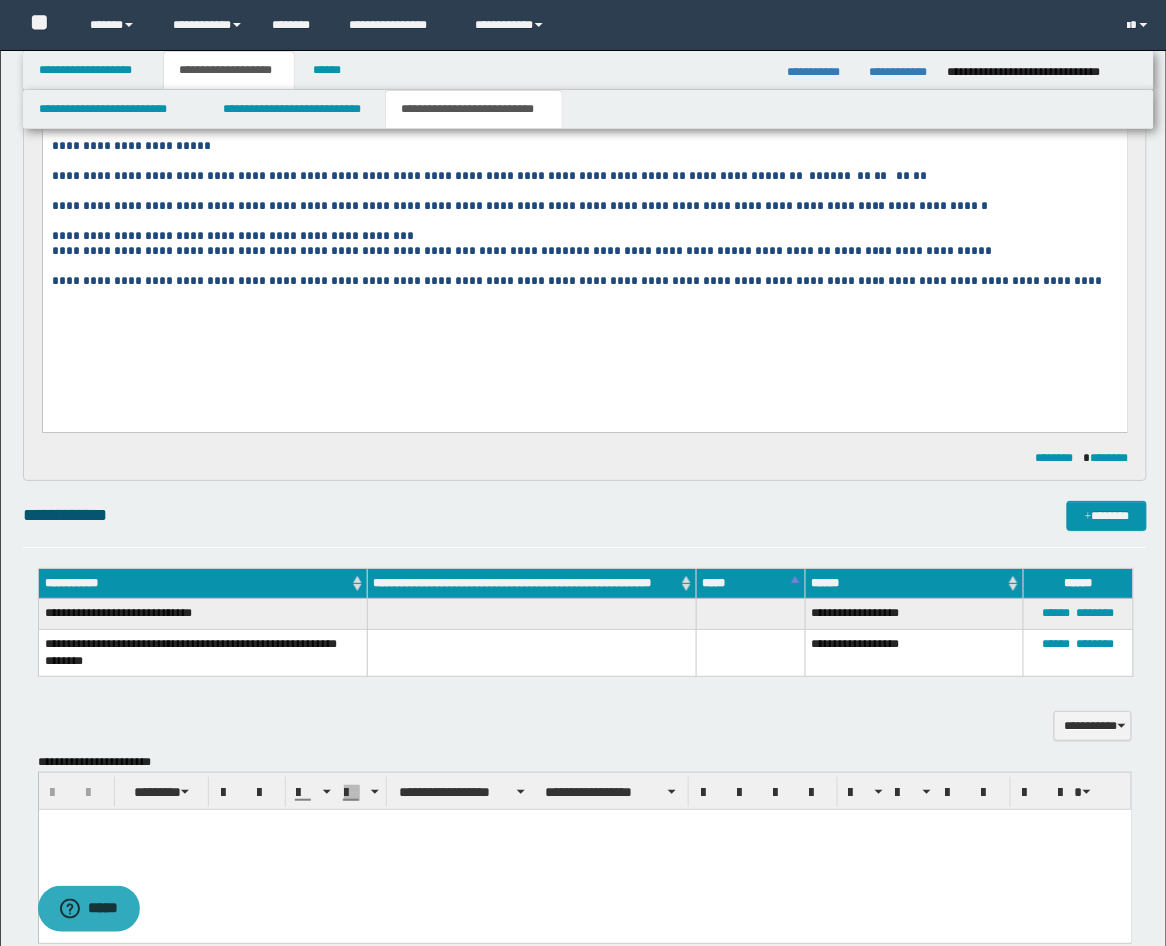 scroll, scrollTop: 0, scrollLeft: 0, axis: both 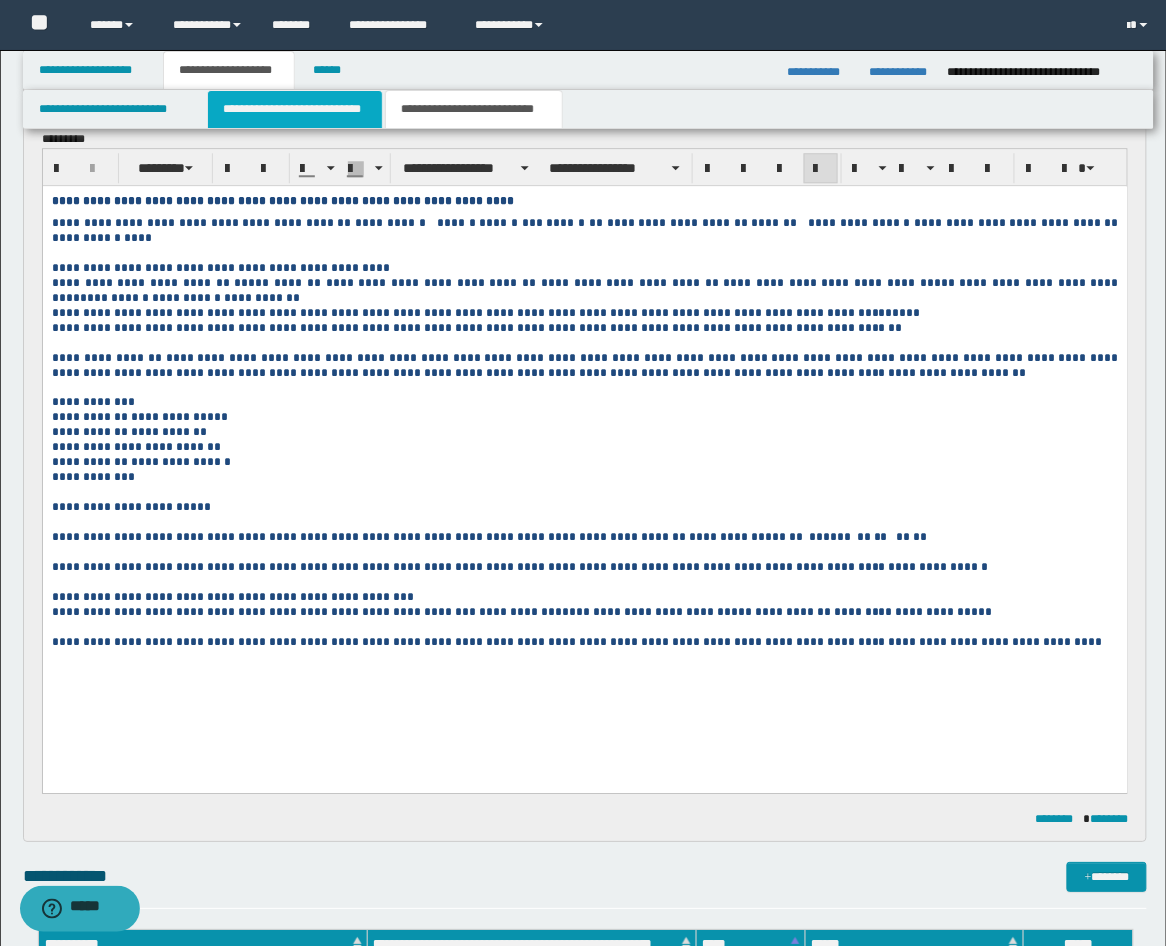 click on "**********" at bounding box center (295, 109) 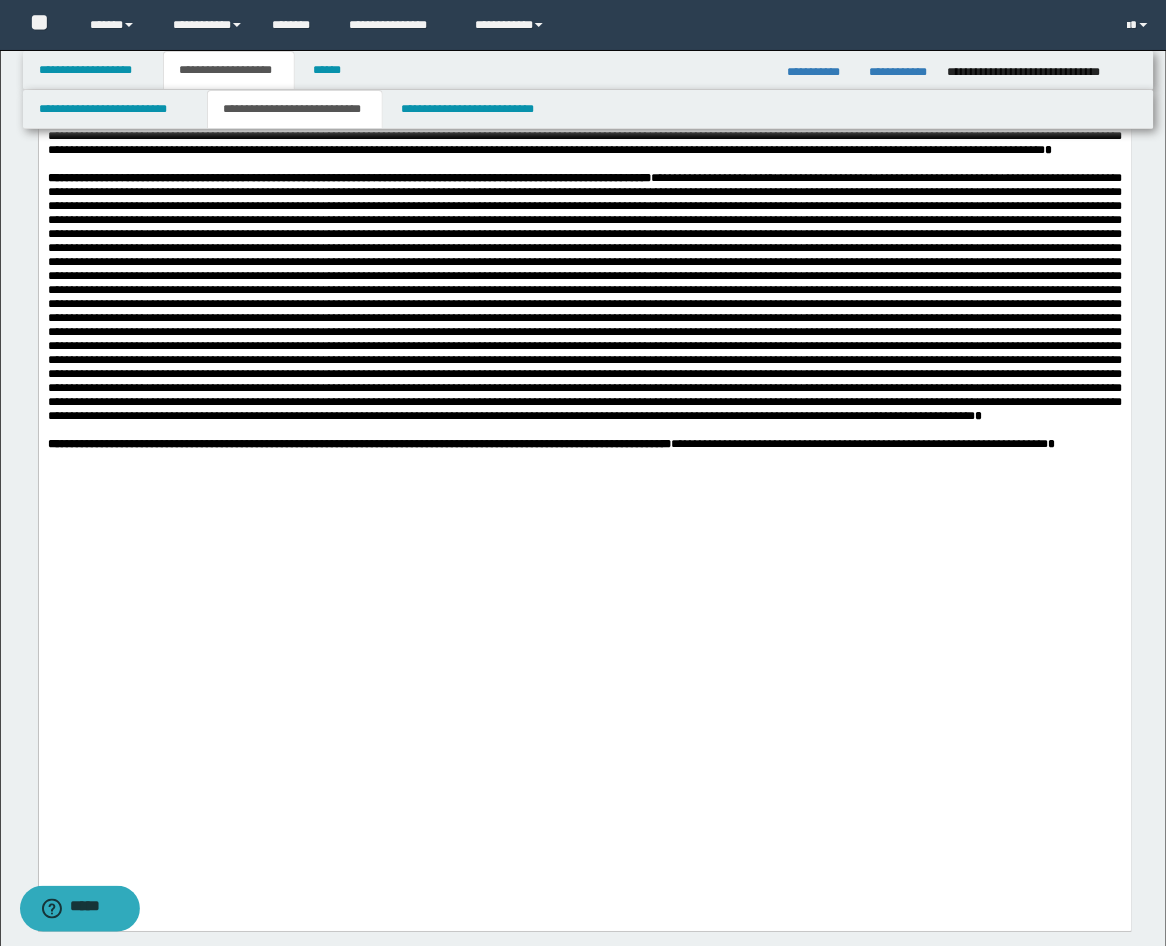 scroll, scrollTop: 1111, scrollLeft: 0, axis: vertical 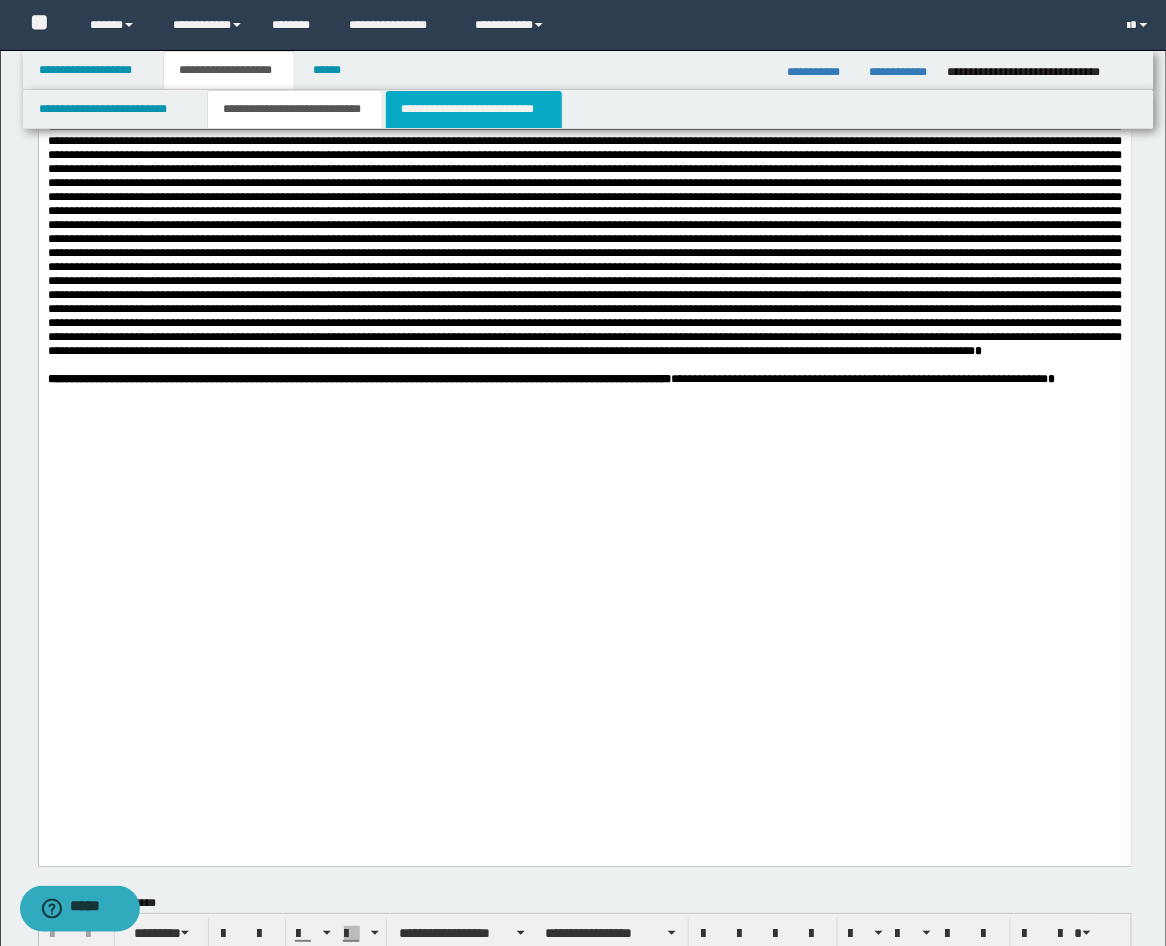 click on "**********" at bounding box center [474, 109] 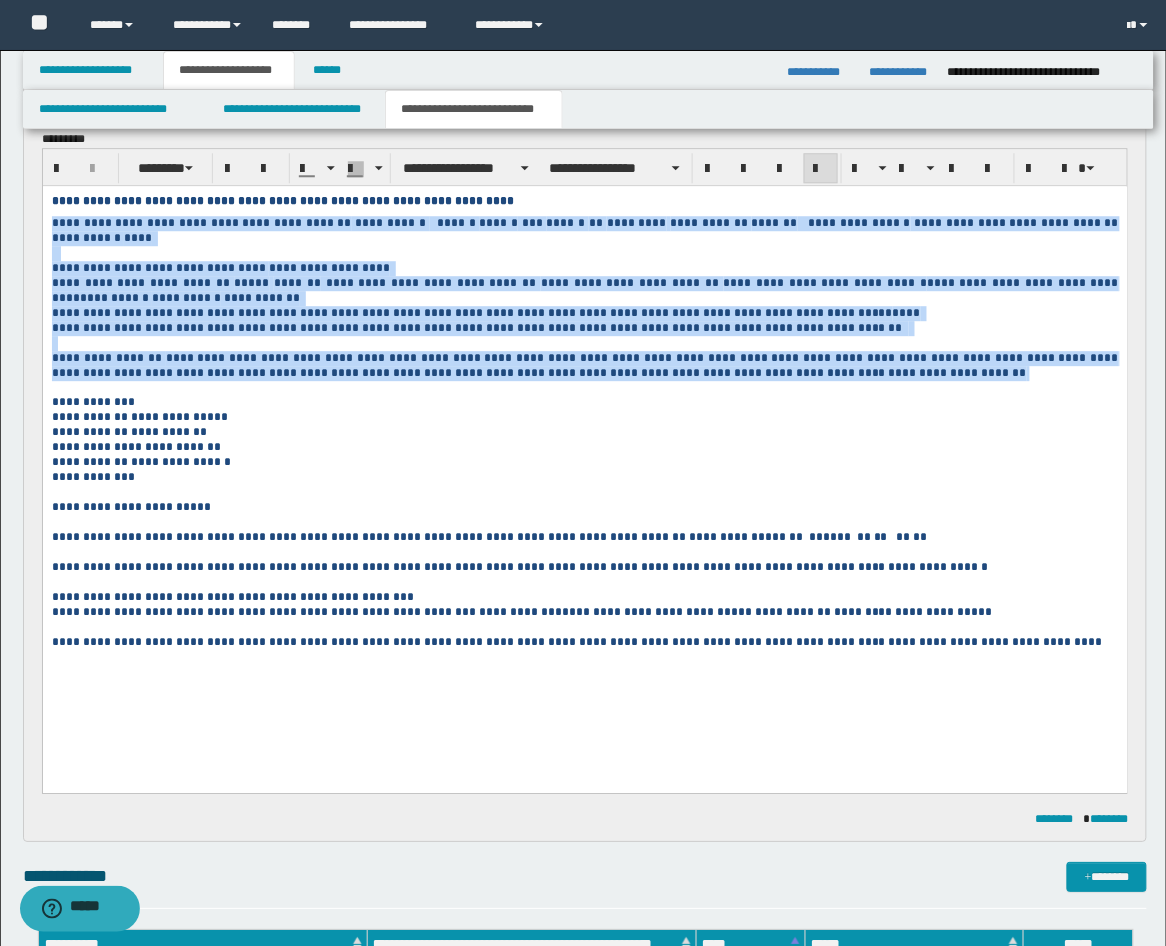 drag, startPoint x: 765, startPoint y: 380, endPoint x: -4, endPoint y: 226, distance: 784.26843 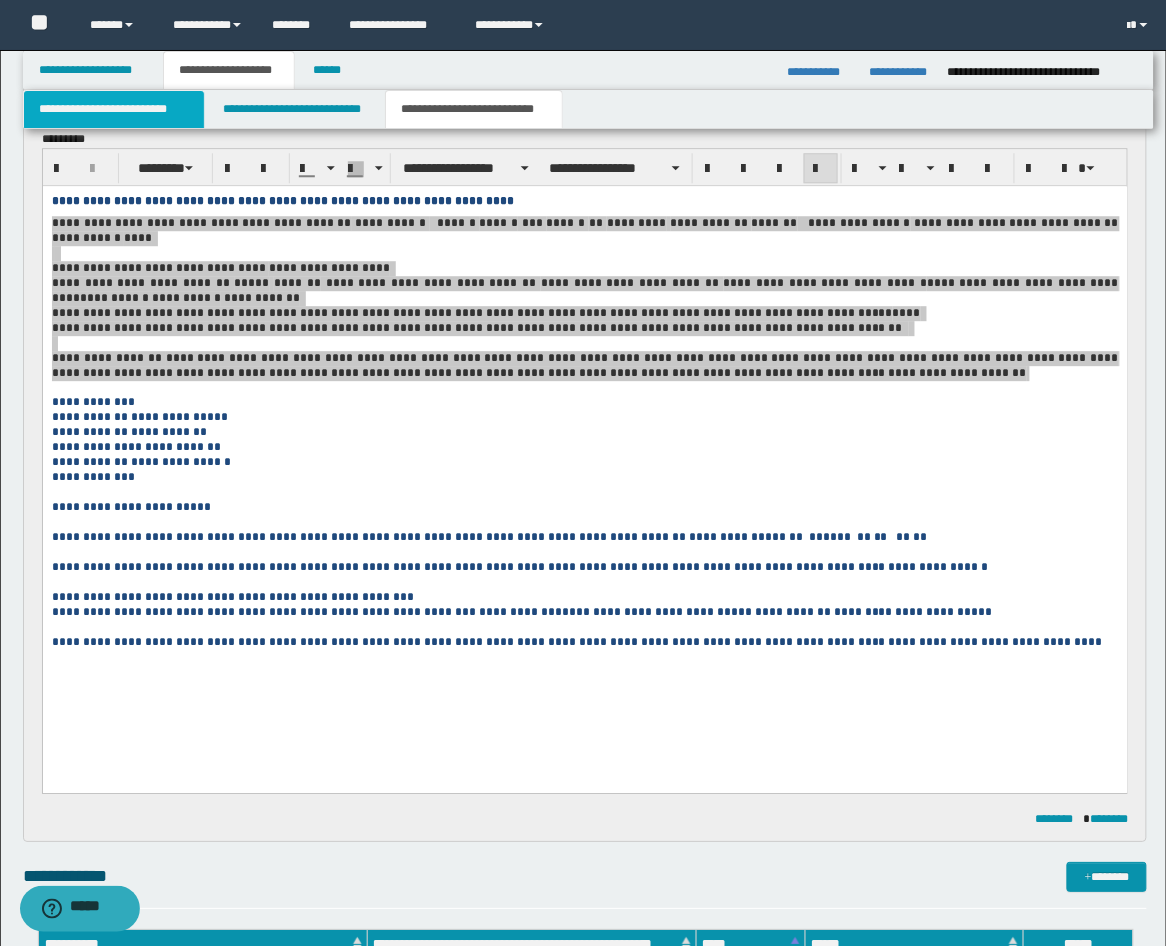 click on "**********" at bounding box center (114, 109) 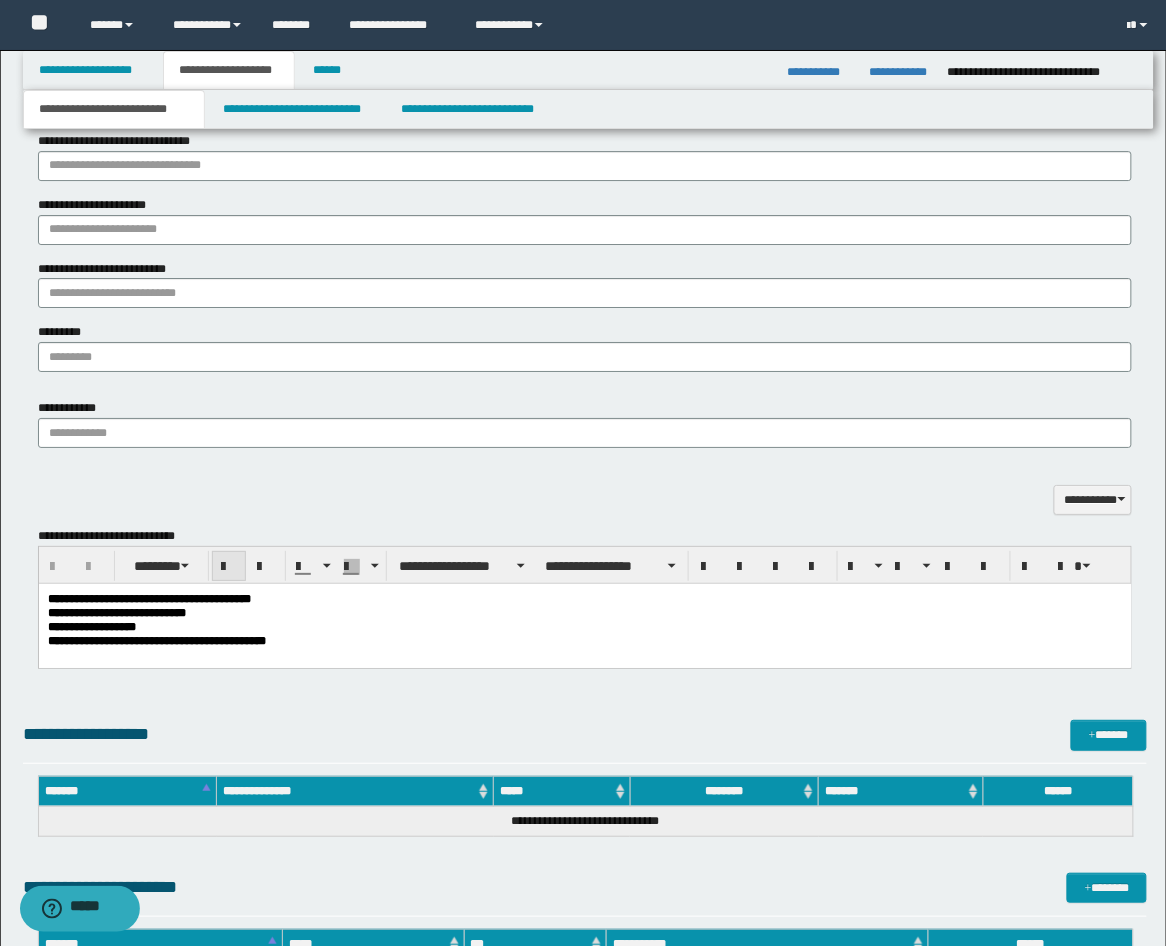 scroll, scrollTop: 1481, scrollLeft: 0, axis: vertical 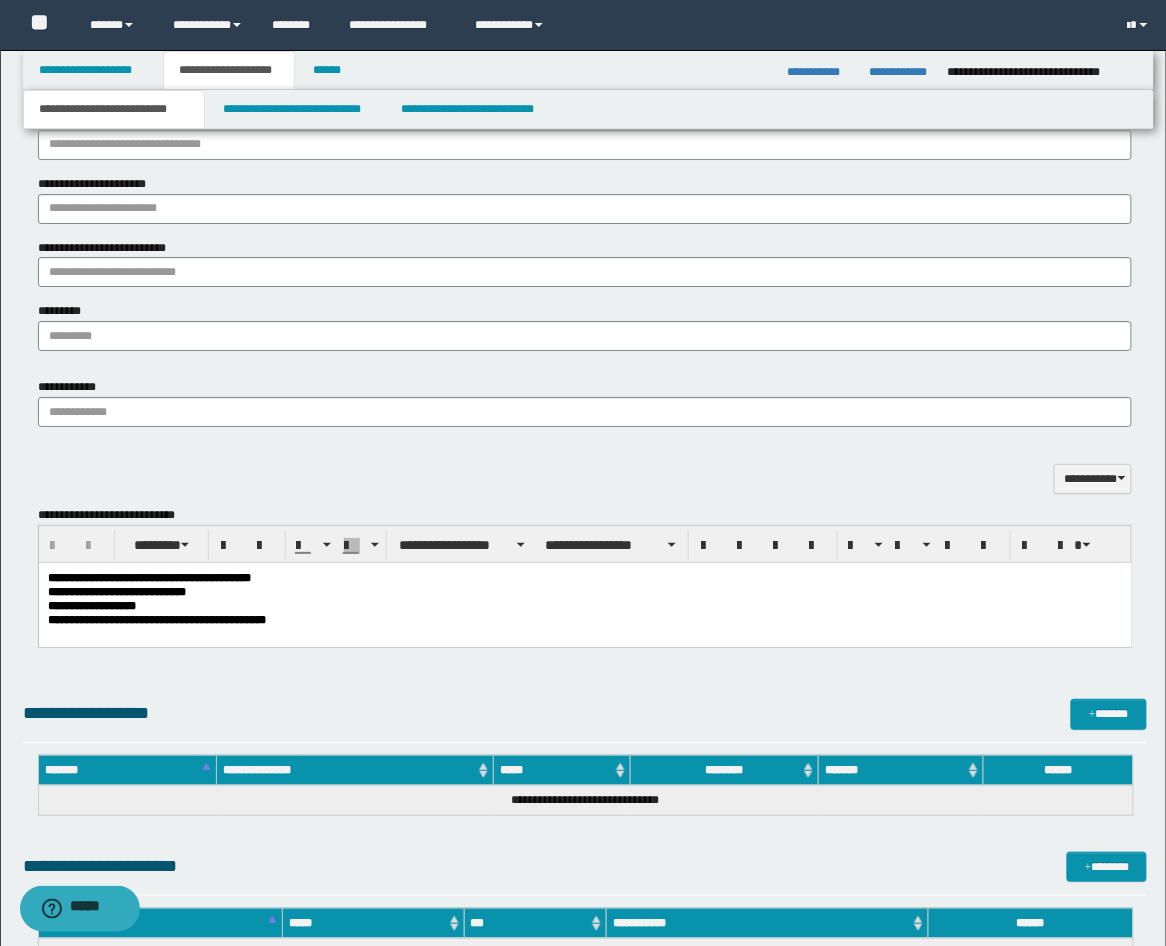 click on "**********" at bounding box center [584, 591] 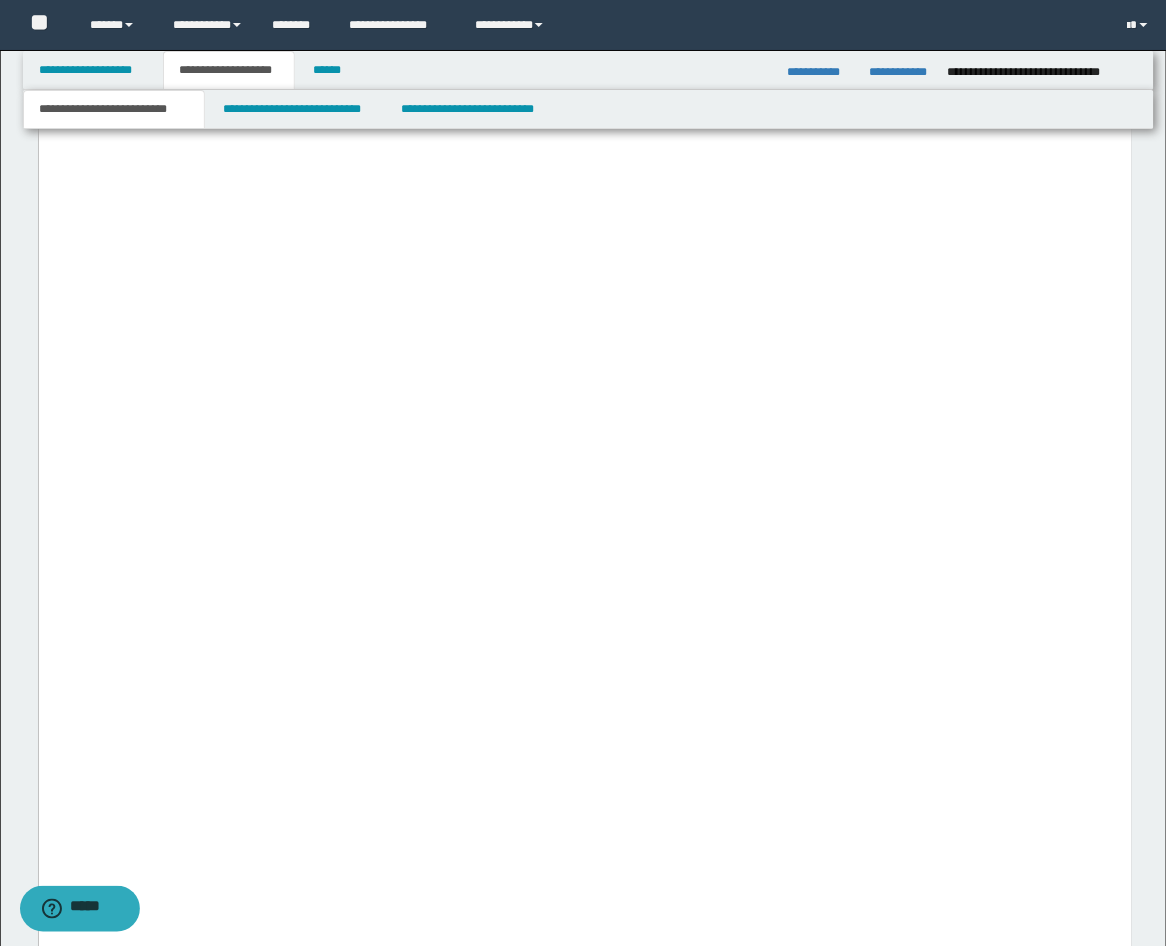 scroll, scrollTop: 8888, scrollLeft: 0, axis: vertical 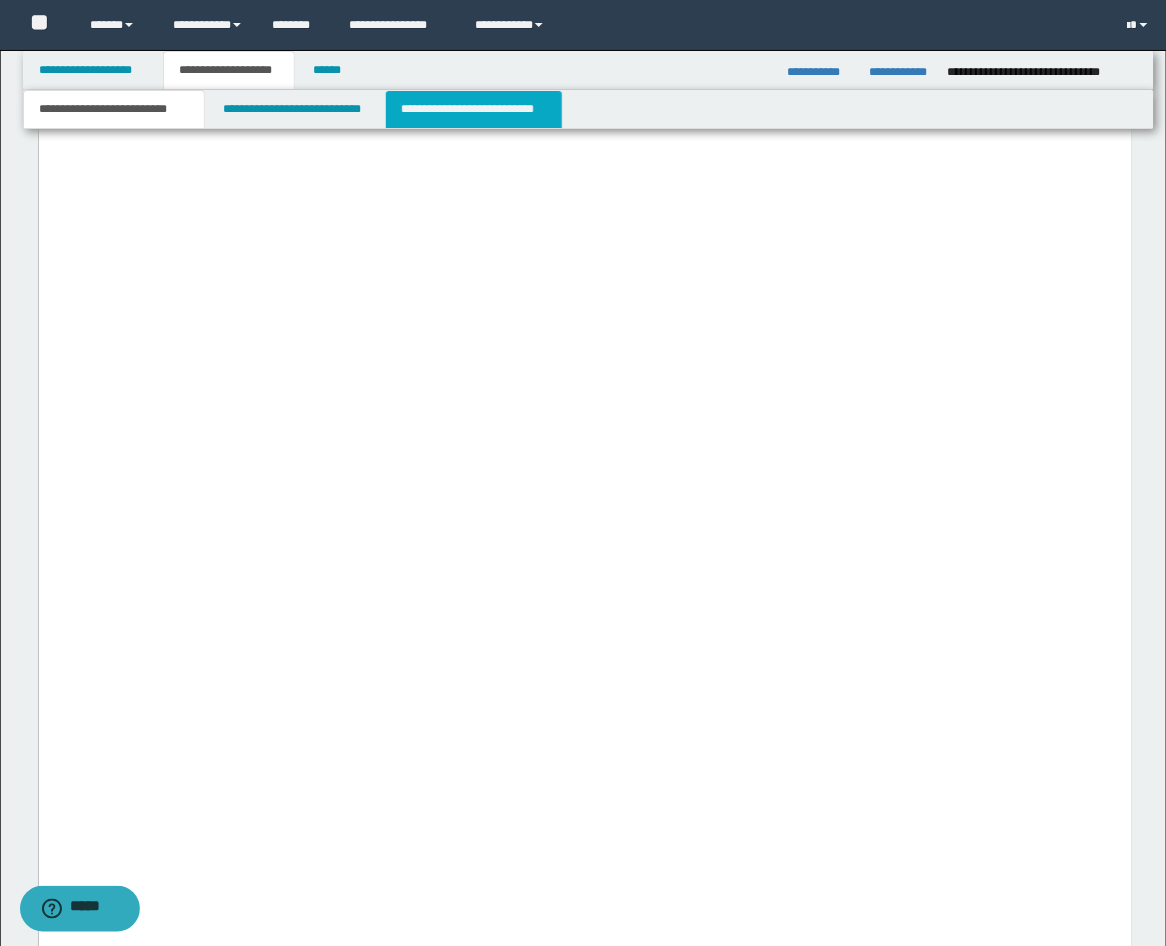 click on "**********" at bounding box center [474, 109] 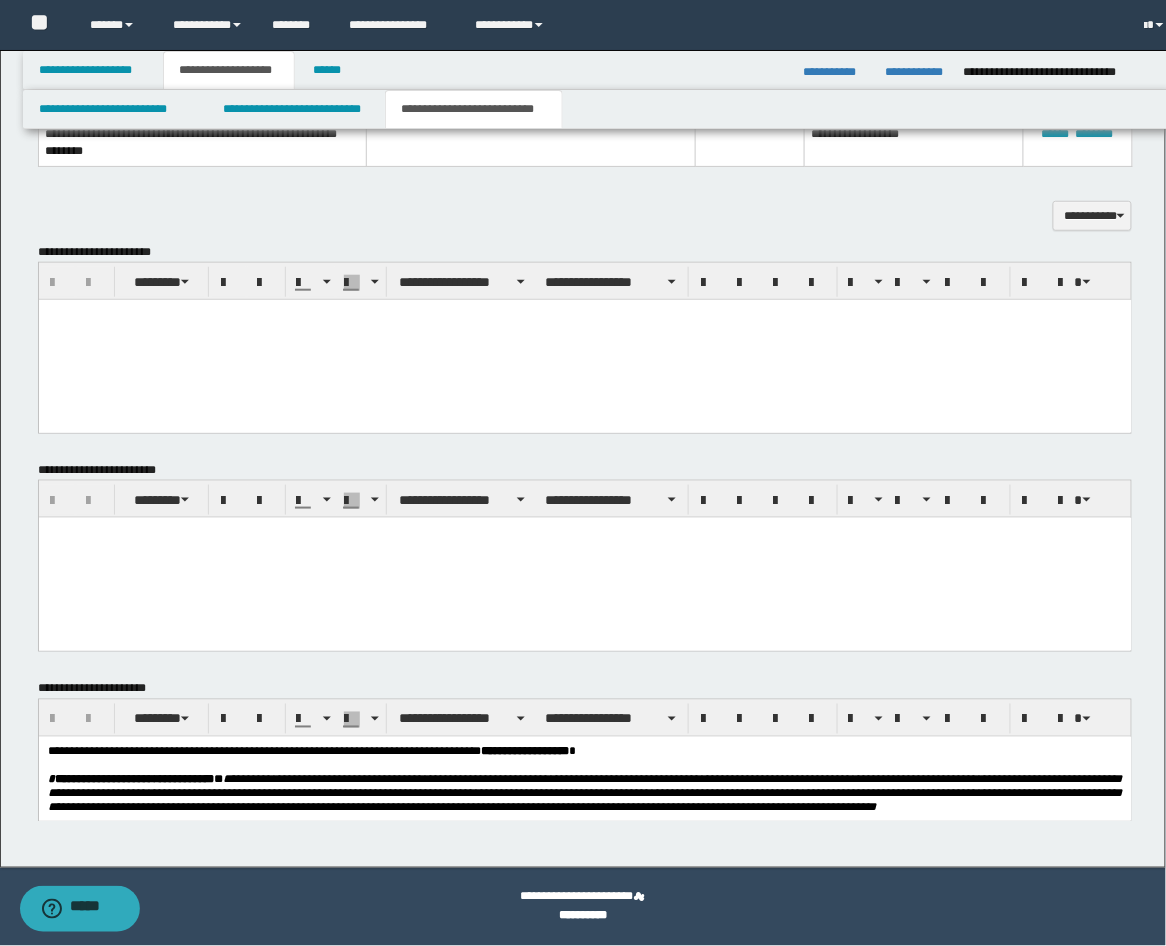 scroll, scrollTop: 1981, scrollLeft: 0, axis: vertical 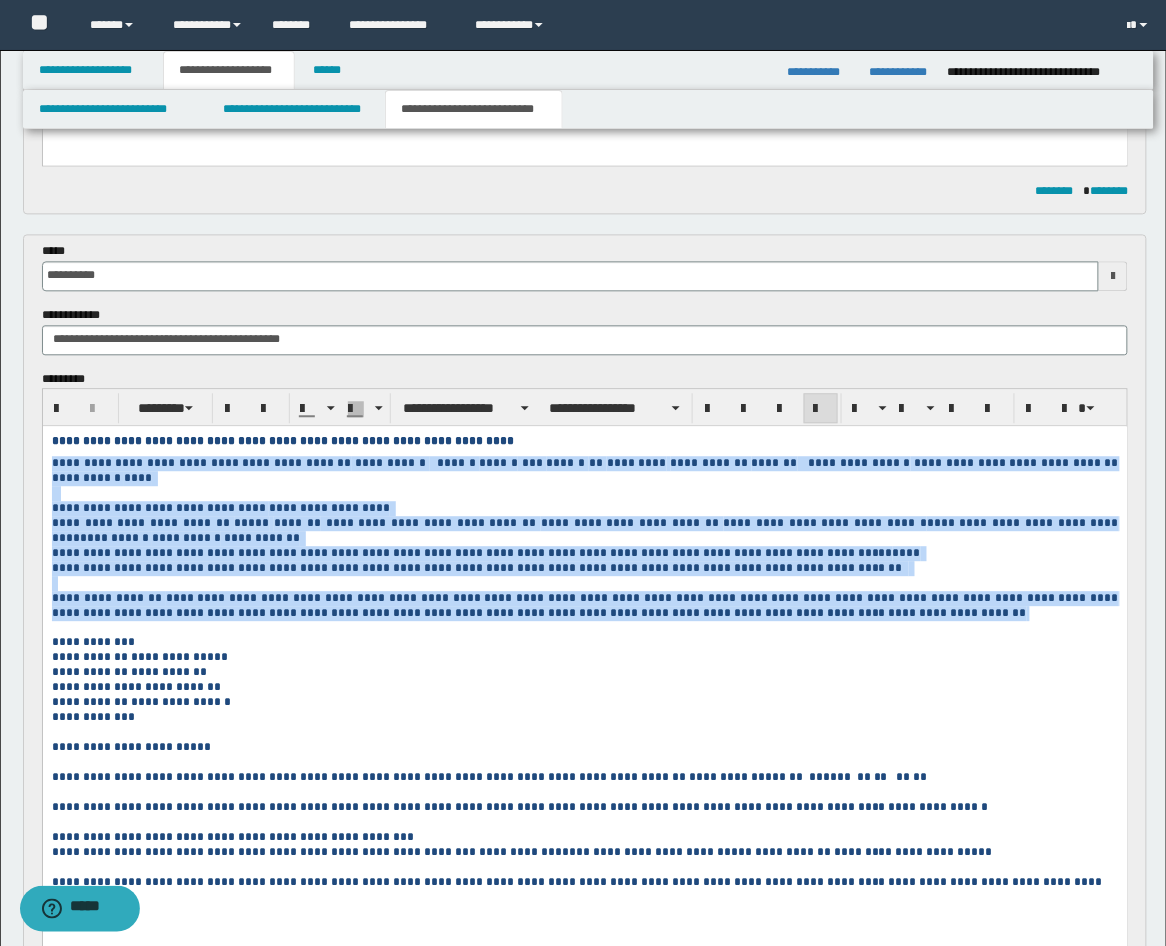 click at bounding box center [584, 629] 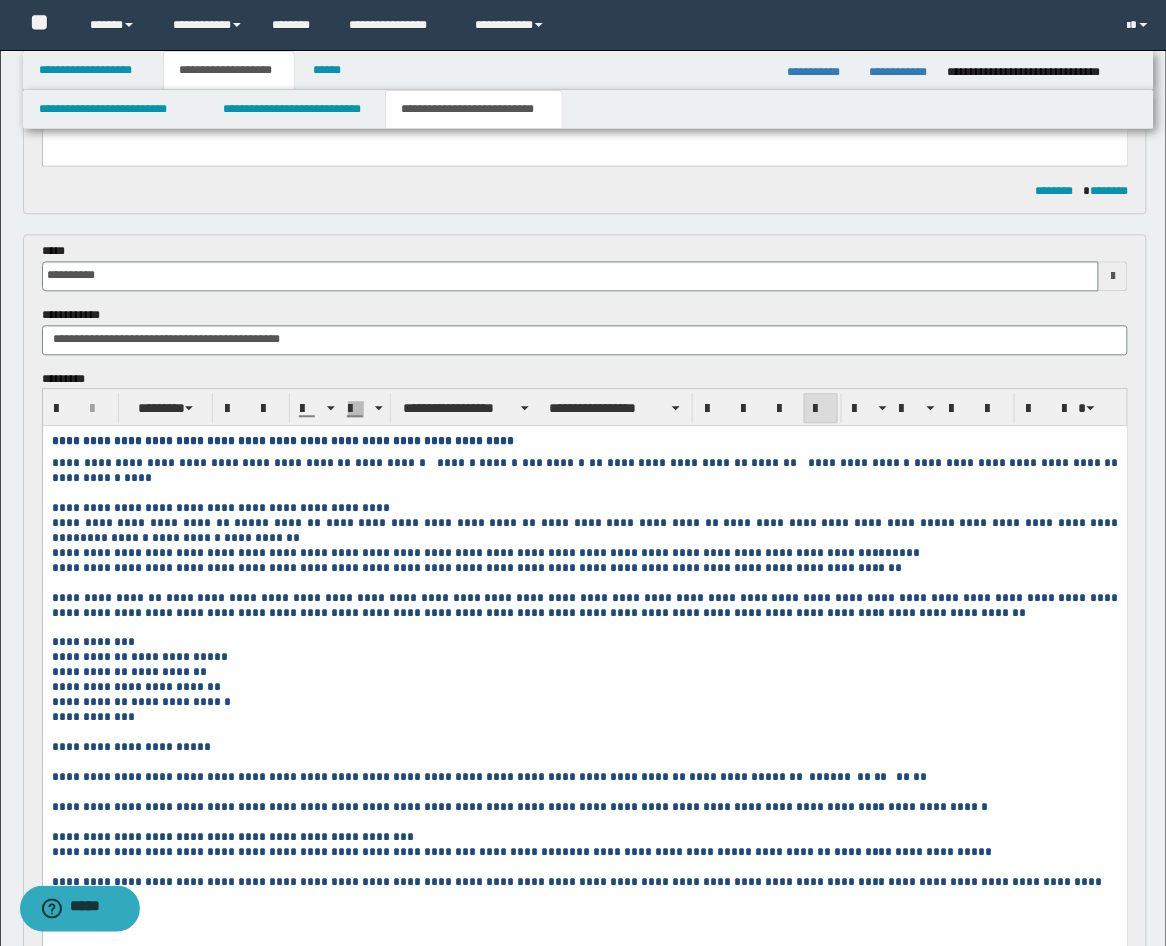 click at bounding box center (584, 629) 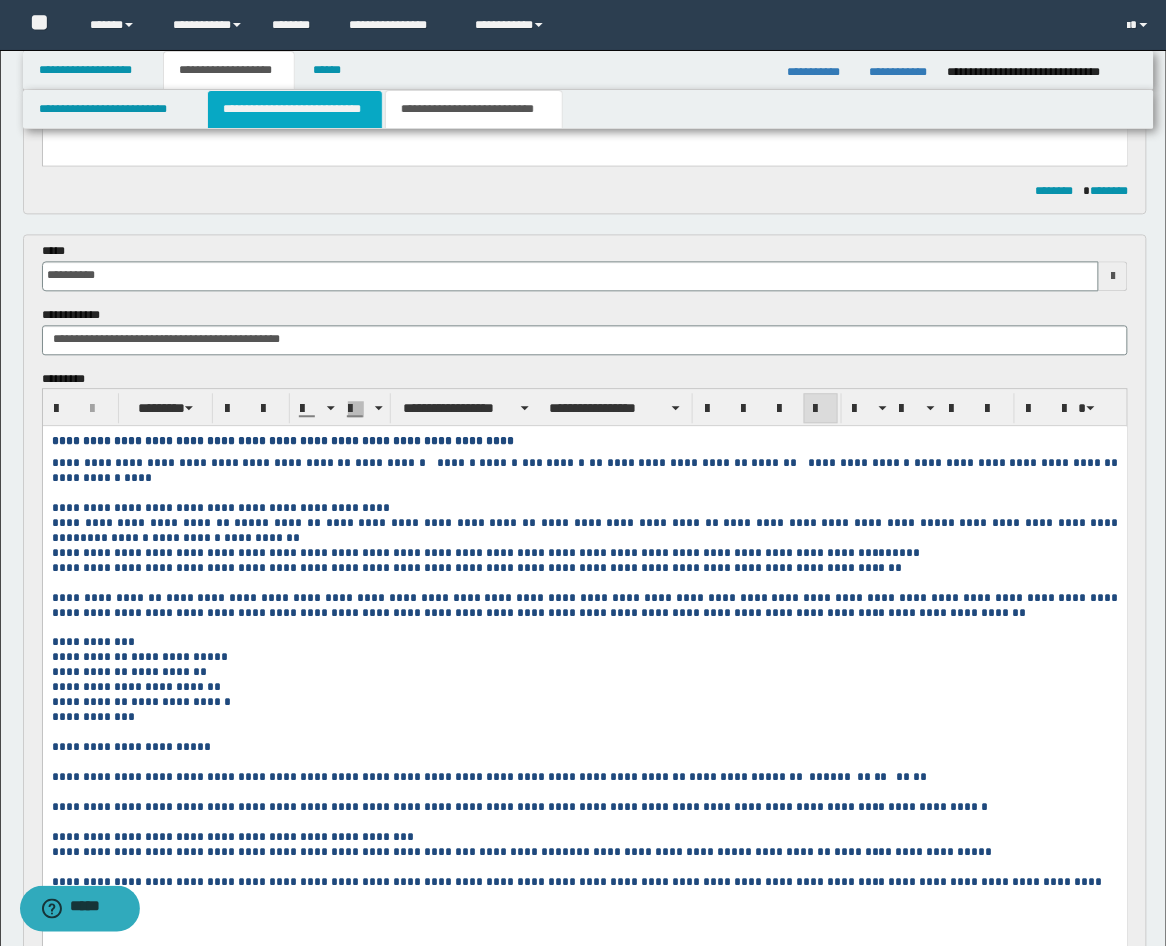 click on "**********" at bounding box center (295, 109) 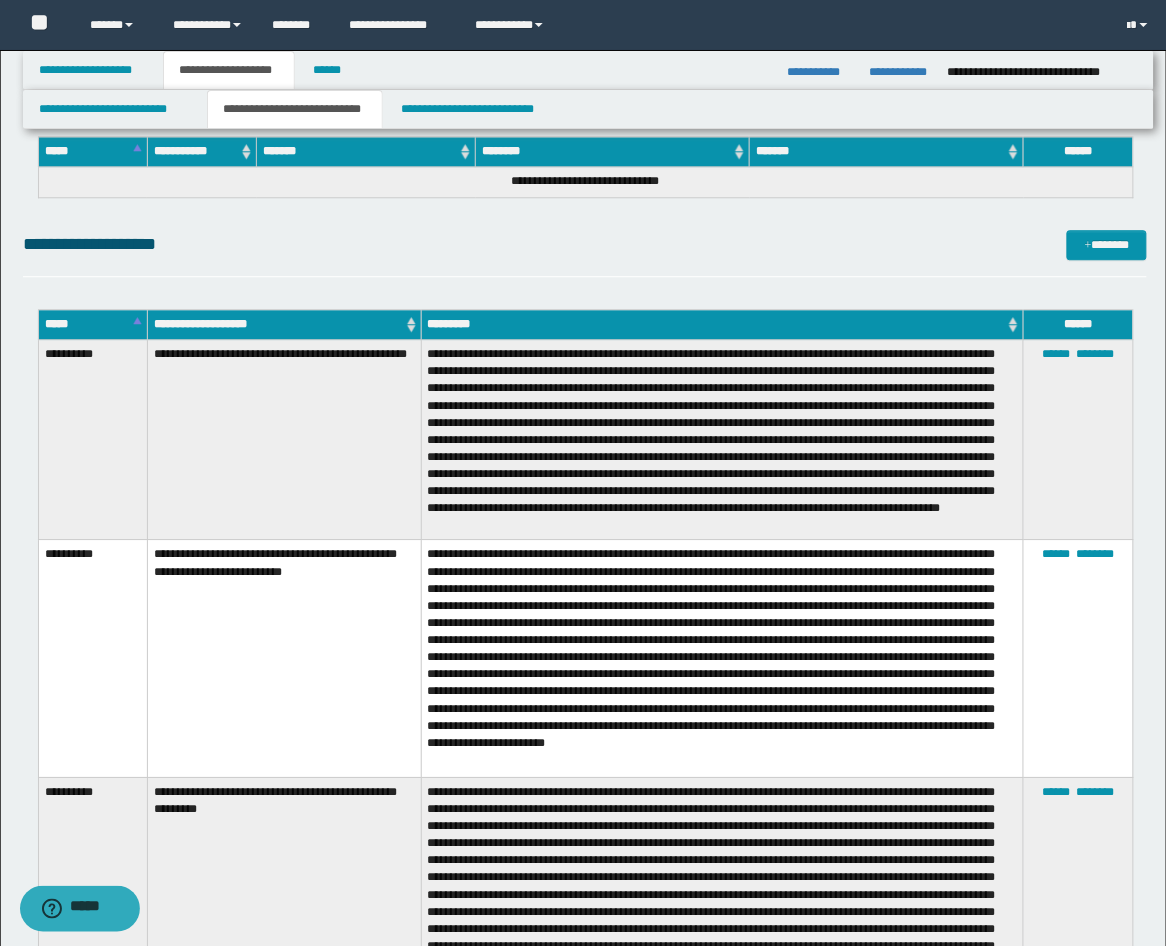 scroll, scrollTop: 2815, scrollLeft: 0, axis: vertical 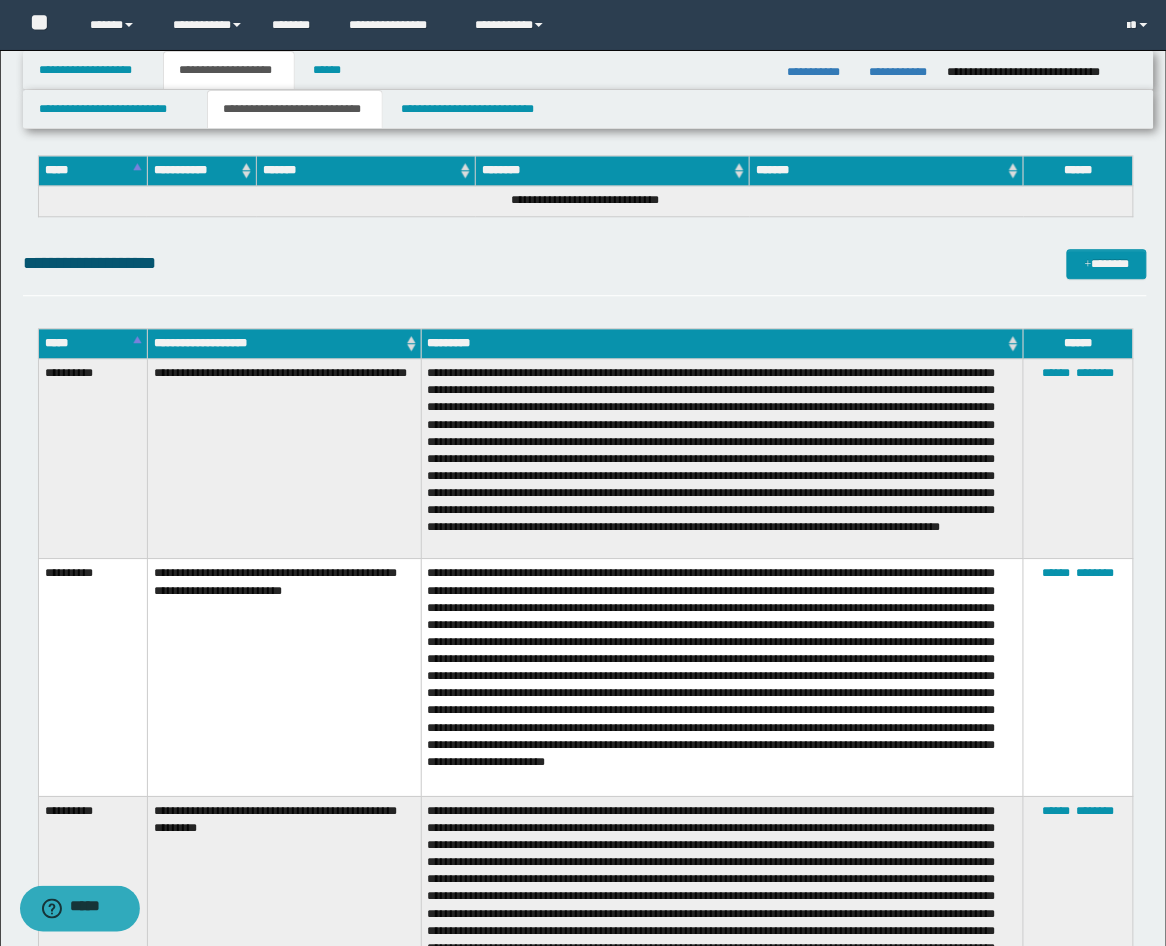 click on "**********" at bounding box center [284, 459] 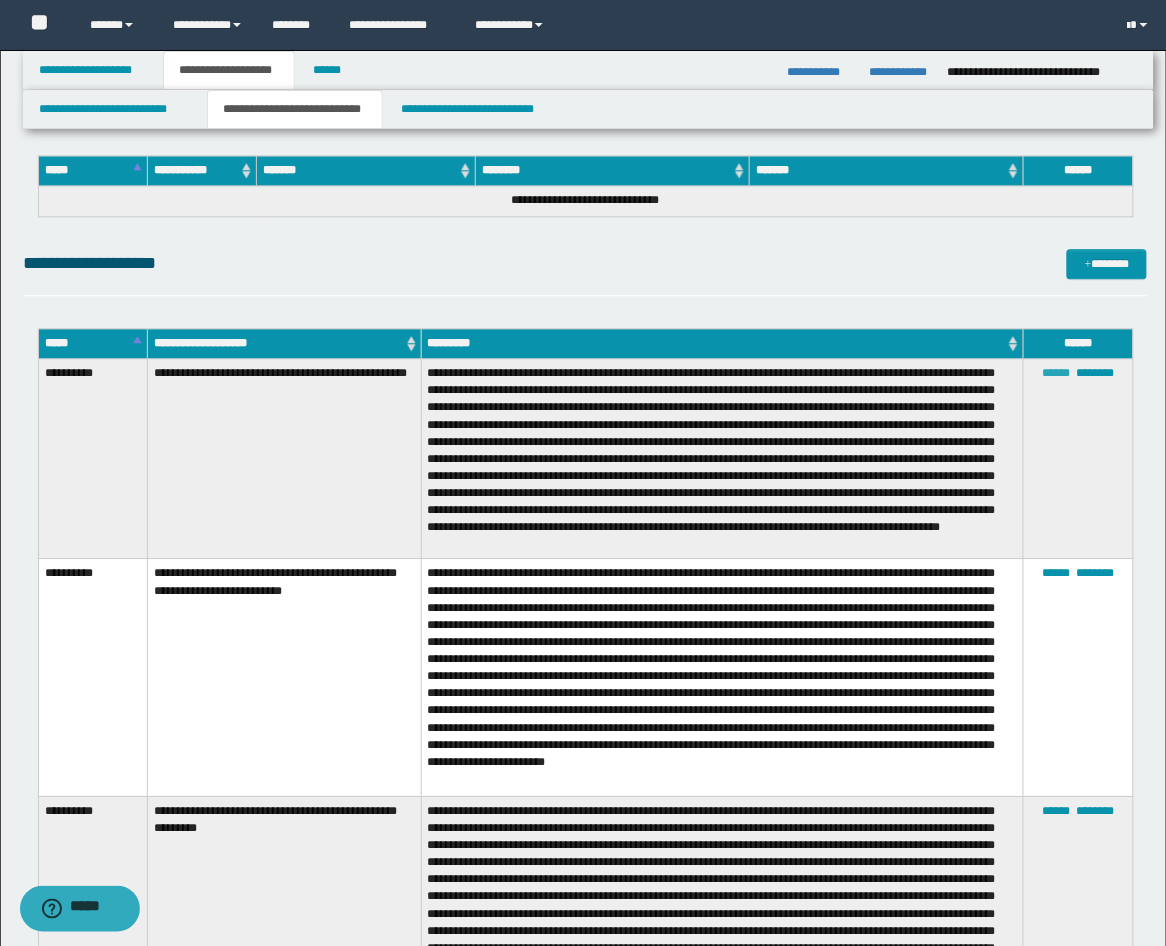 click on "******" at bounding box center (1056, 373) 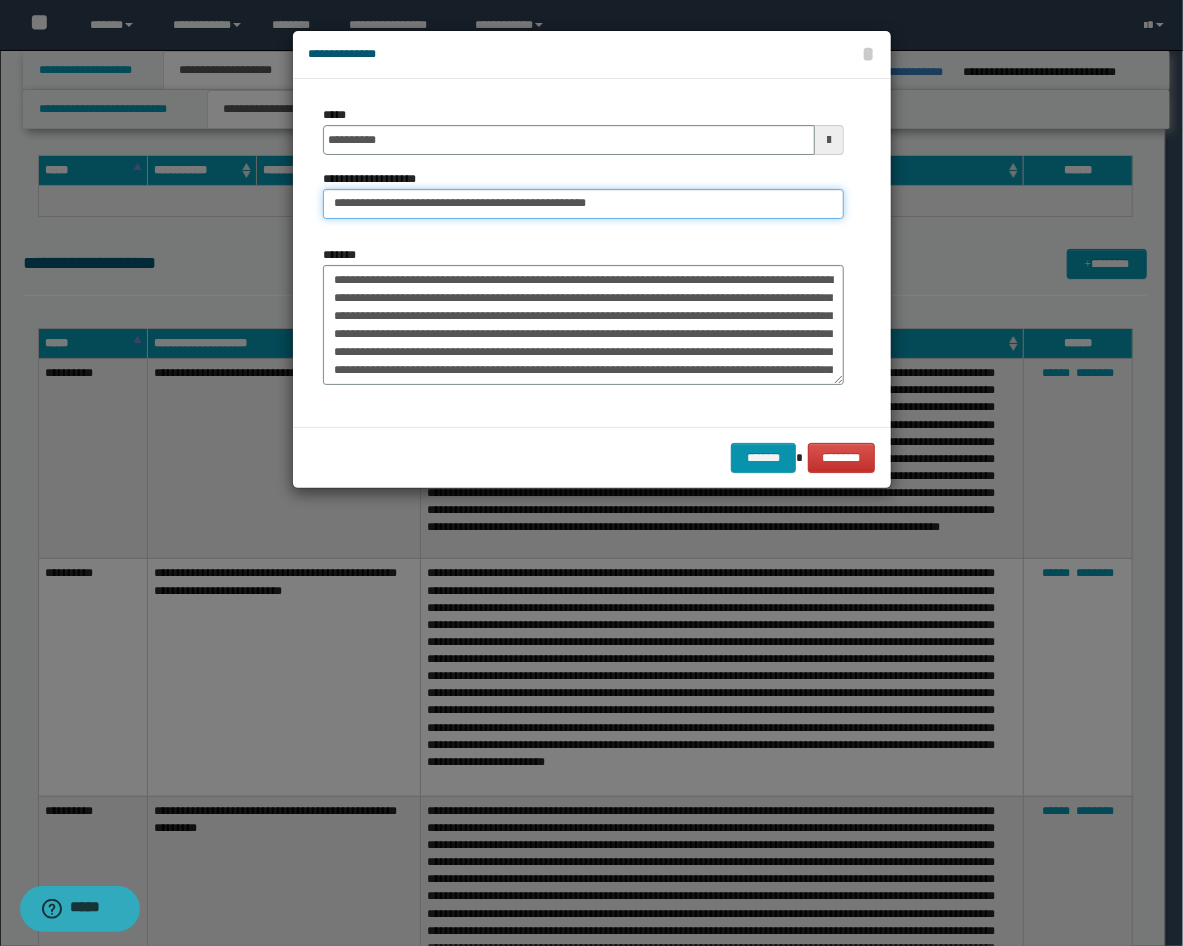 drag, startPoint x: 523, startPoint y: 205, endPoint x: 580, endPoint y: 208, distance: 57.07889 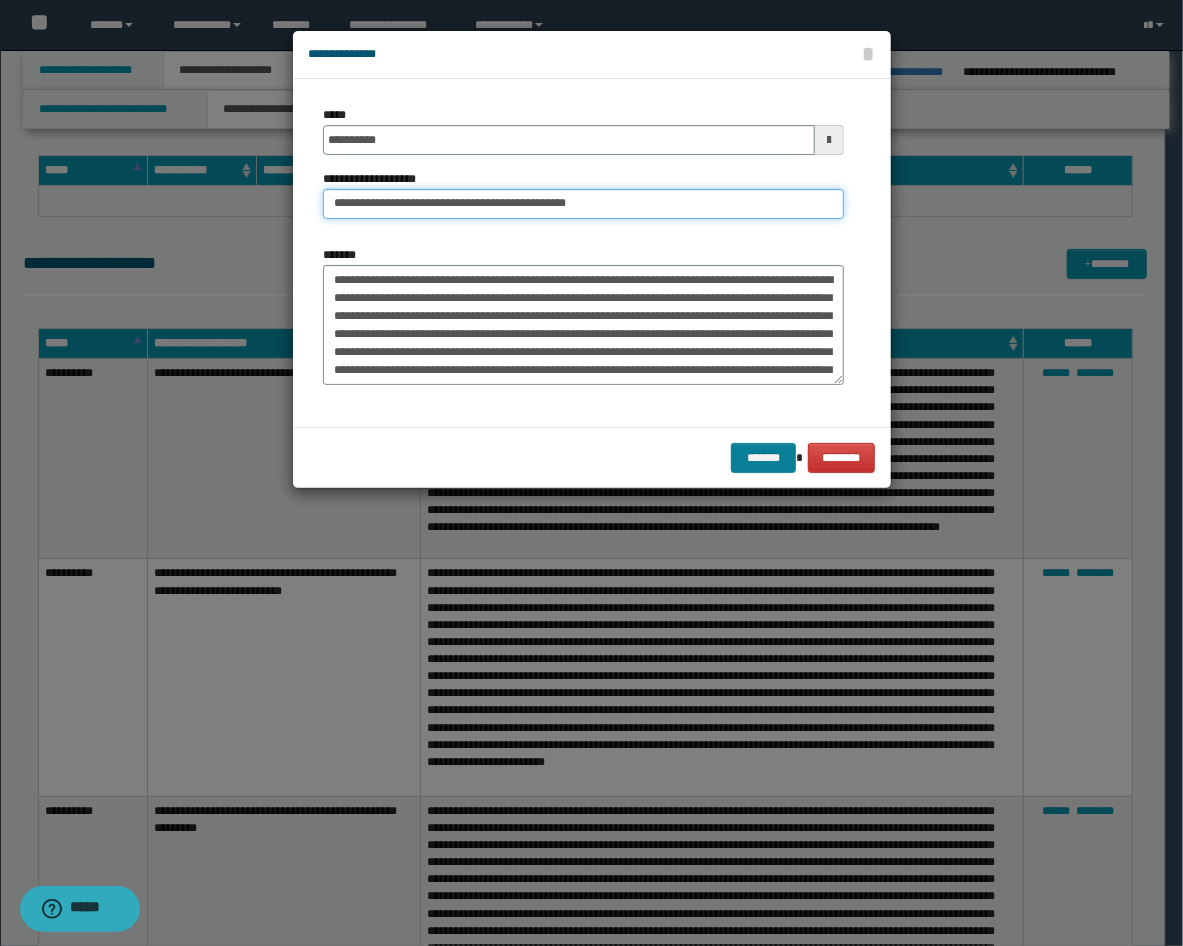 type on "**********" 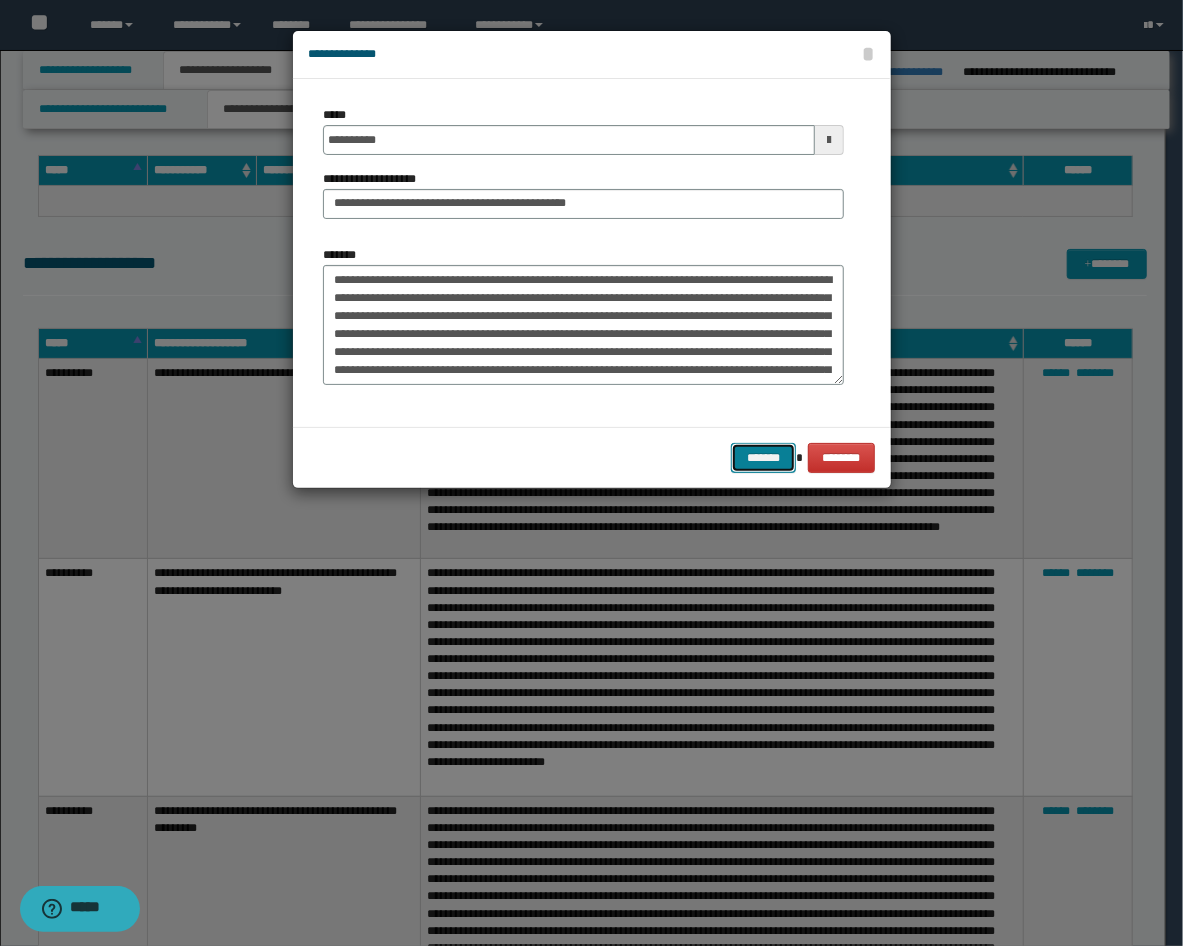 click on "*******" at bounding box center (763, 458) 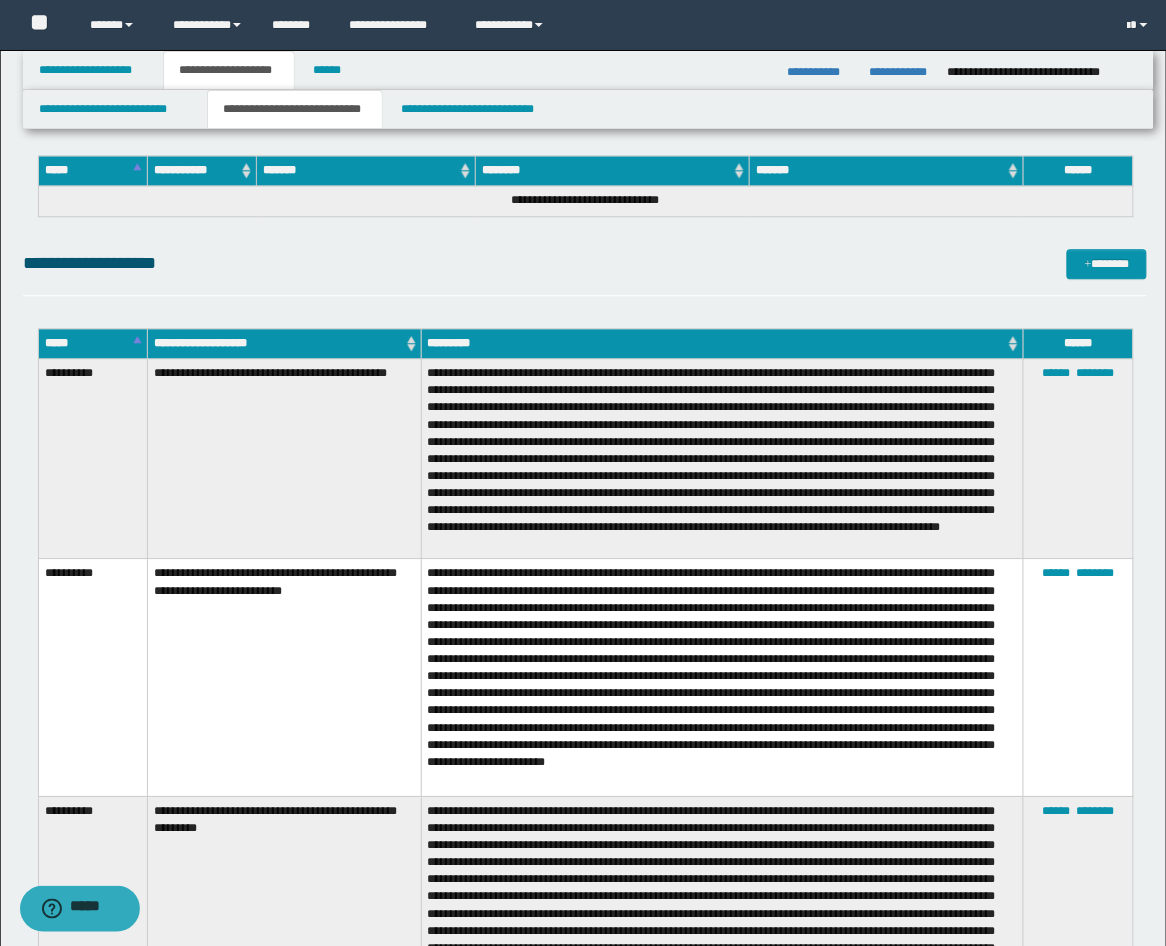 click at bounding box center (722, 459) 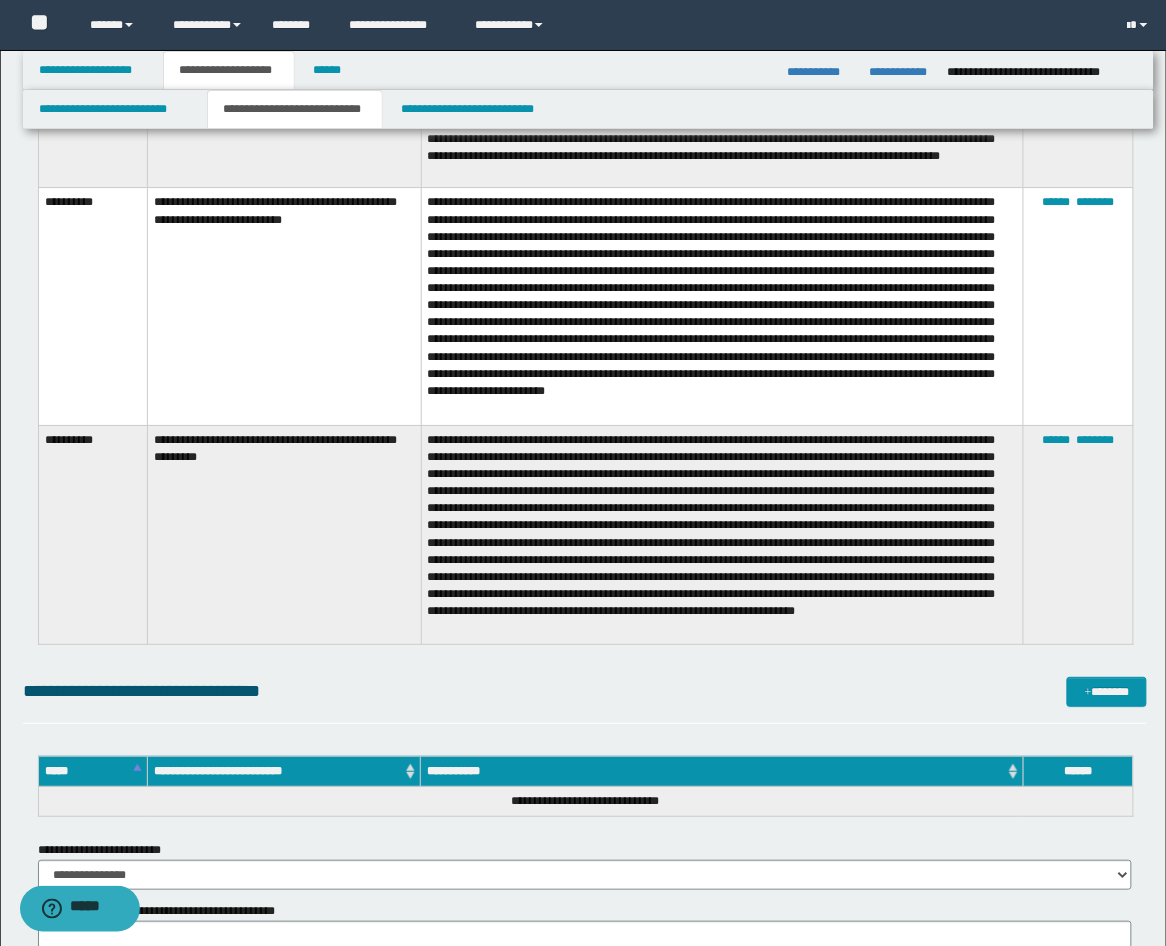 scroll, scrollTop: 2815, scrollLeft: 0, axis: vertical 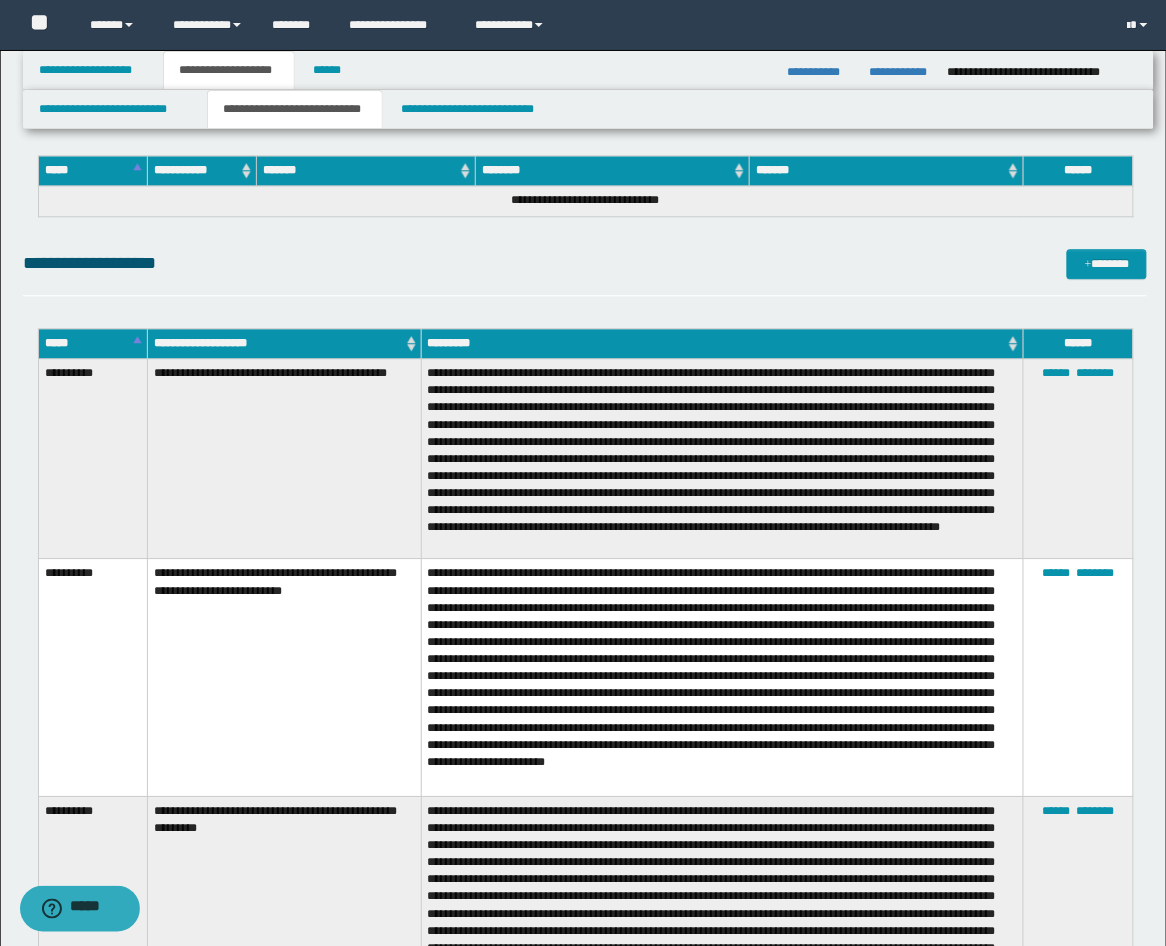 click on "**********" at bounding box center (284, 677) 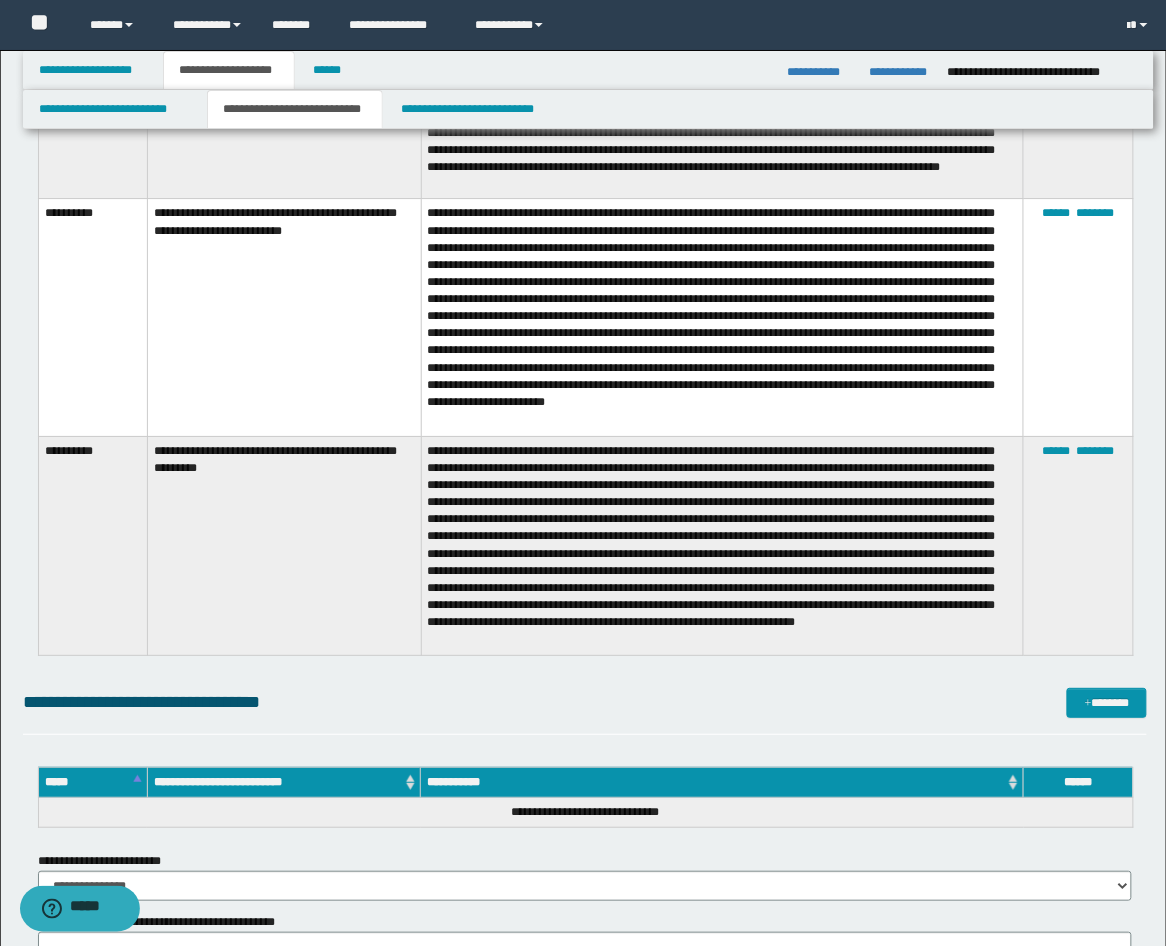 scroll, scrollTop: 3186, scrollLeft: 0, axis: vertical 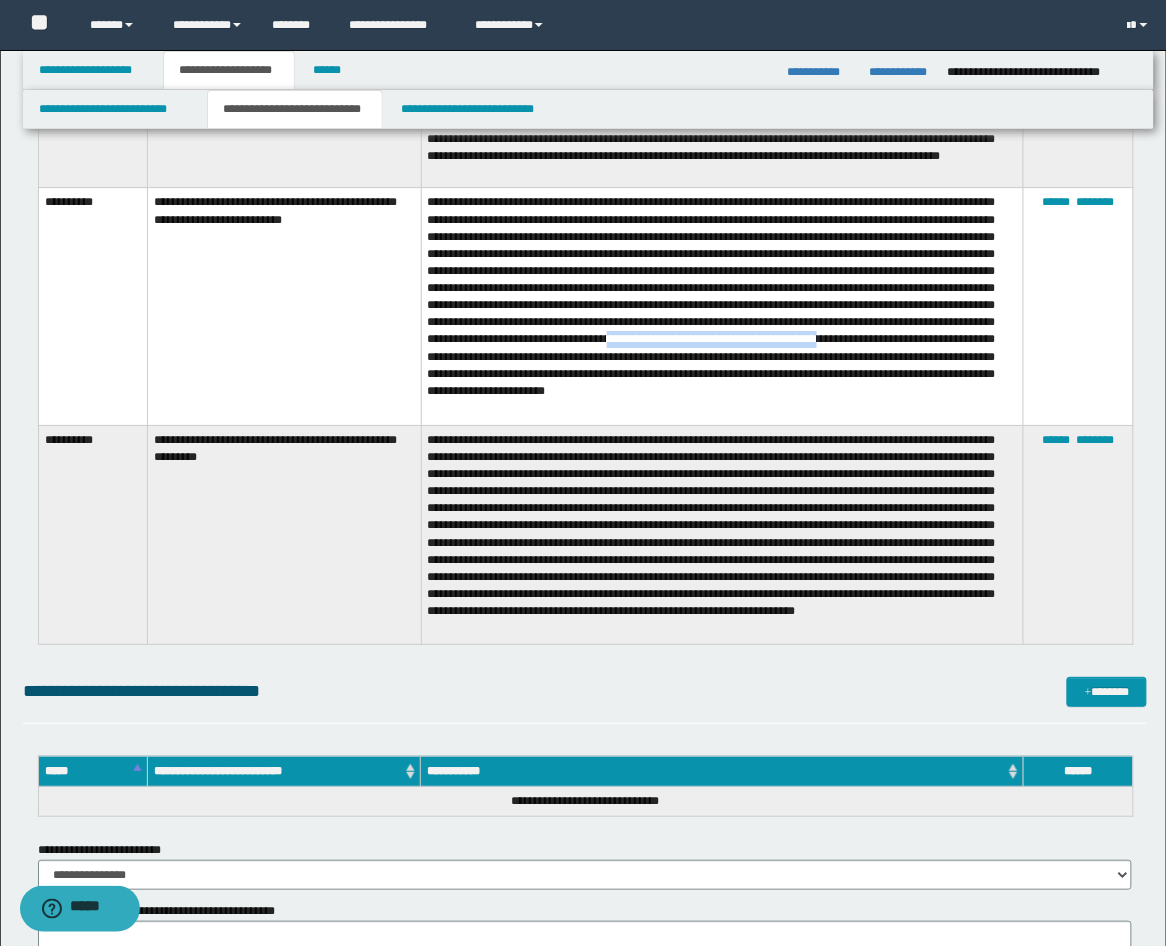 drag, startPoint x: 425, startPoint y: 355, endPoint x: 687, endPoint y: 358, distance: 262.01718 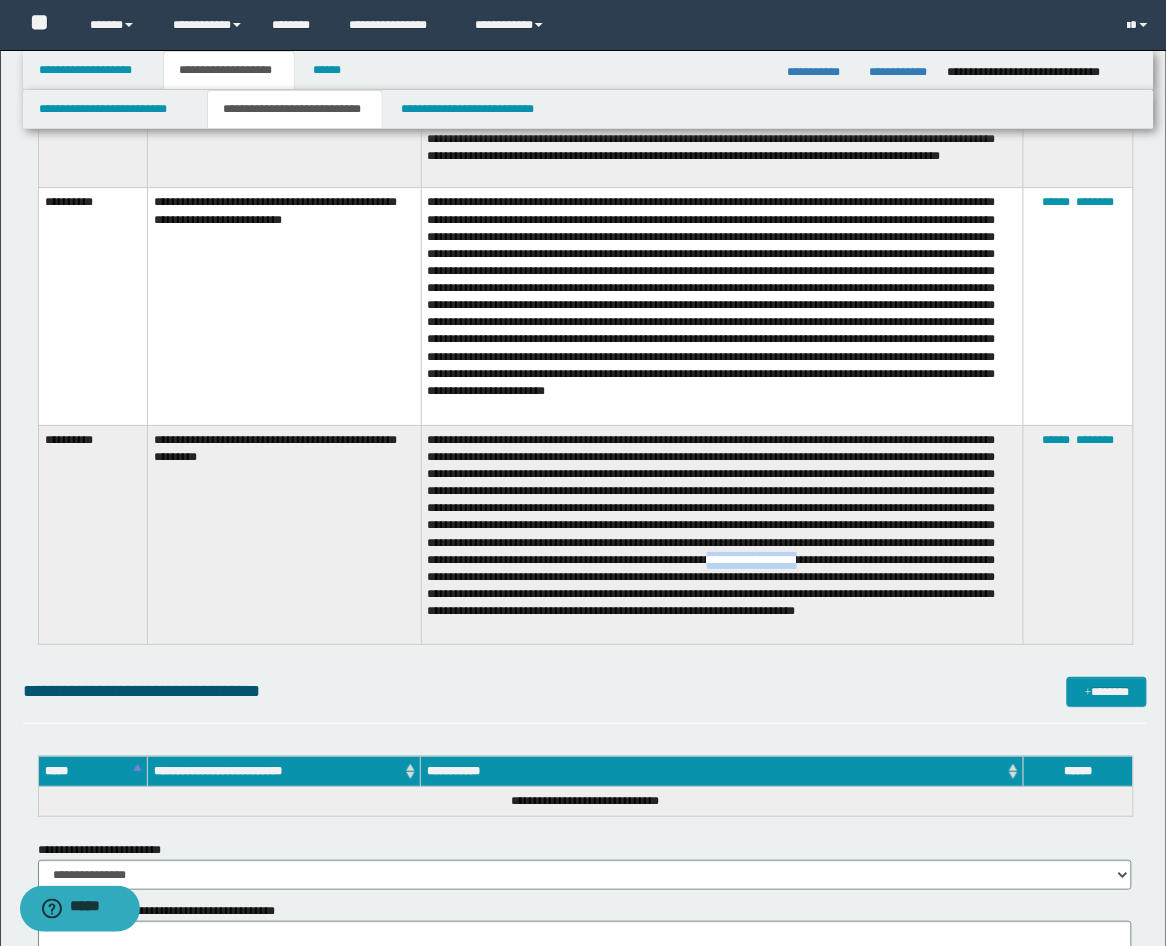 drag, startPoint x: 428, startPoint y: 577, endPoint x: 551, endPoint y: 577, distance: 123 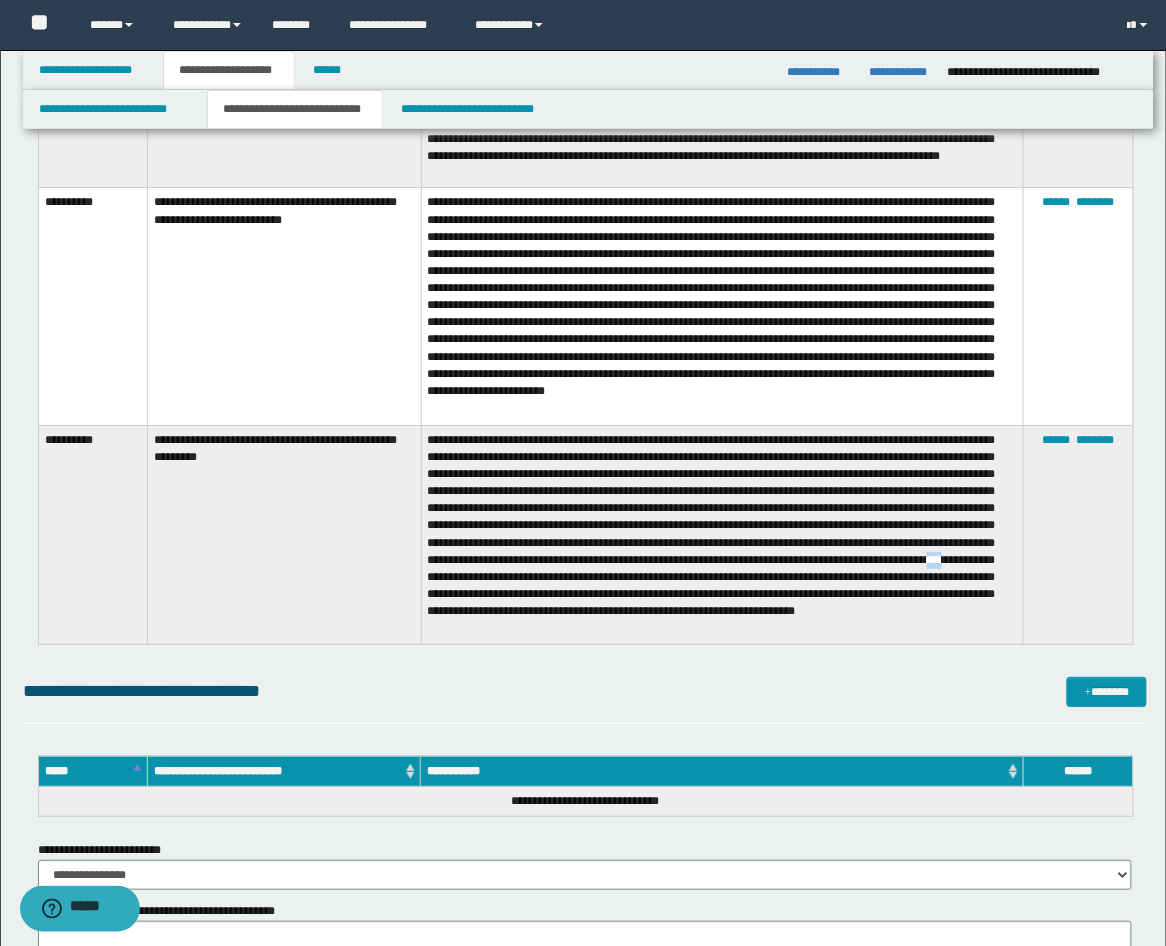 drag, startPoint x: 672, startPoint y: 578, endPoint x: 690, endPoint y: 578, distance: 18 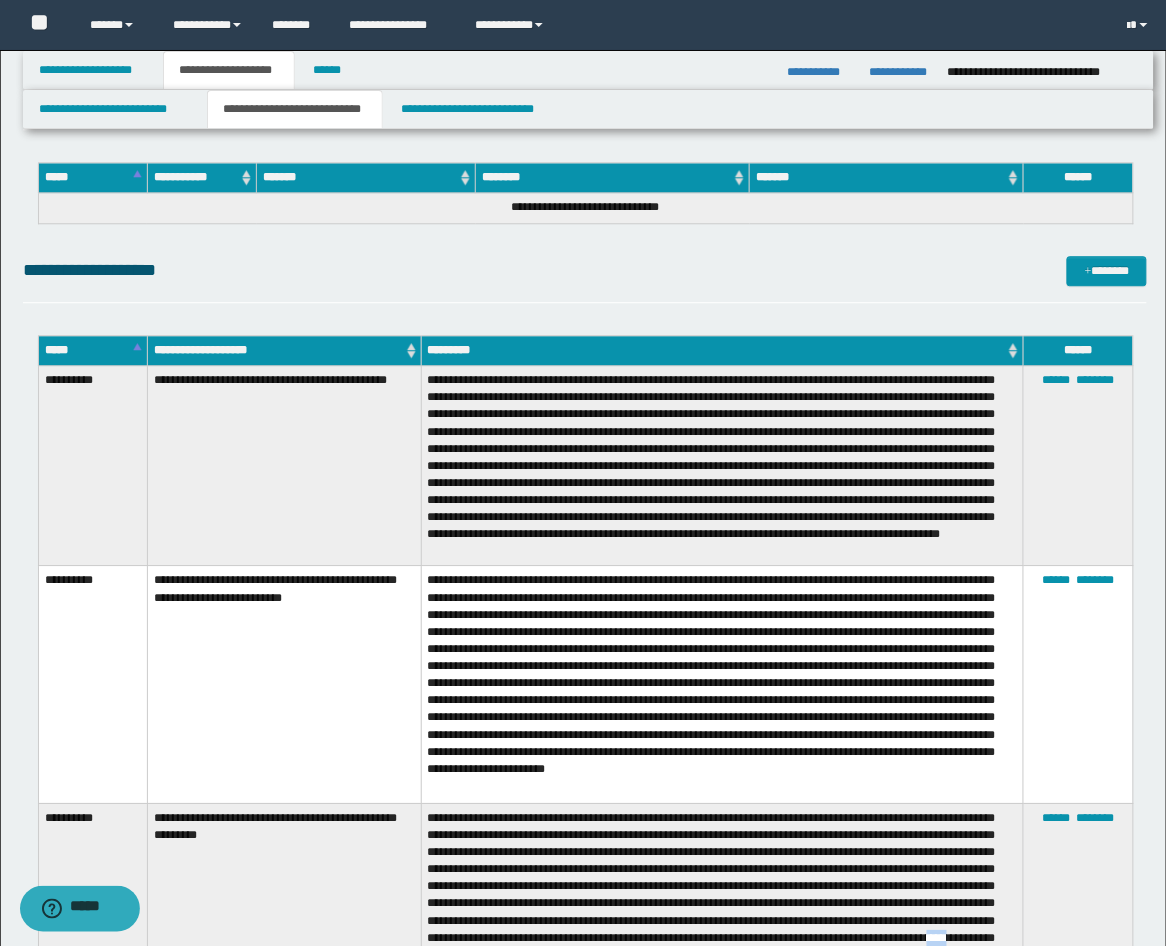 scroll, scrollTop: 2815, scrollLeft: 0, axis: vertical 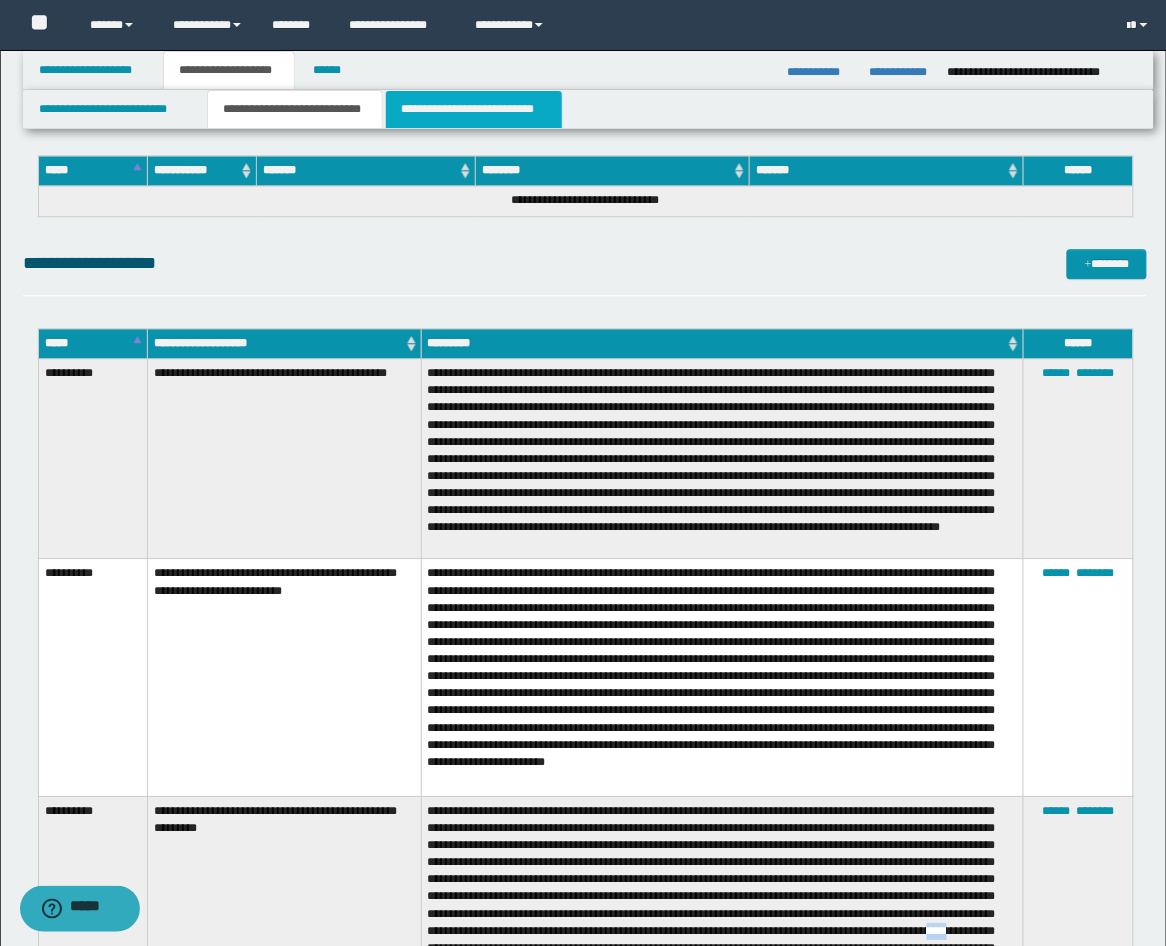 click on "**********" at bounding box center [474, 109] 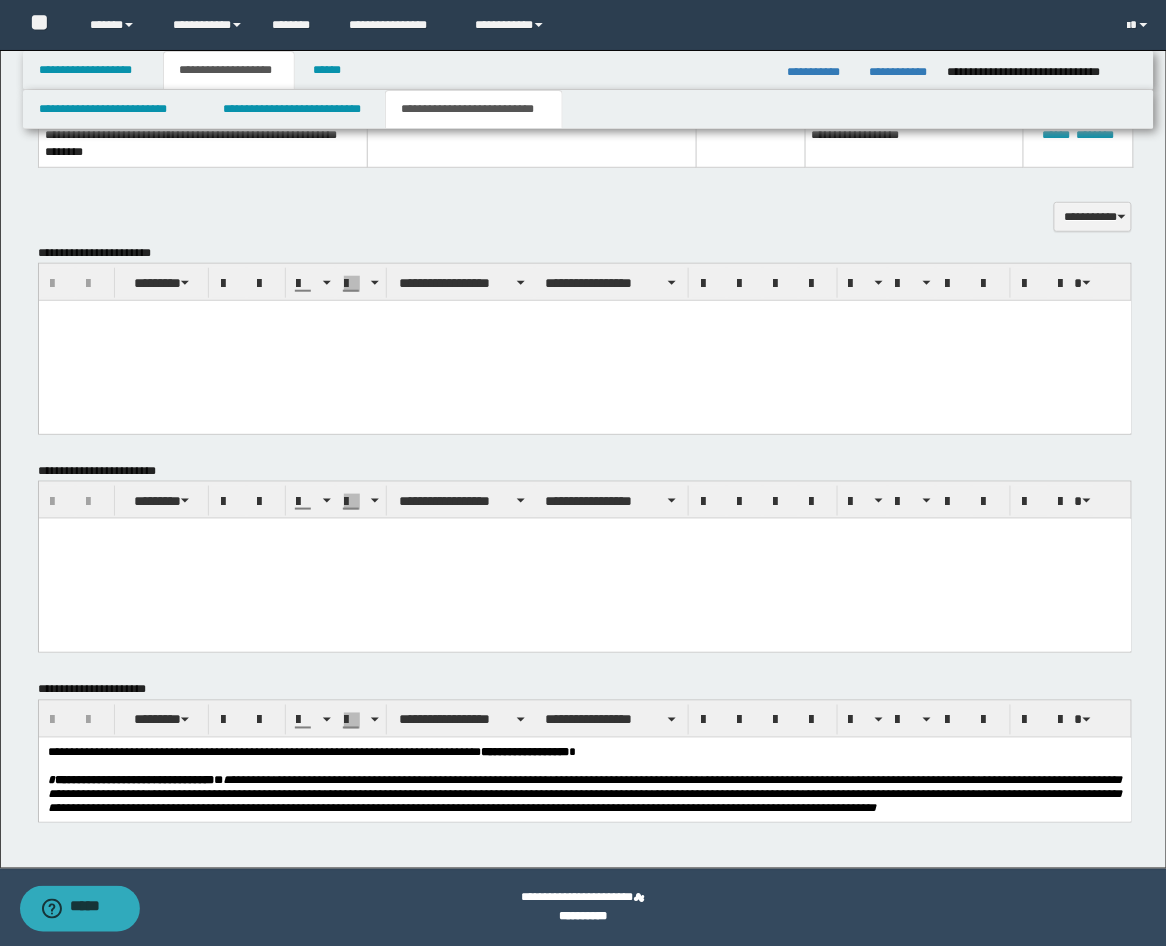click at bounding box center [584, 340] 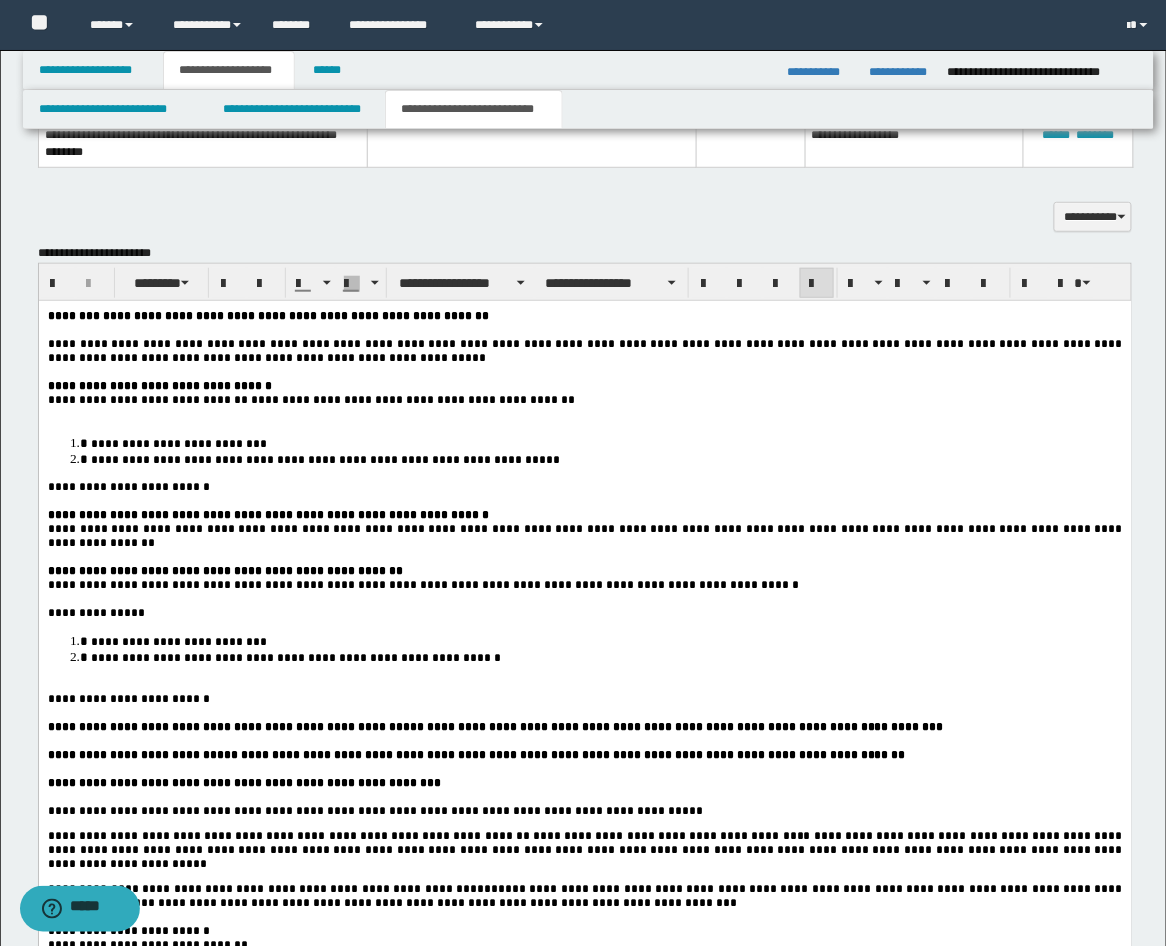 scroll, scrollTop: 2351, scrollLeft: 0, axis: vertical 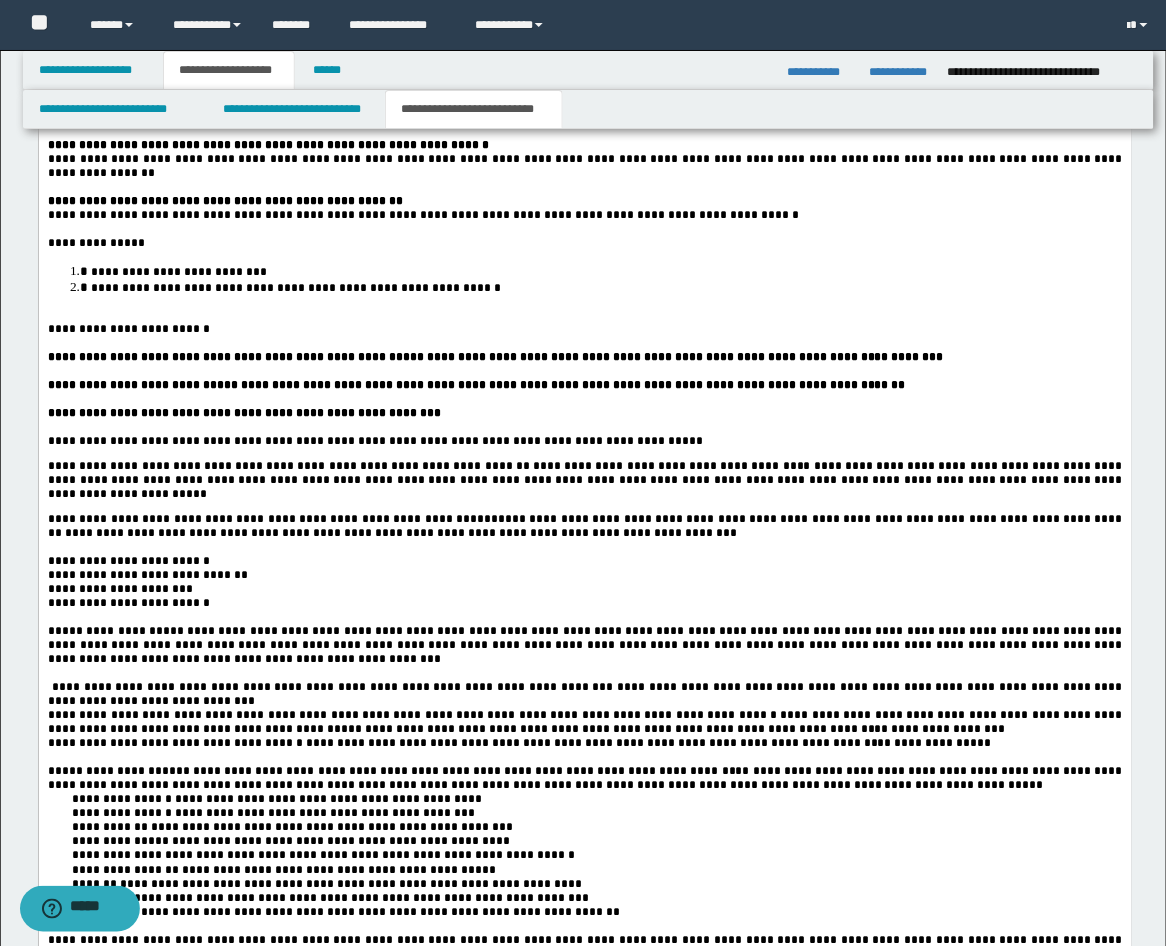 click at bounding box center (584, 316) 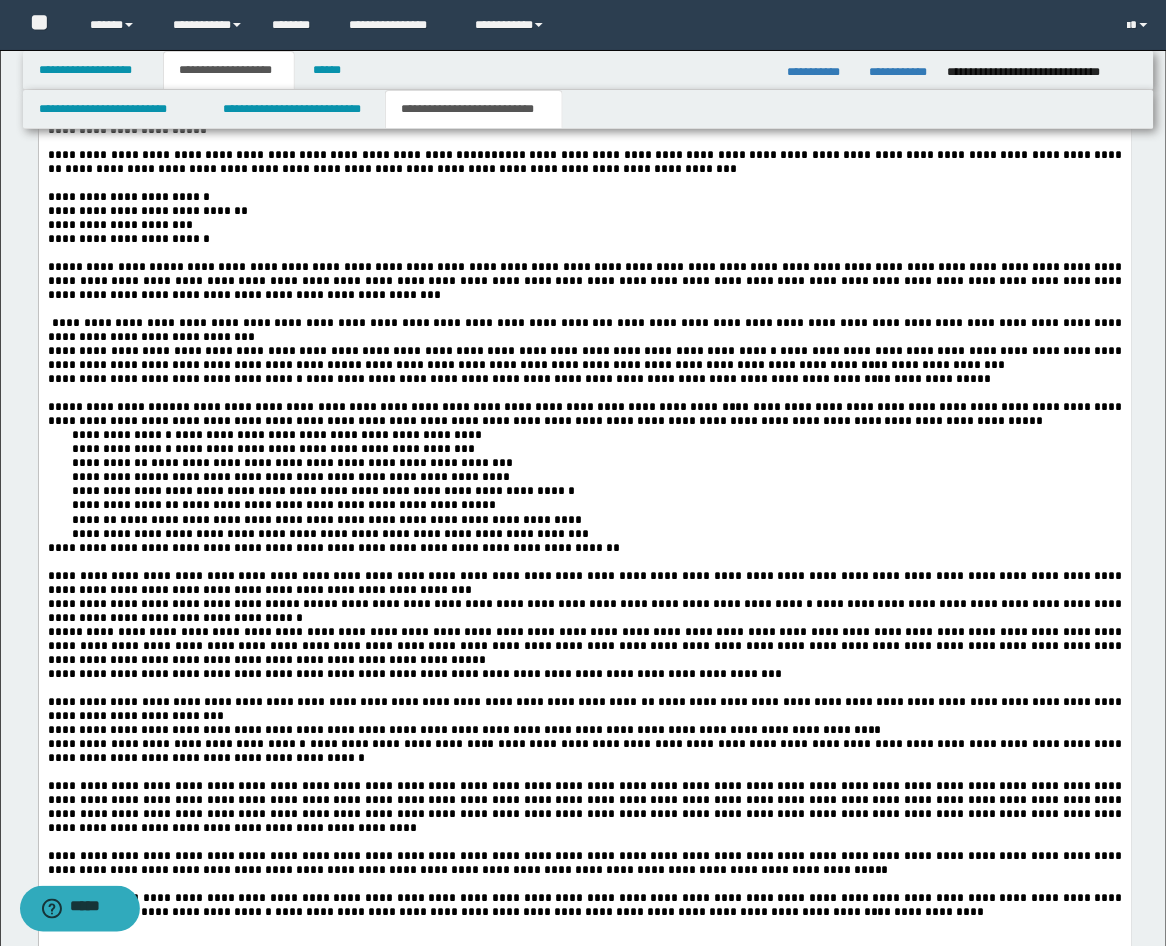 scroll, scrollTop: 2722, scrollLeft: 0, axis: vertical 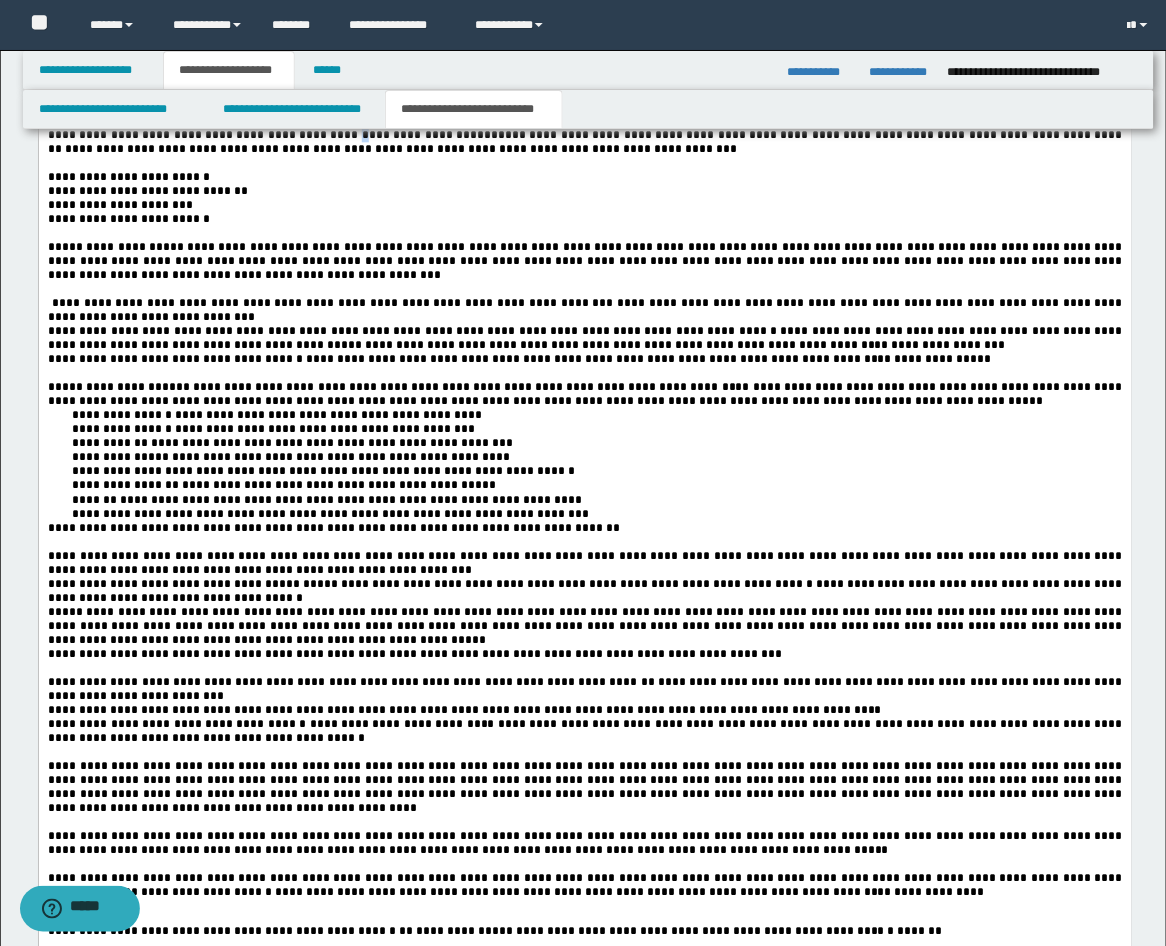 click on "**********" at bounding box center [261, 136] 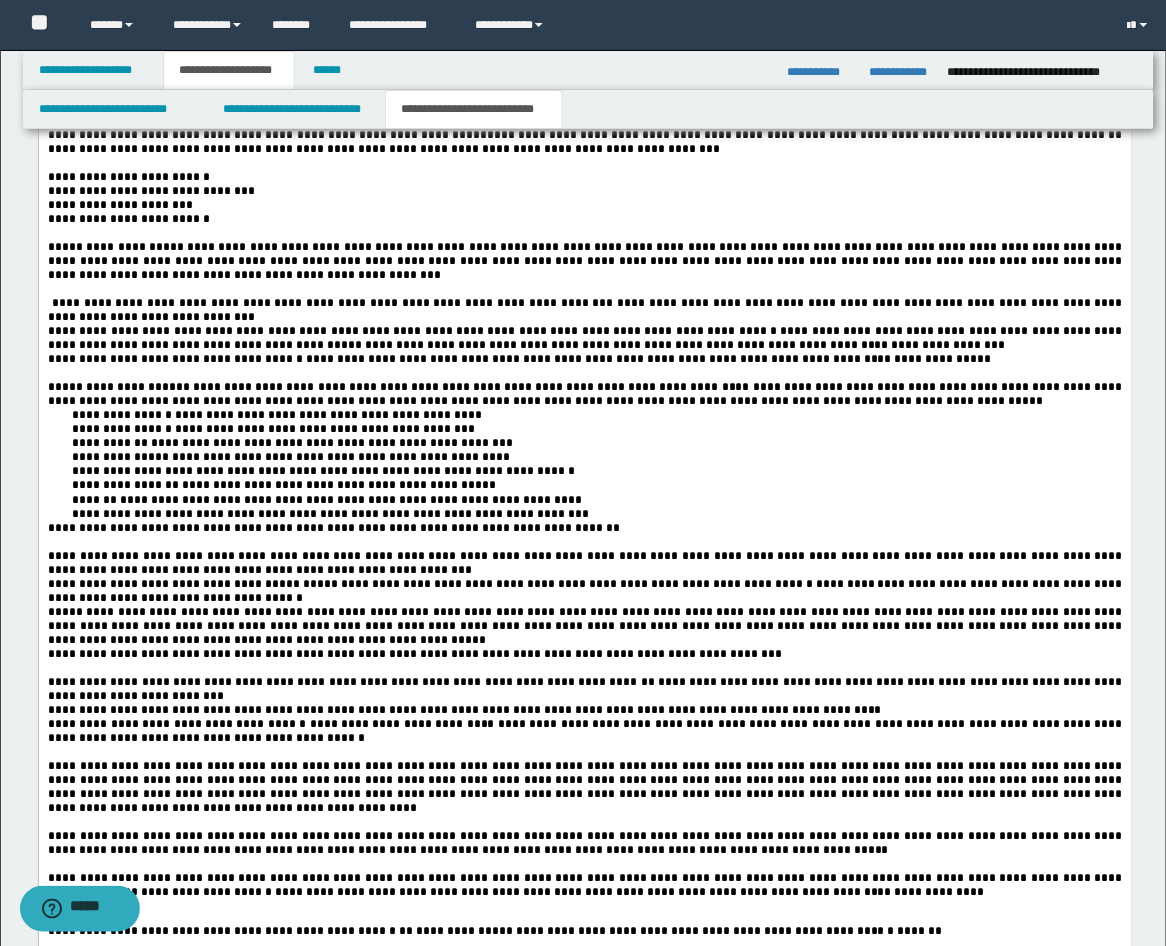 scroll, scrollTop: 3092, scrollLeft: 0, axis: vertical 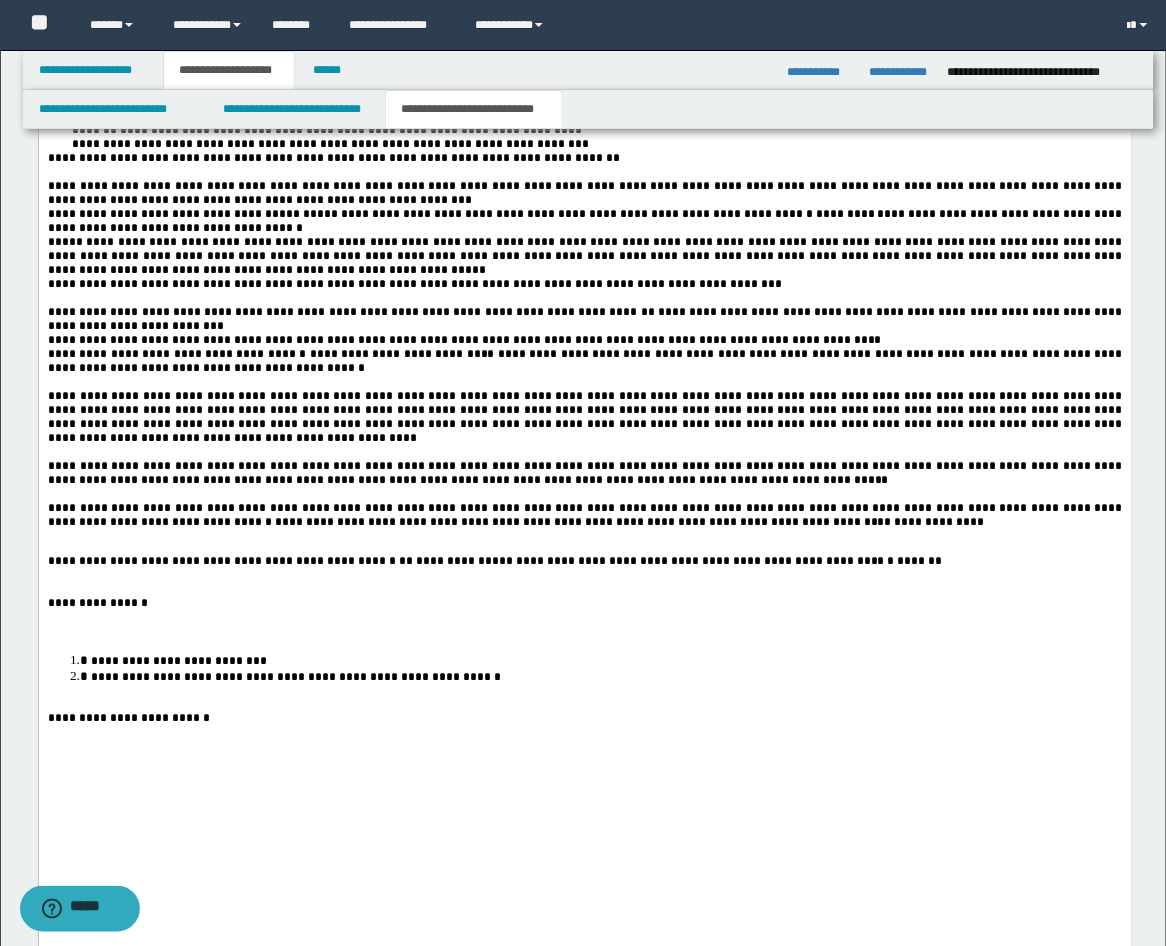 click on "**********" at bounding box center (584, 222) 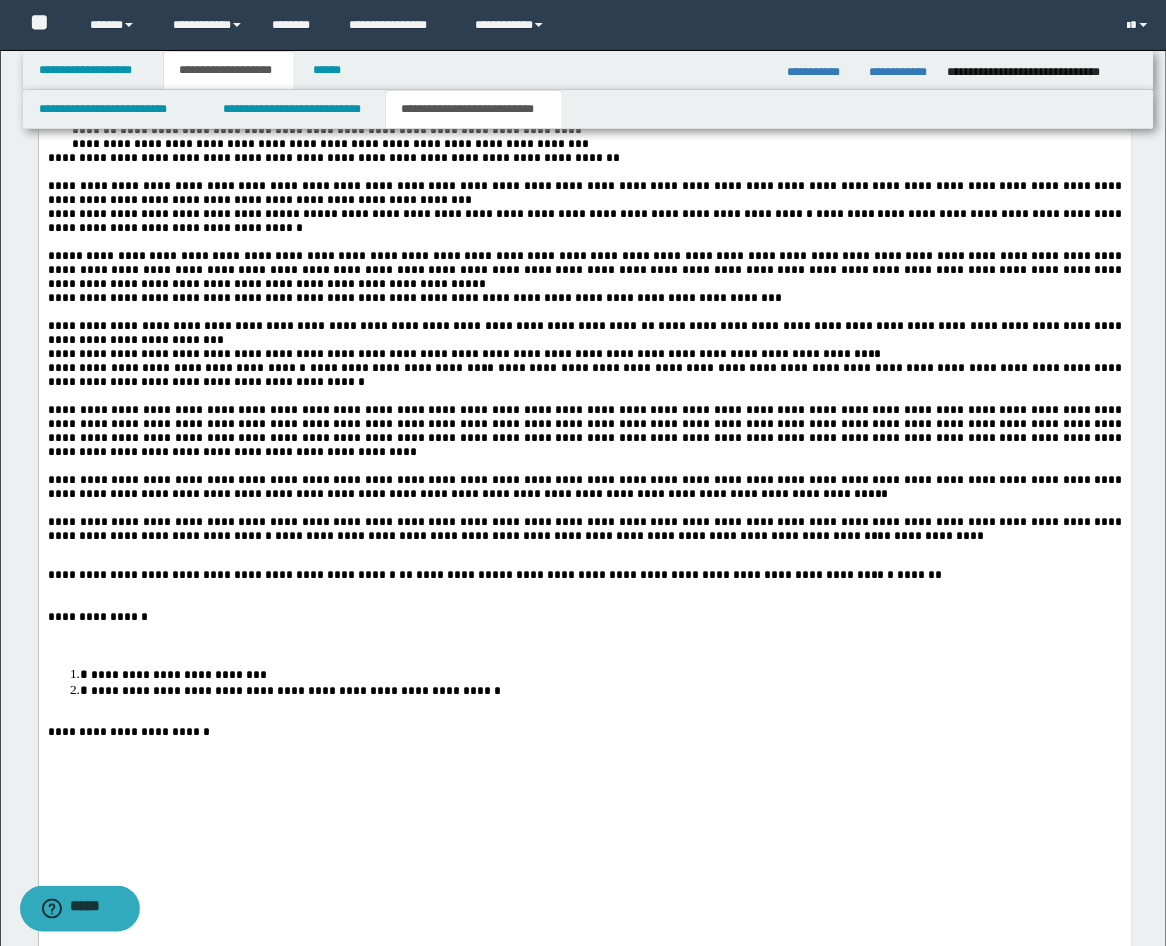 click on "**********" at bounding box center (584, 271) 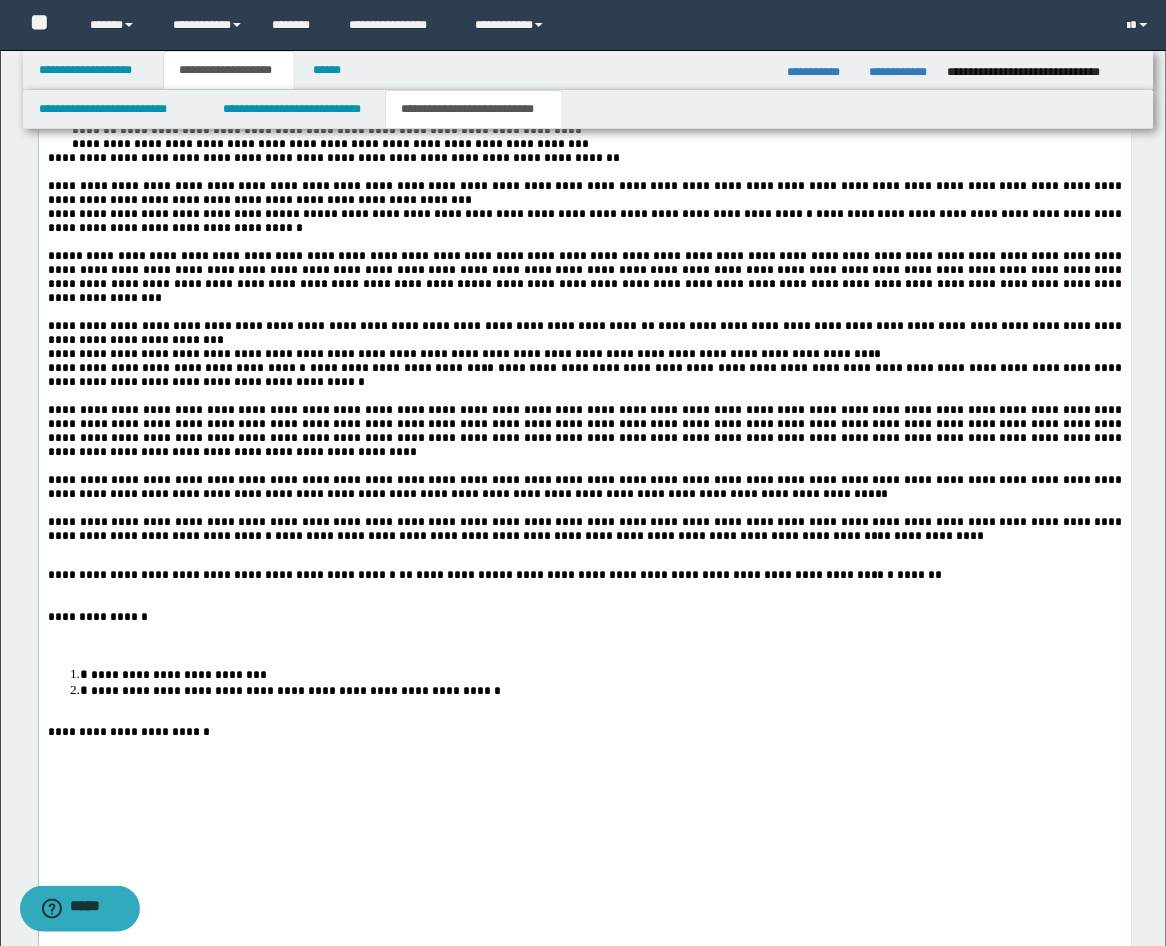 click at bounding box center [584, 467] 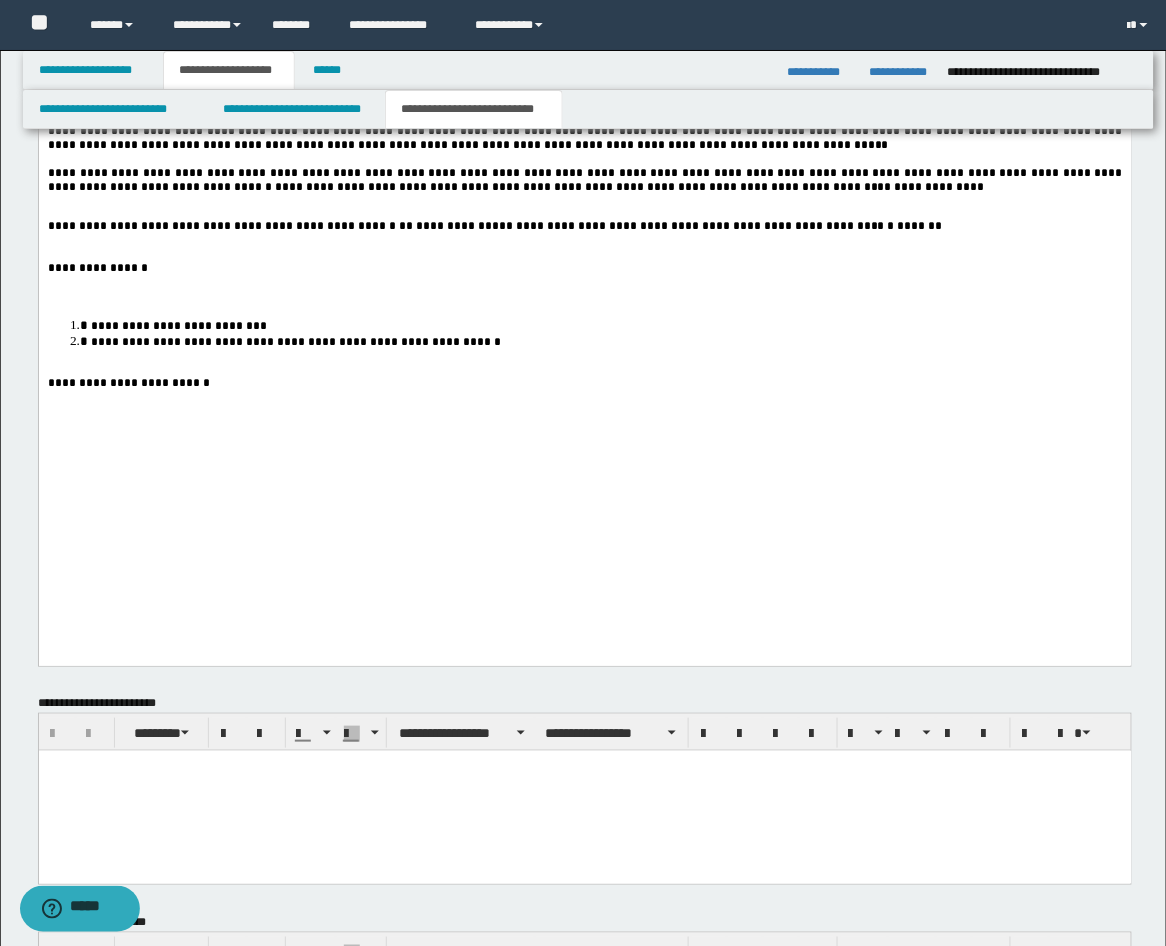 scroll, scrollTop: 3462, scrollLeft: 0, axis: vertical 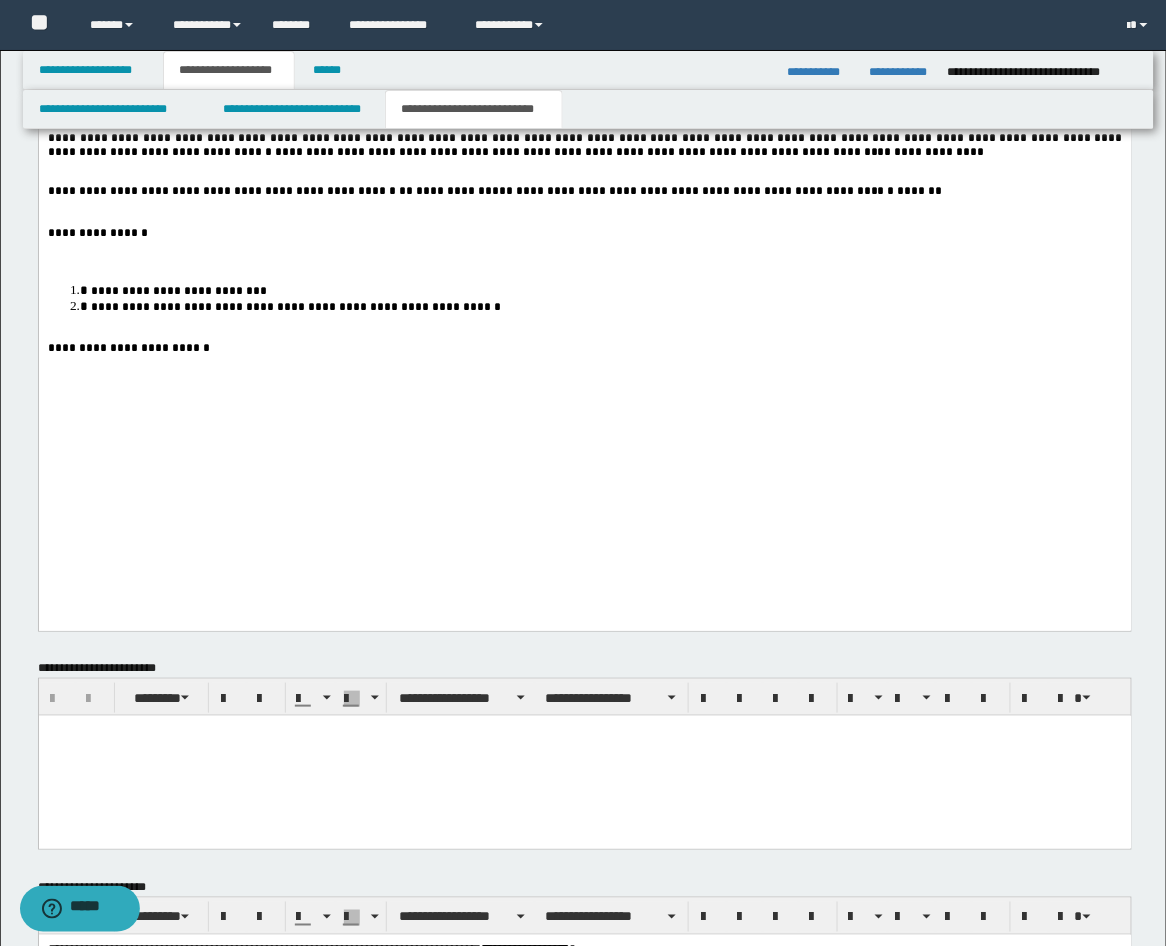 click at bounding box center [584, 220] 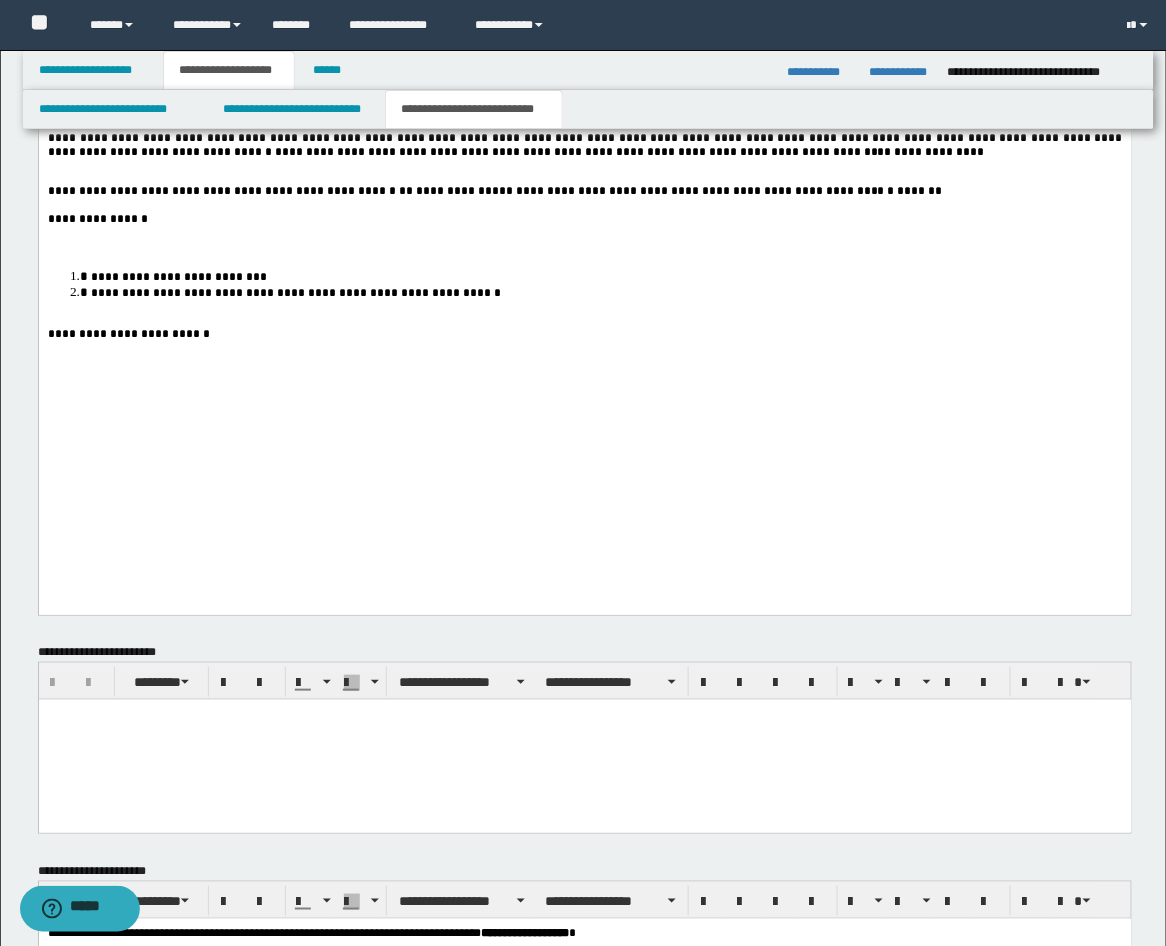 click at bounding box center (584, 248) 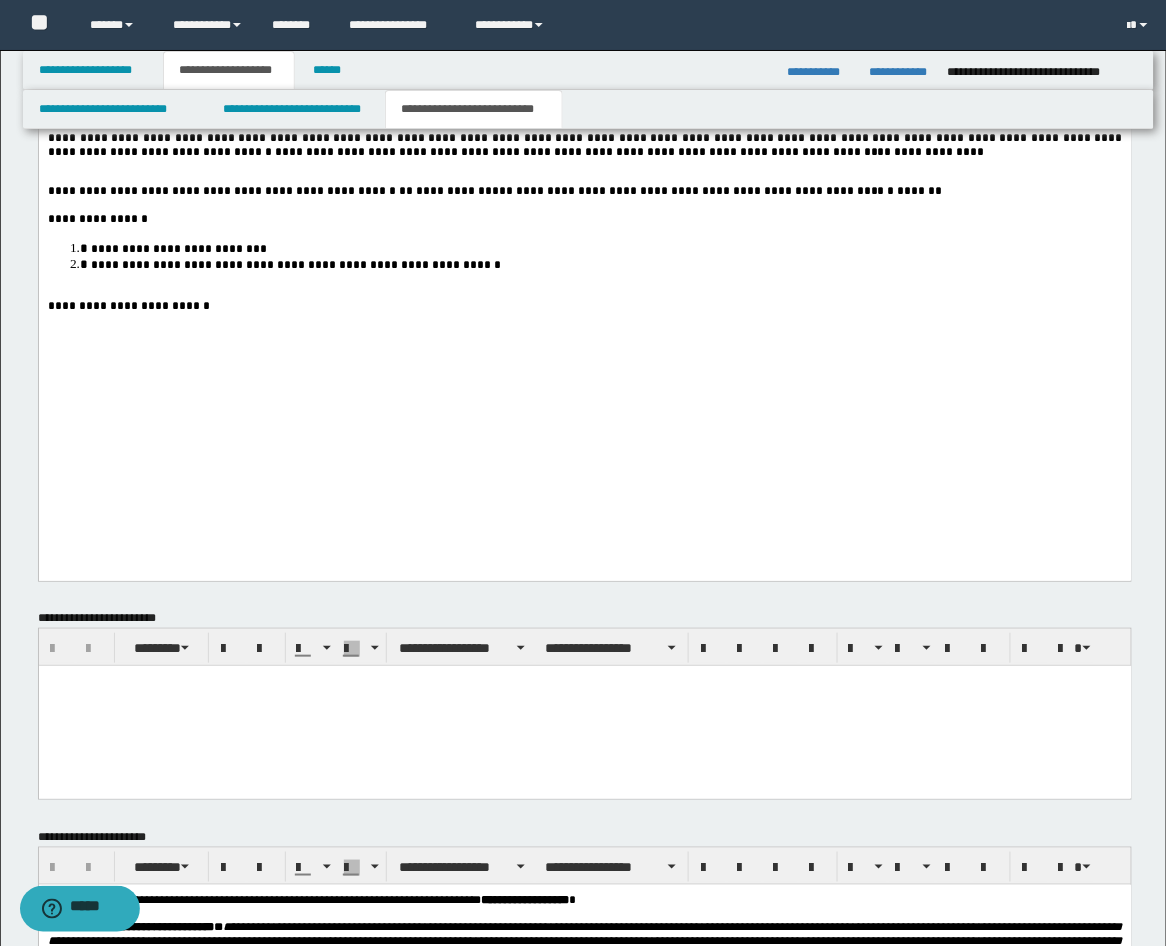 click at bounding box center [584, 293] 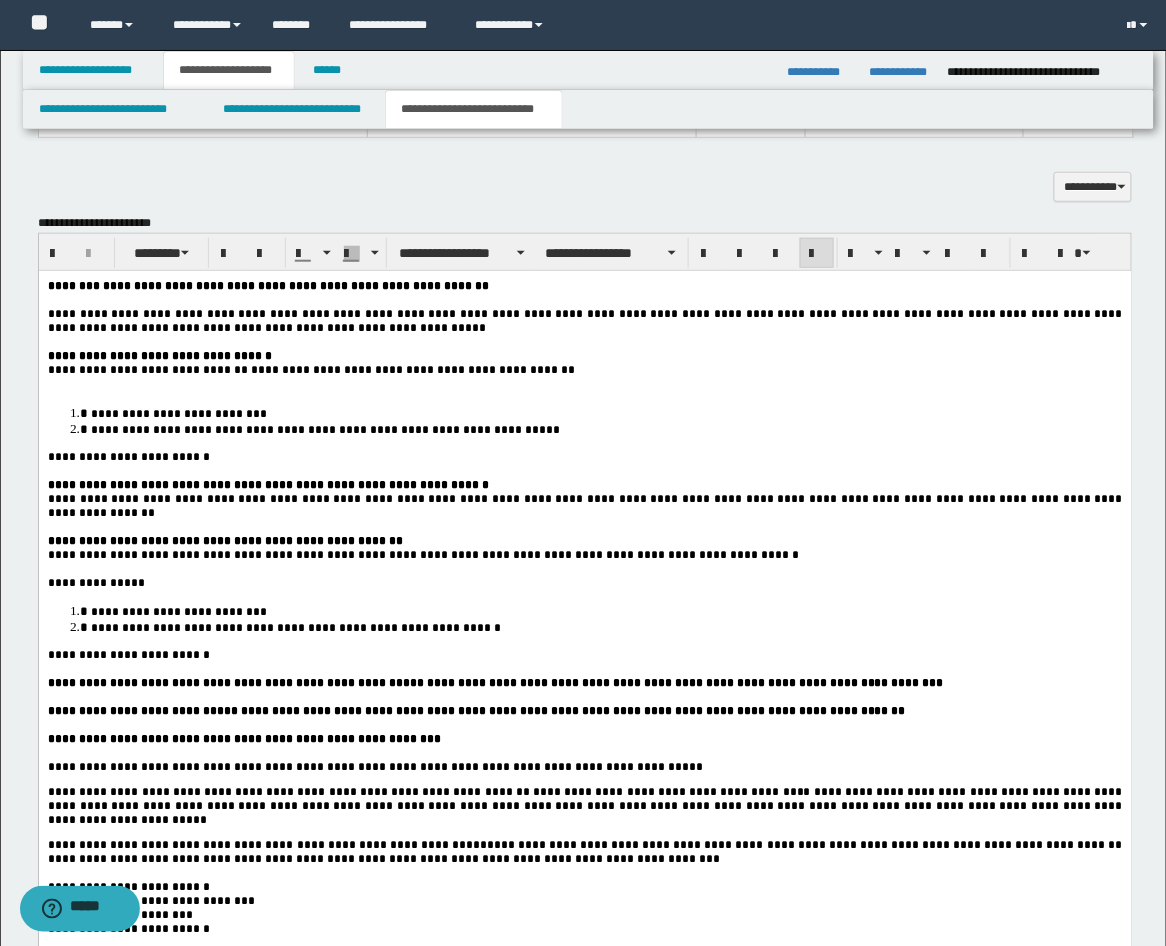 scroll, scrollTop: 1611, scrollLeft: 0, axis: vertical 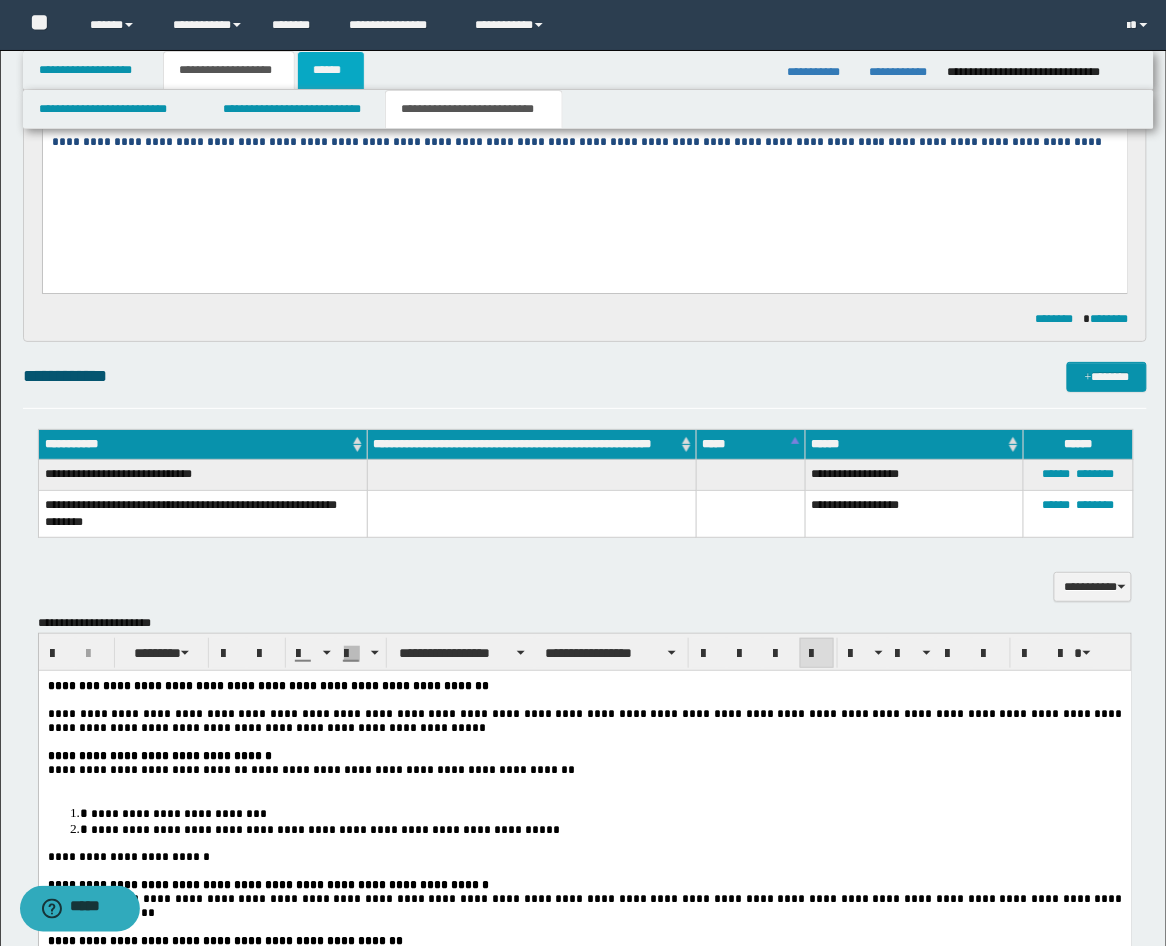 click on "******" at bounding box center (331, 70) 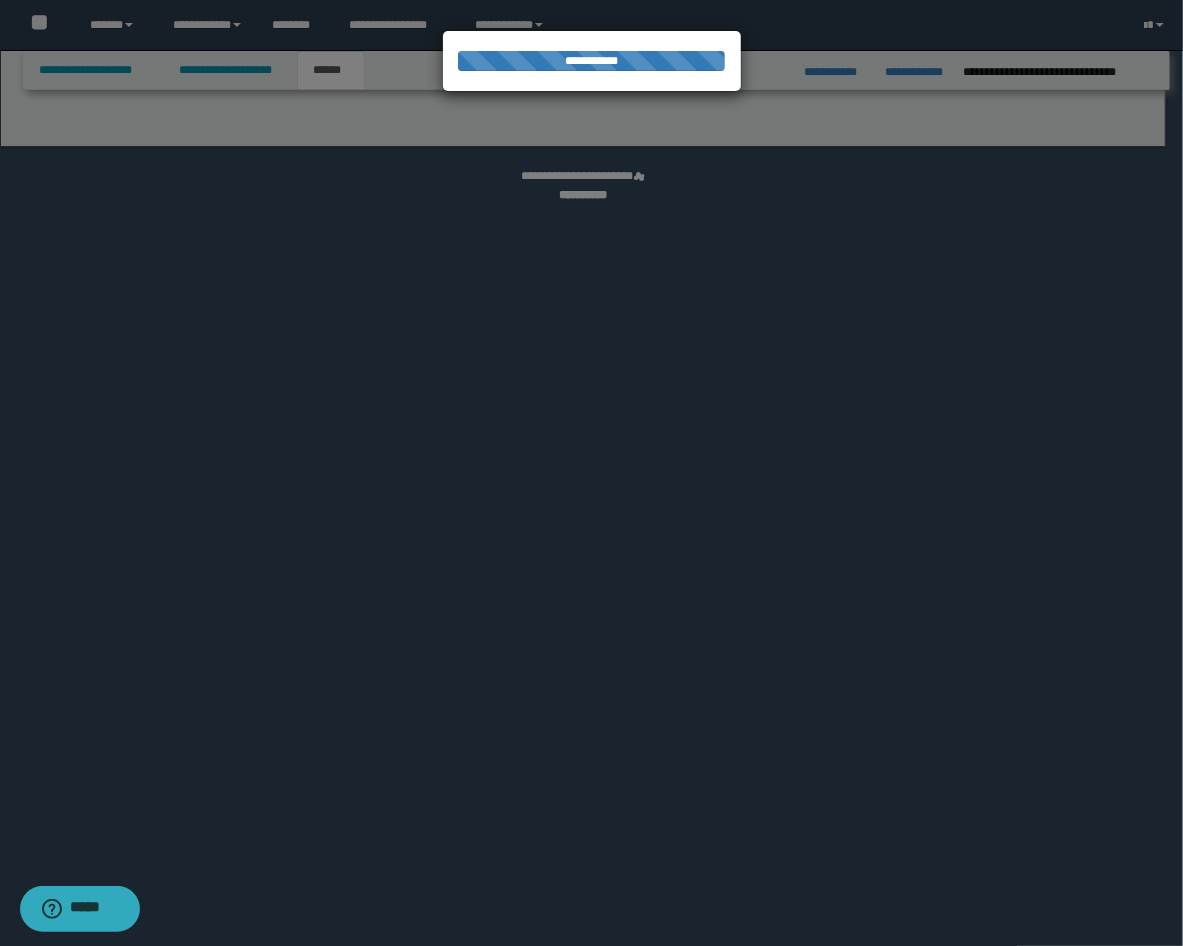 select on "*" 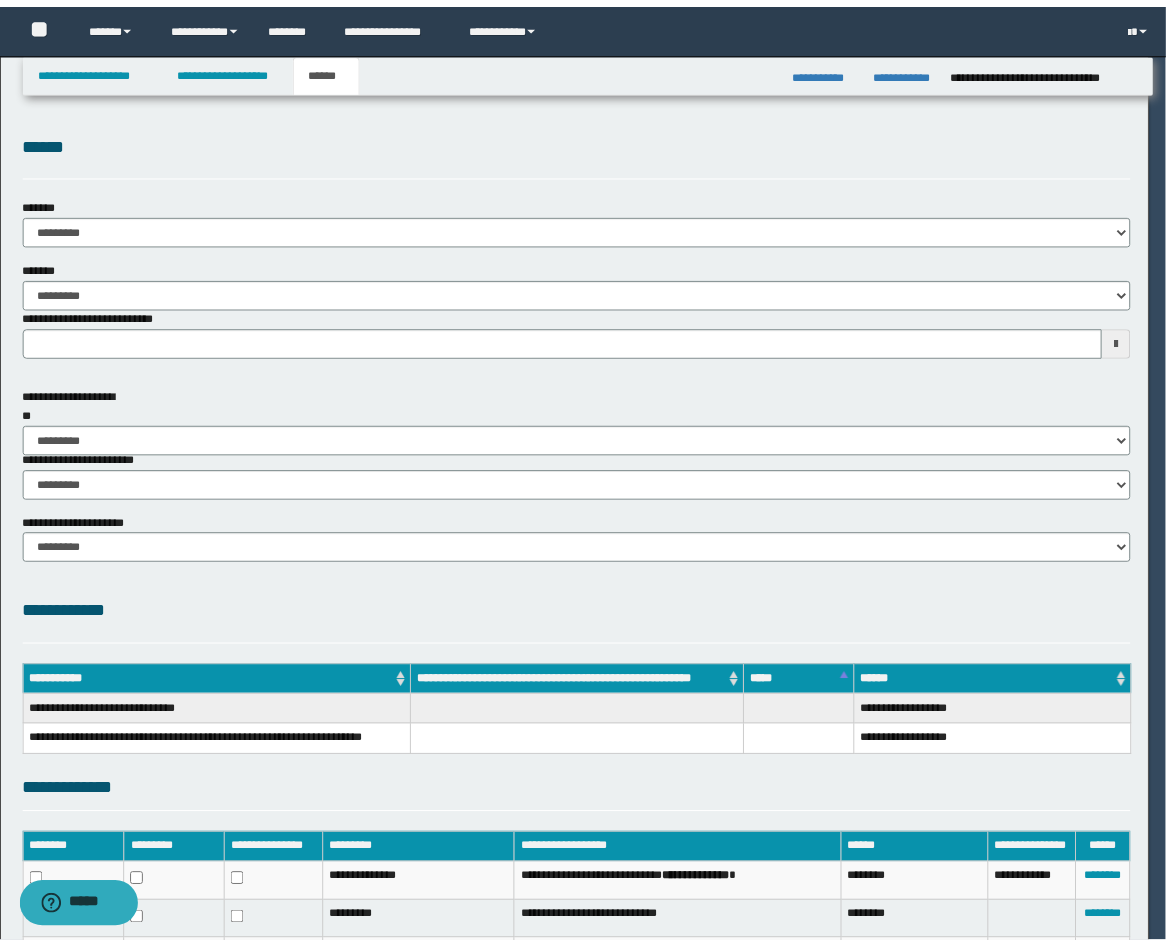 scroll, scrollTop: 0, scrollLeft: 0, axis: both 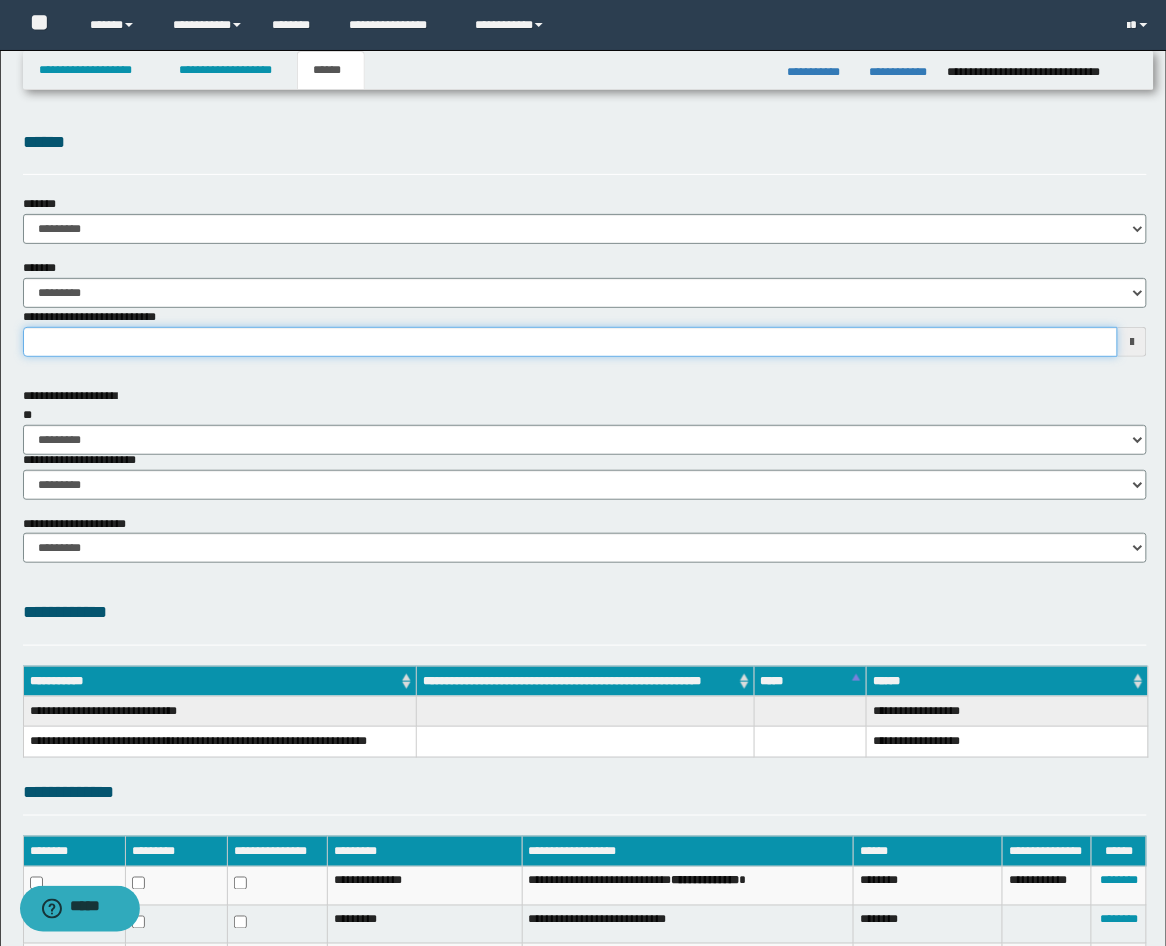 click on "**********" at bounding box center [571, 342] 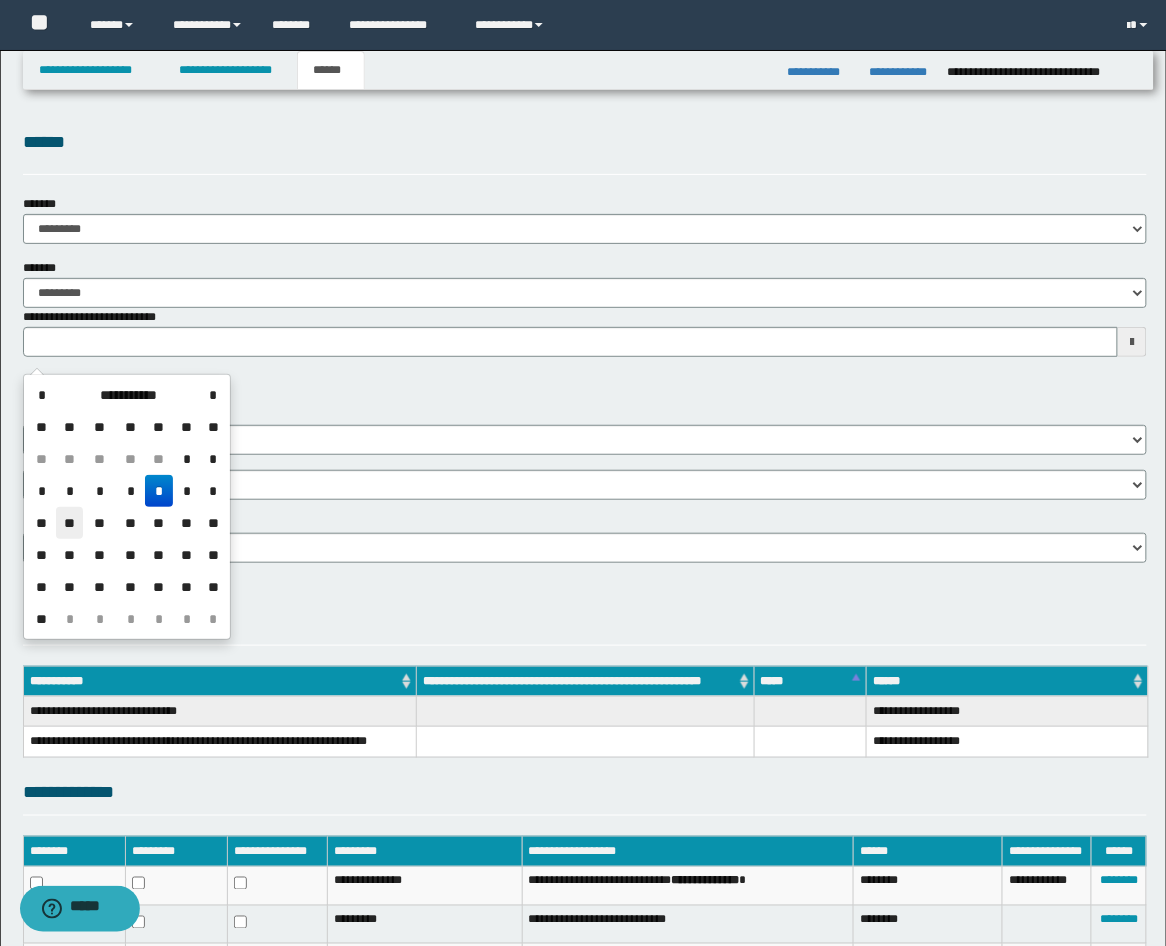 click on "**" at bounding box center (70, 523) 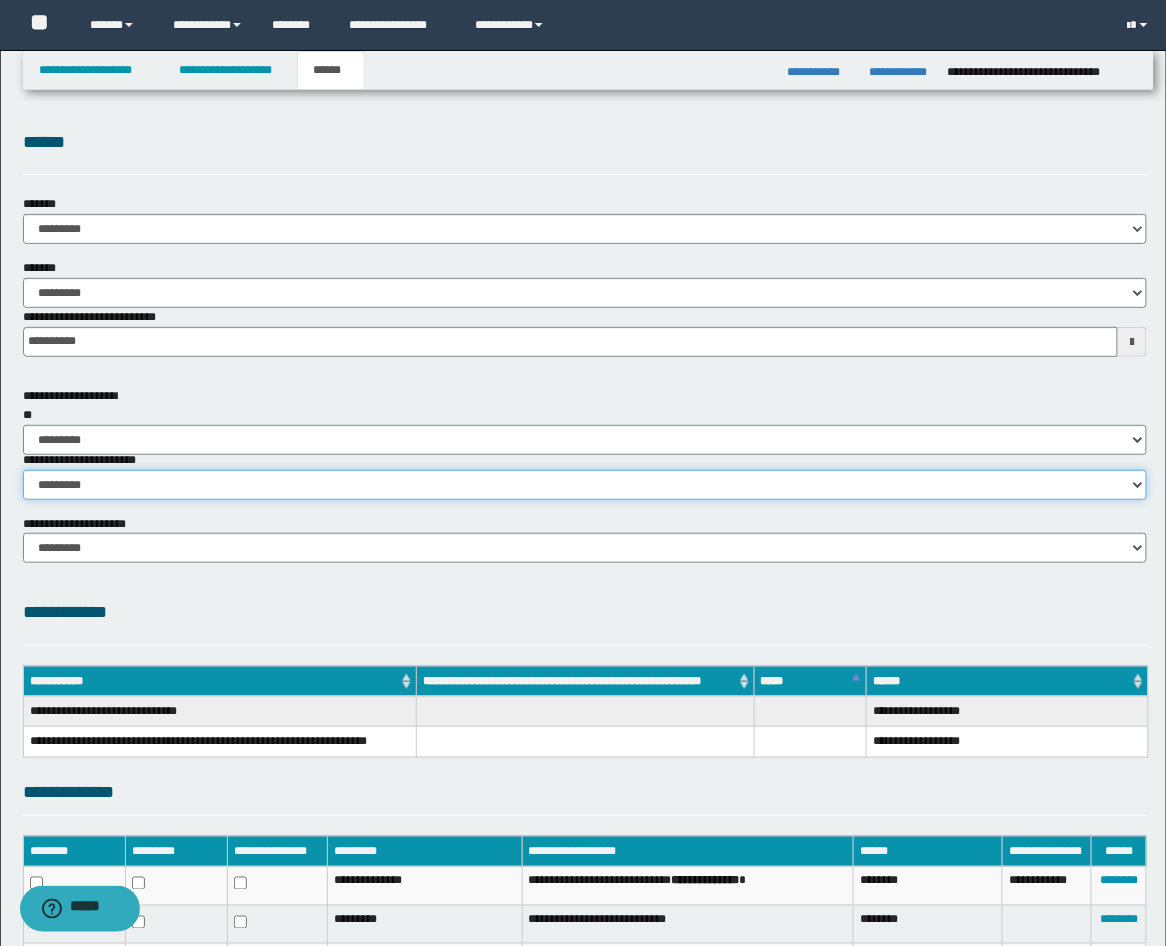 click on "*********
*********
*********" at bounding box center [585, 485] 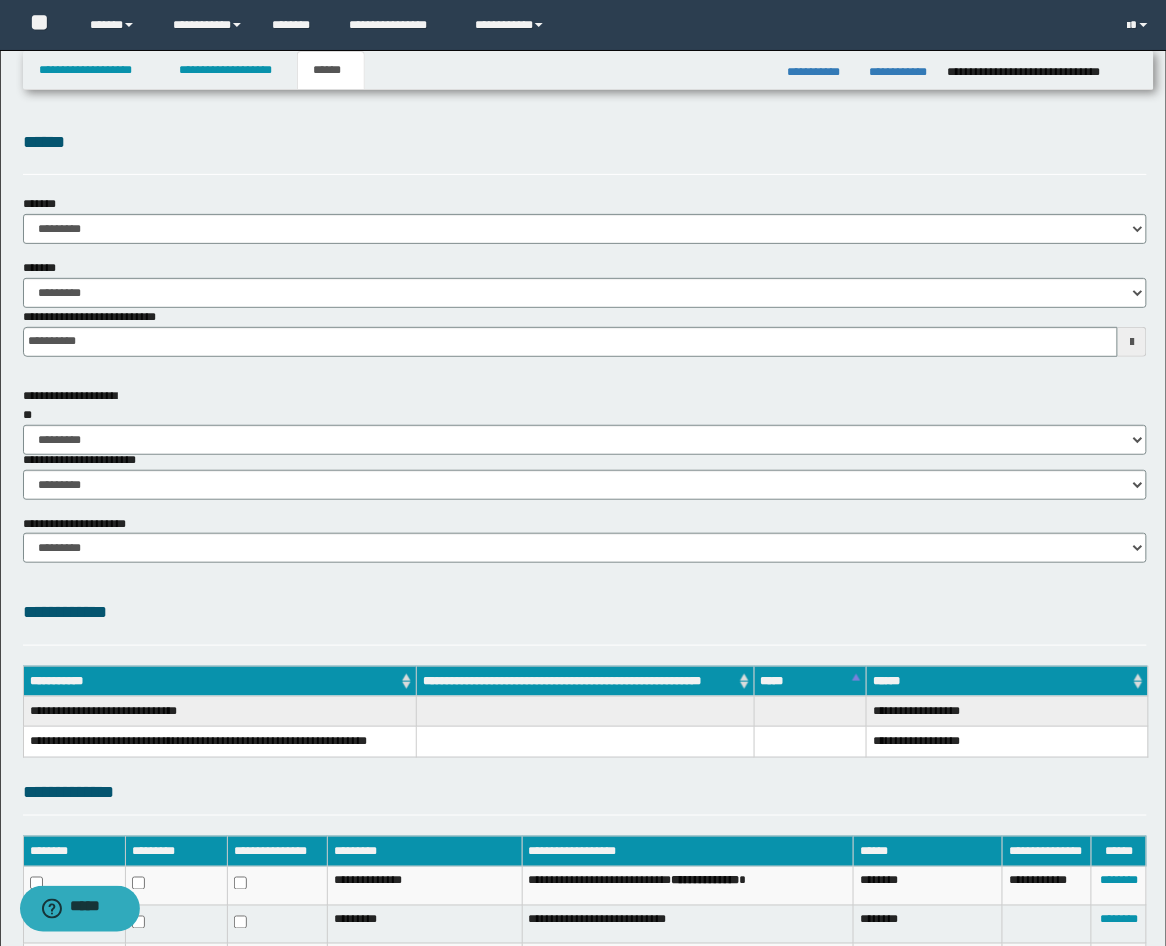 click on "**********" at bounding box center [585, 615] 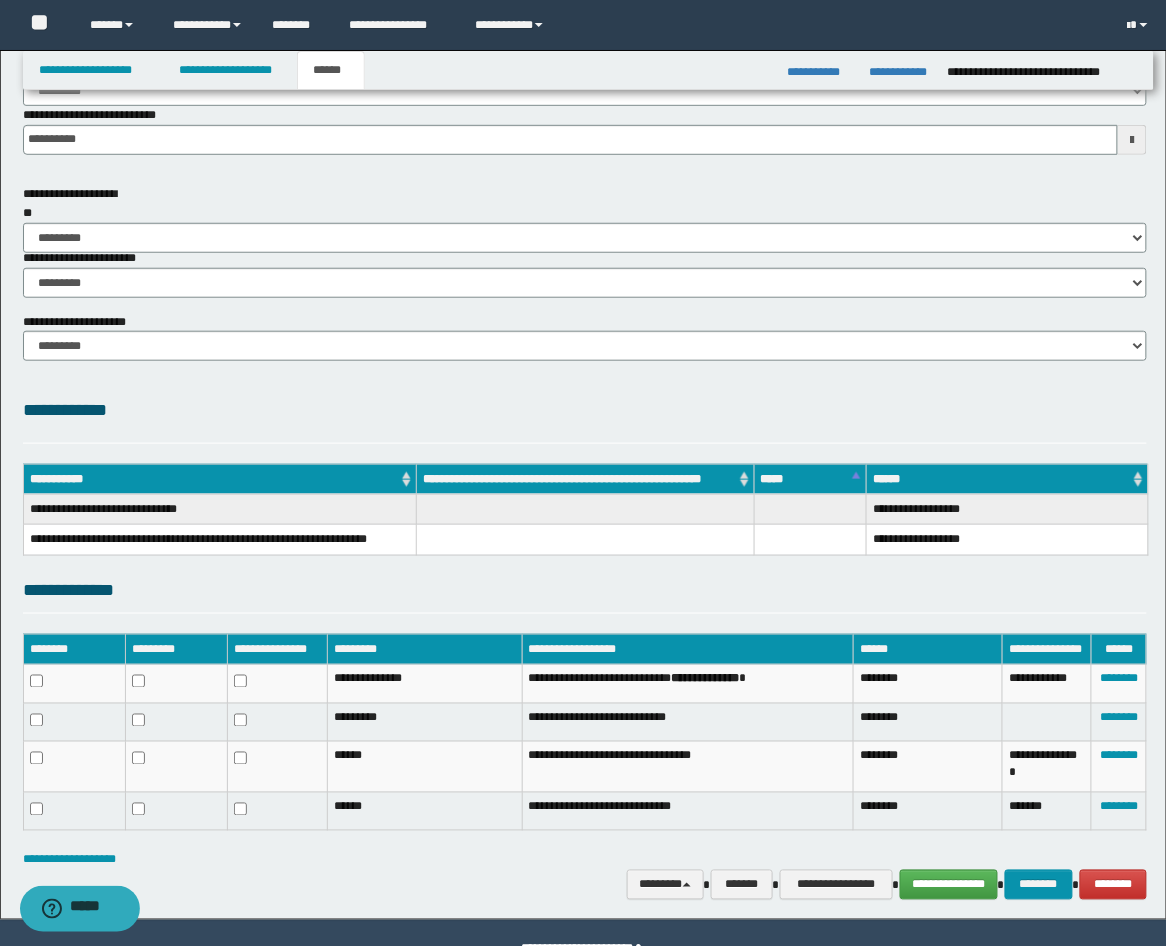 scroll, scrollTop: 252, scrollLeft: 0, axis: vertical 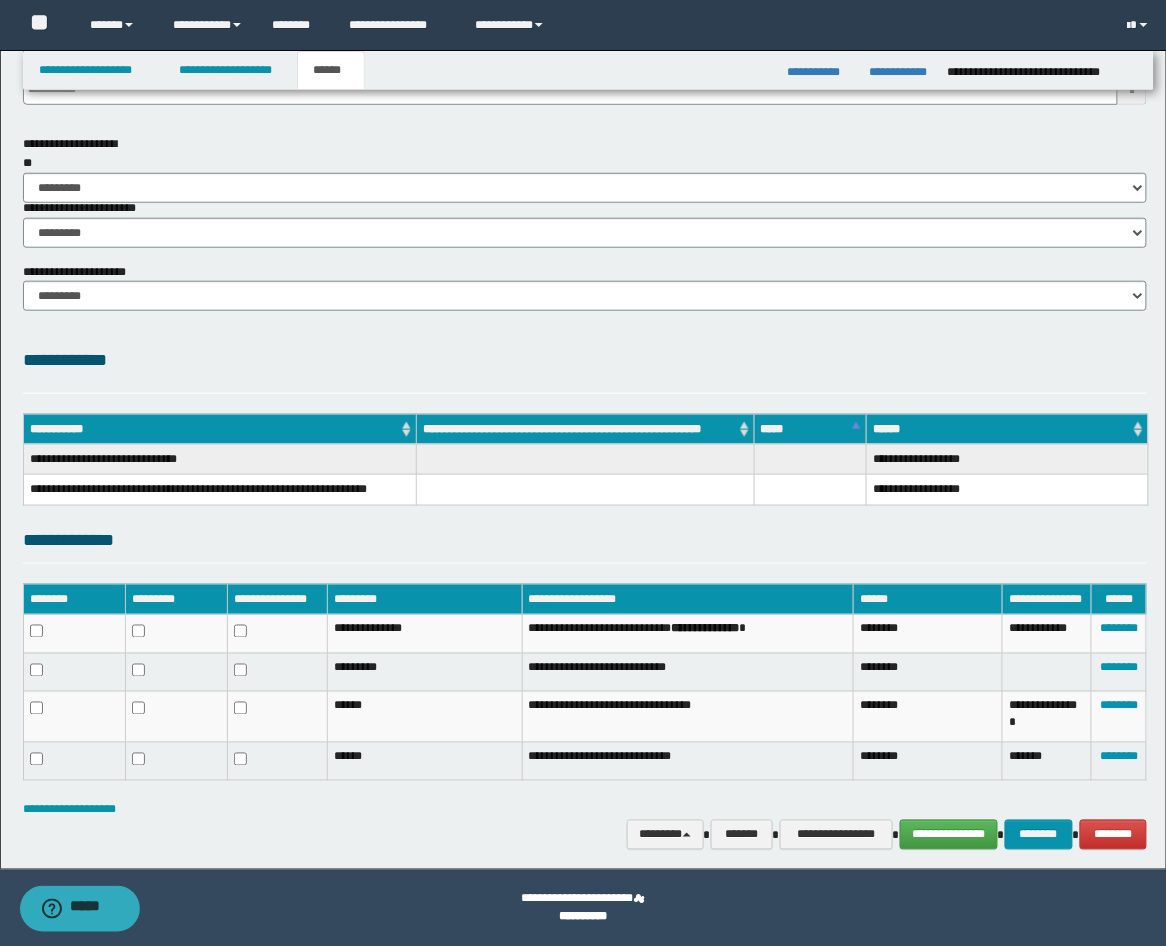 click on "**********" at bounding box center [585, 692] 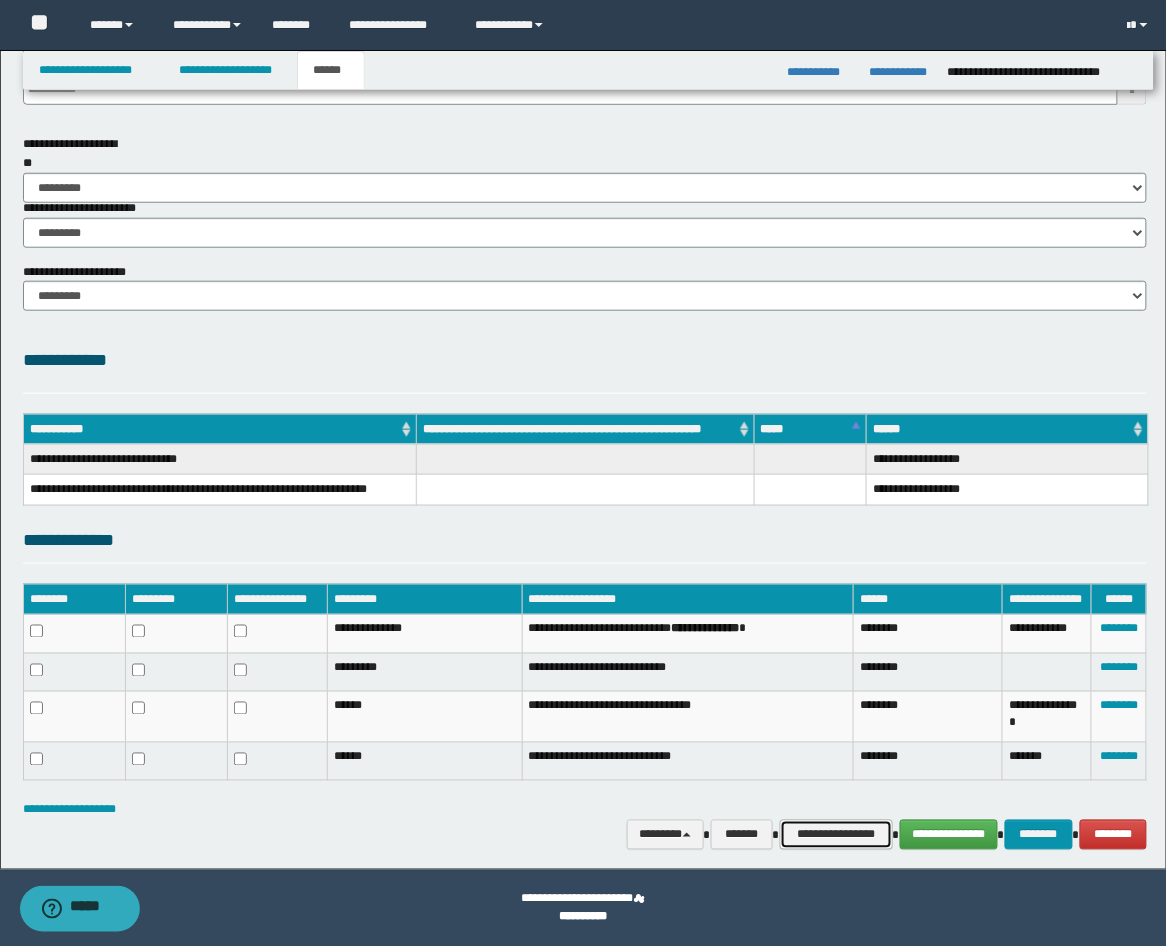 click on "**********" at bounding box center [836, 835] 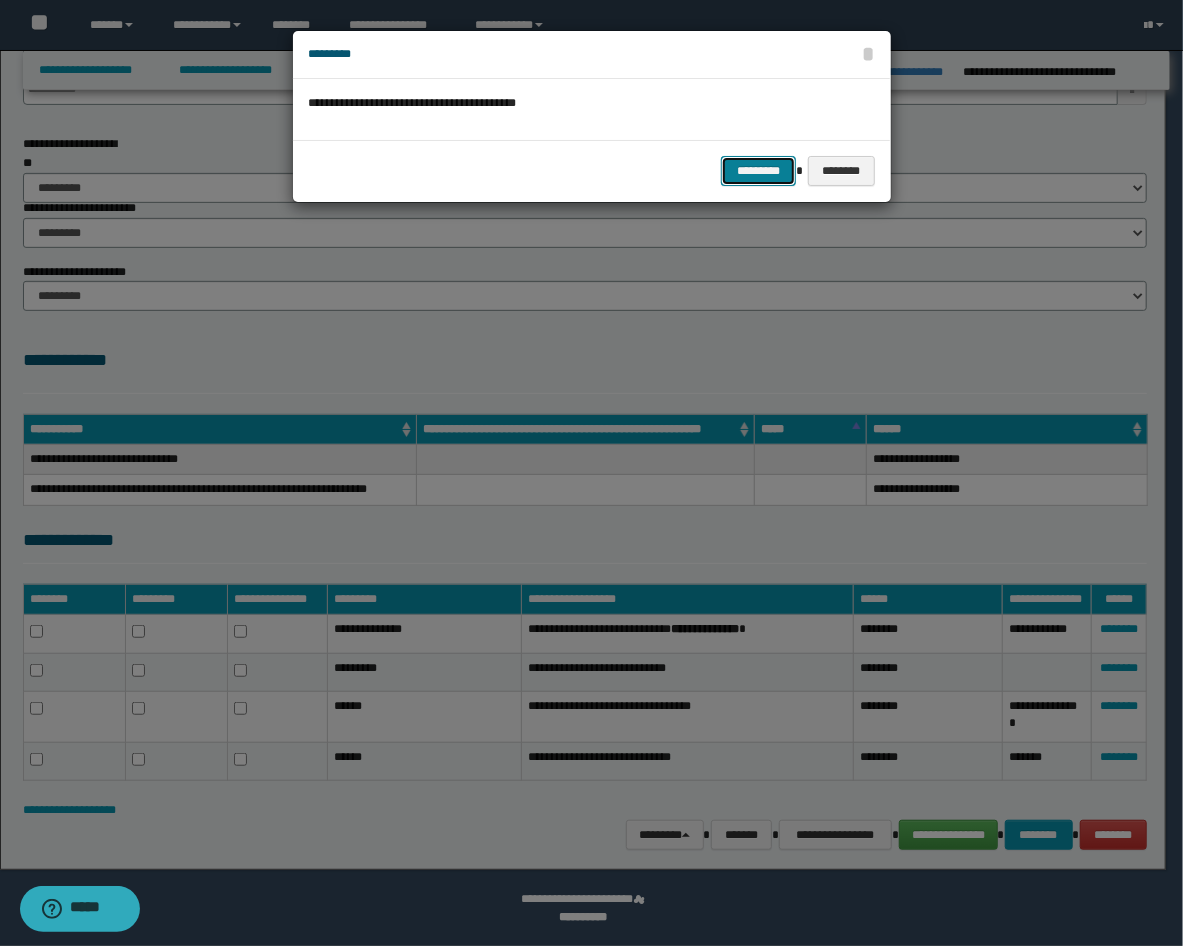 click on "*********" at bounding box center [758, 171] 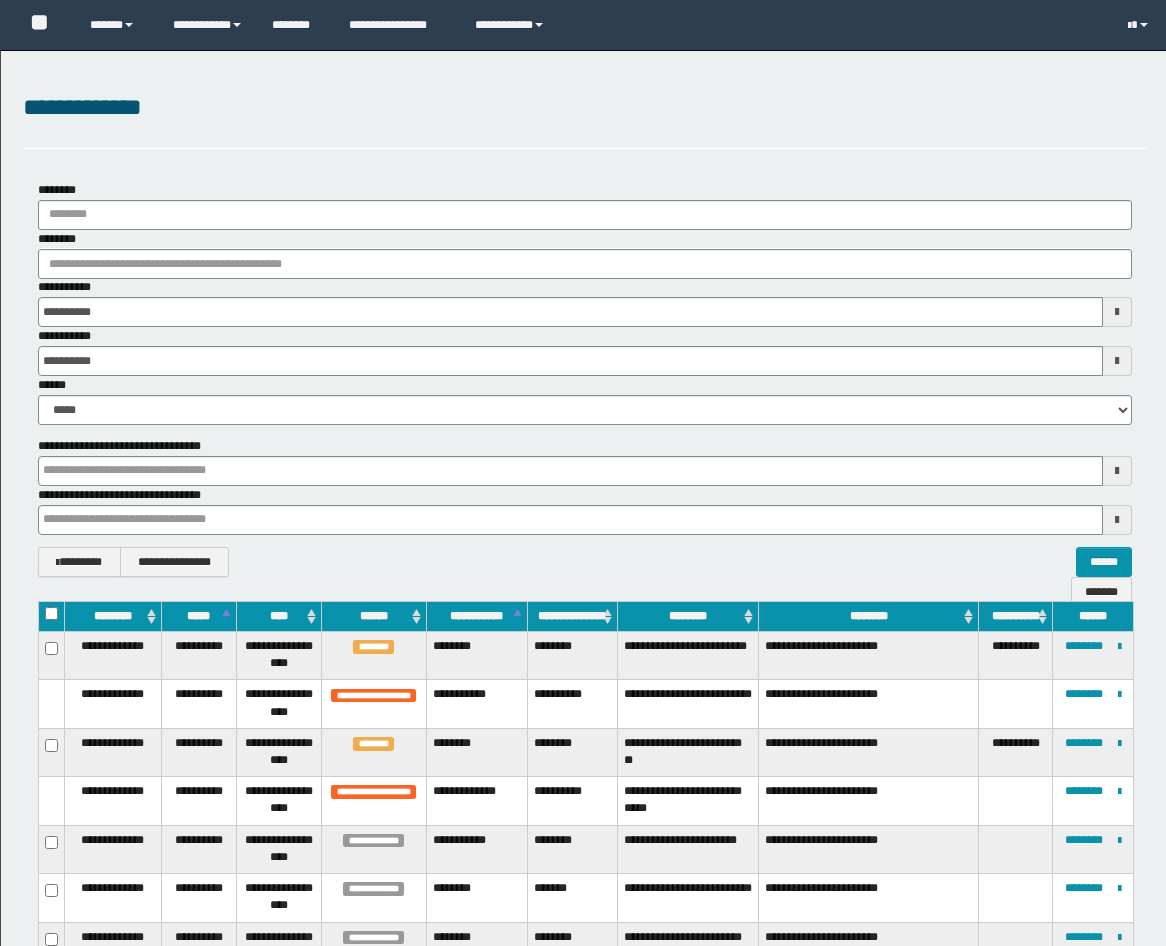 scroll, scrollTop: 370, scrollLeft: 0, axis: vertical 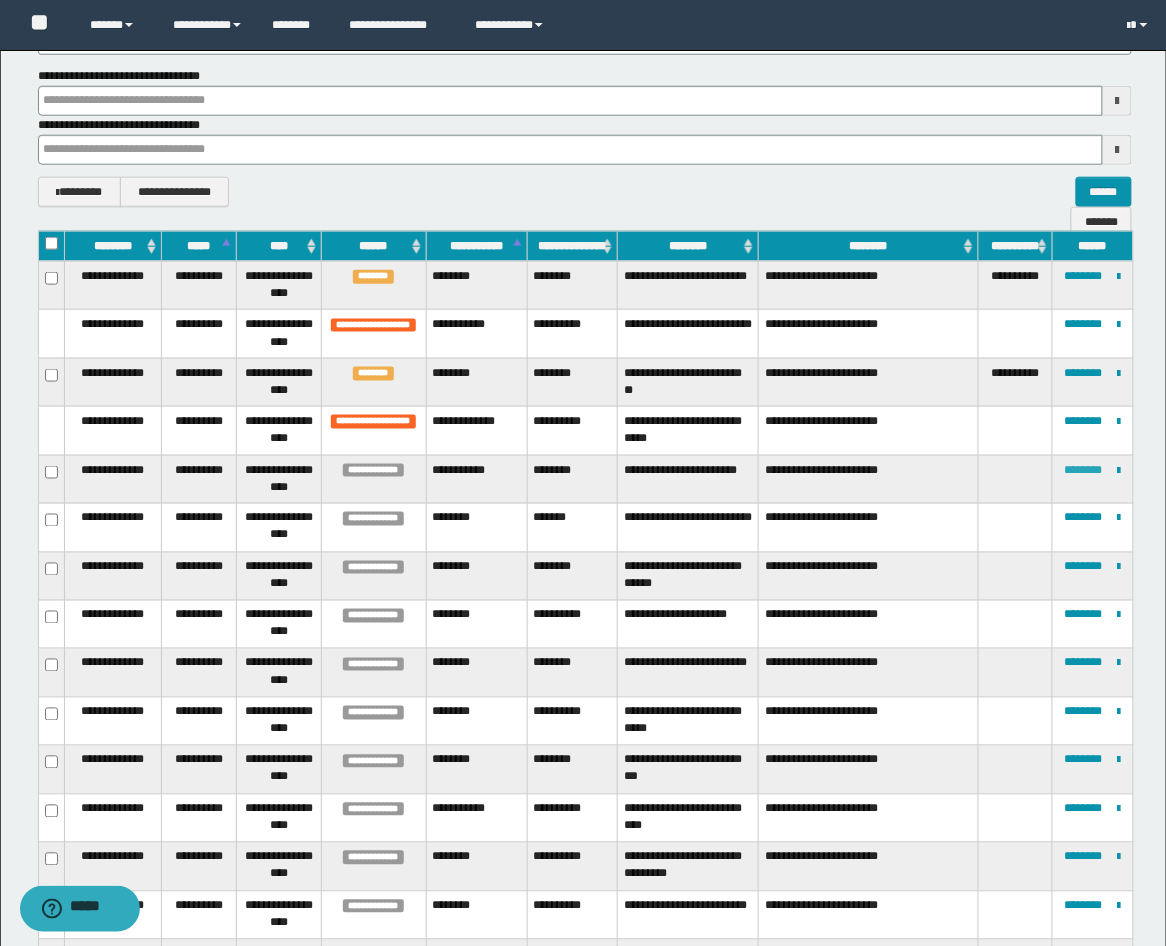 click on "********" at bounding box center (1084, 470) 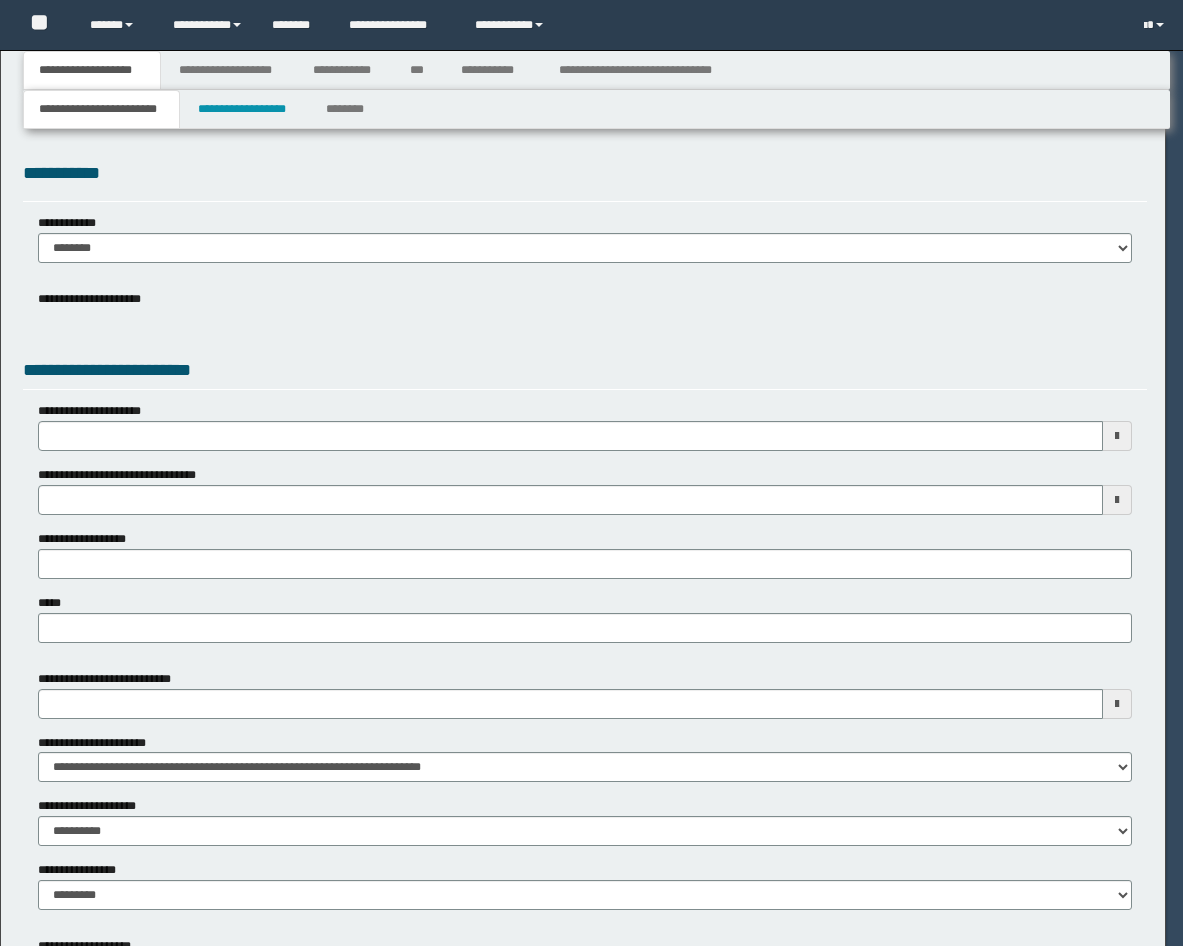 scroll, scrollTop: 0, scrollLeft: 0, axis: both 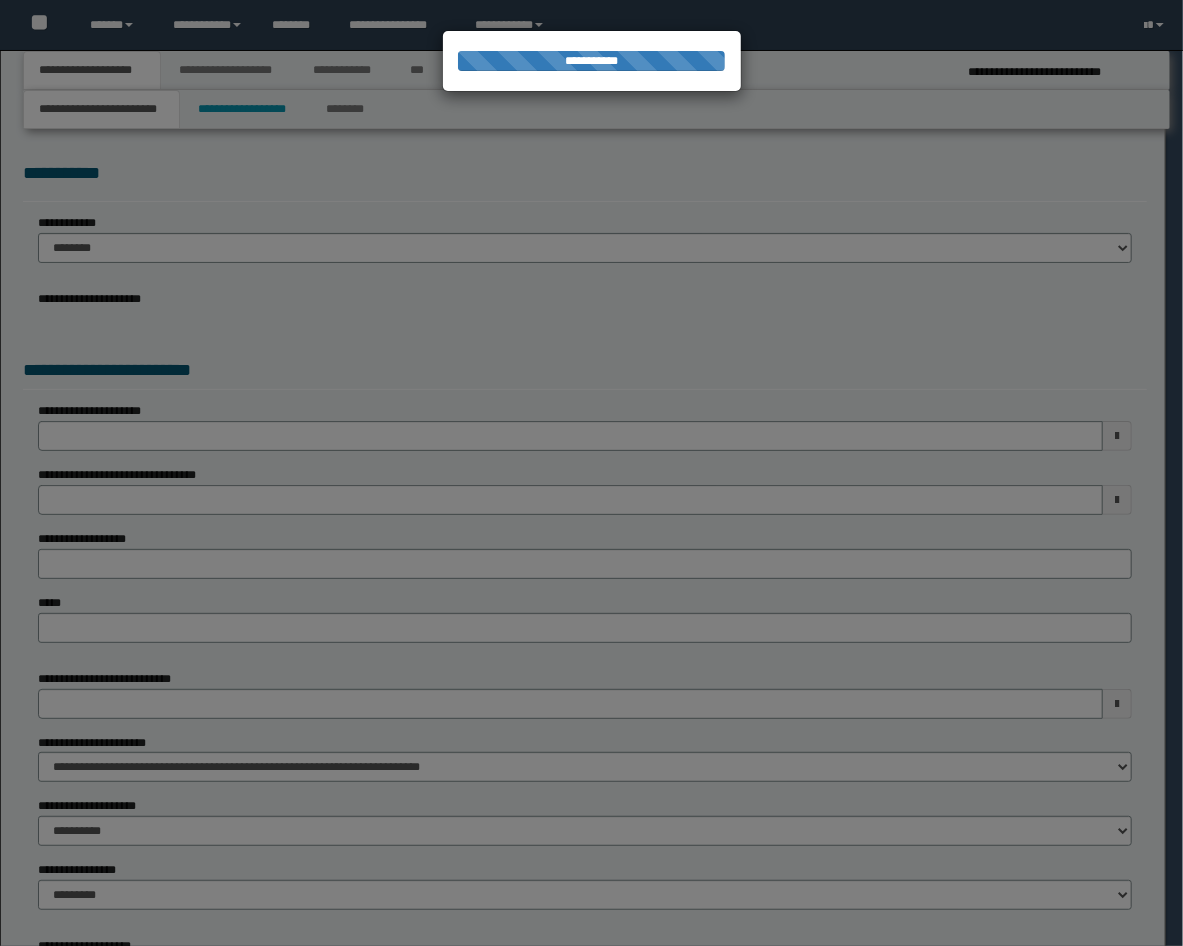 select on "*" 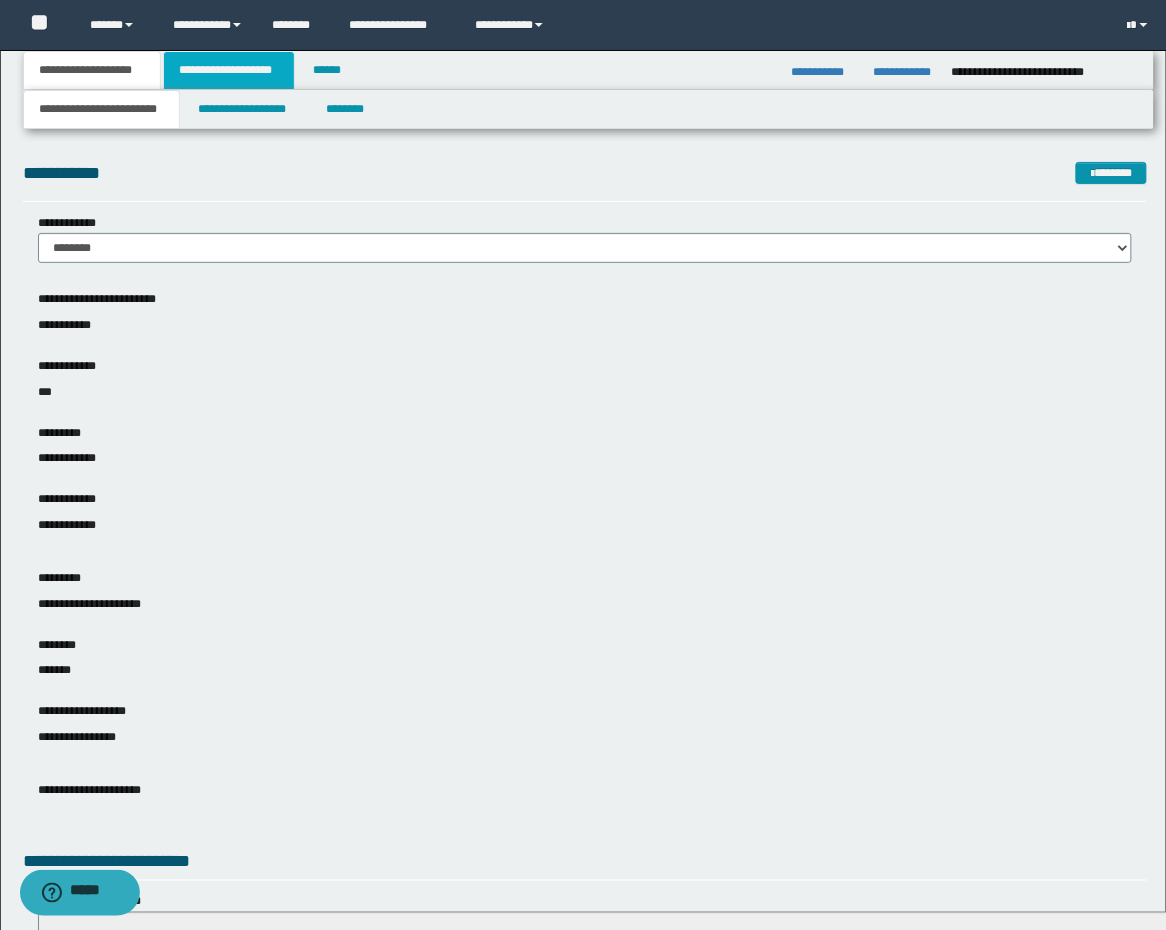 click on "**********" at bounding box center (229, 70) 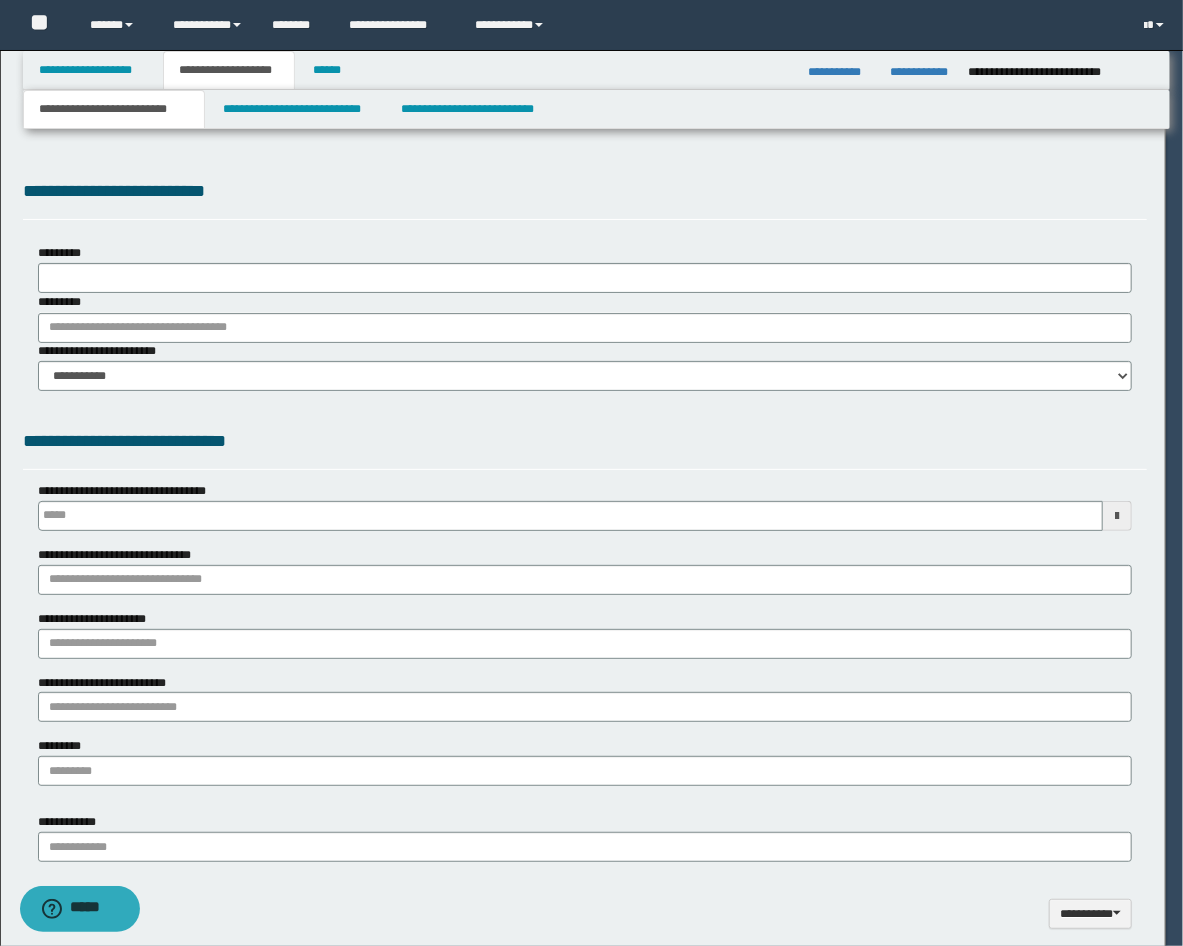 type on "**********" 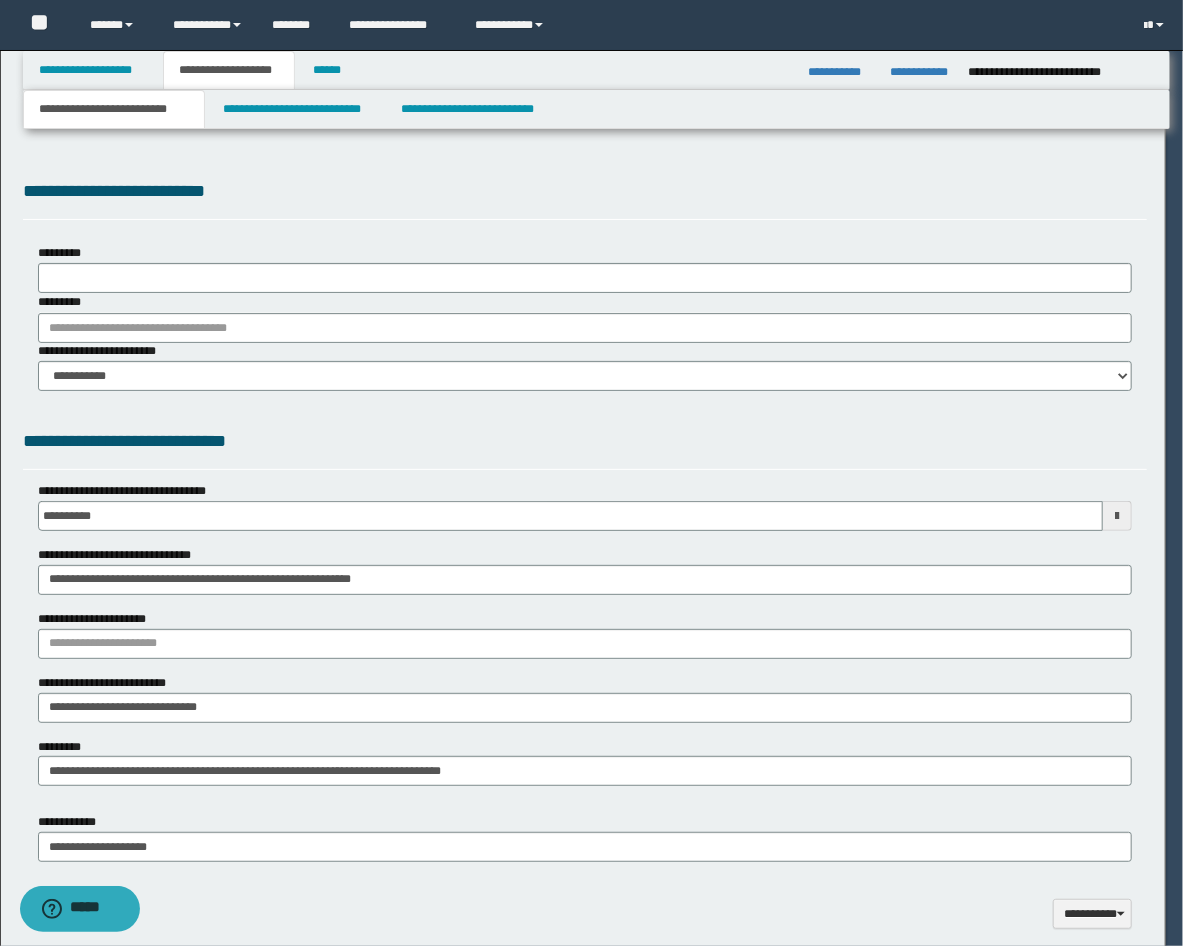 scroll, scrollTop: 0, scrollLeft: 0, axis: both 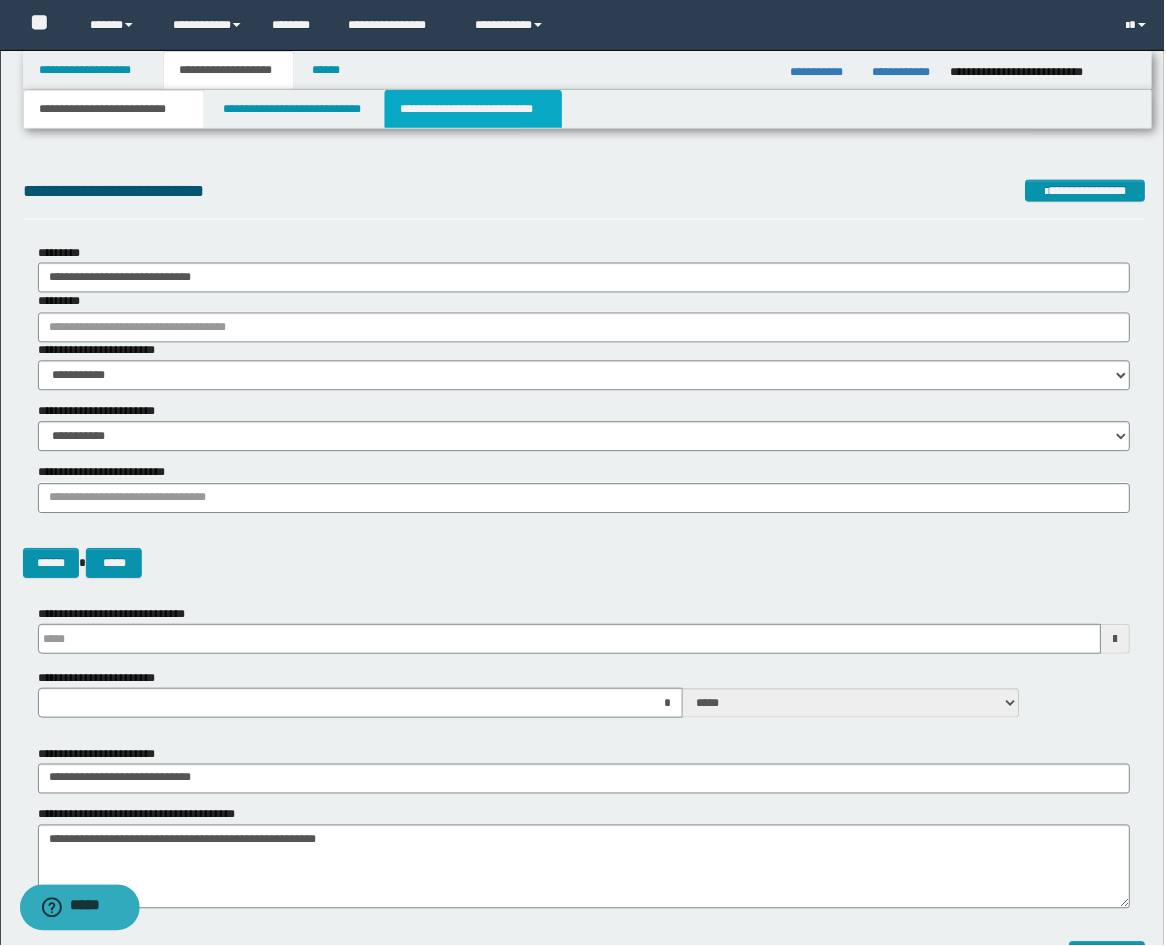 click on "**********" at bounding box center (474, 109) 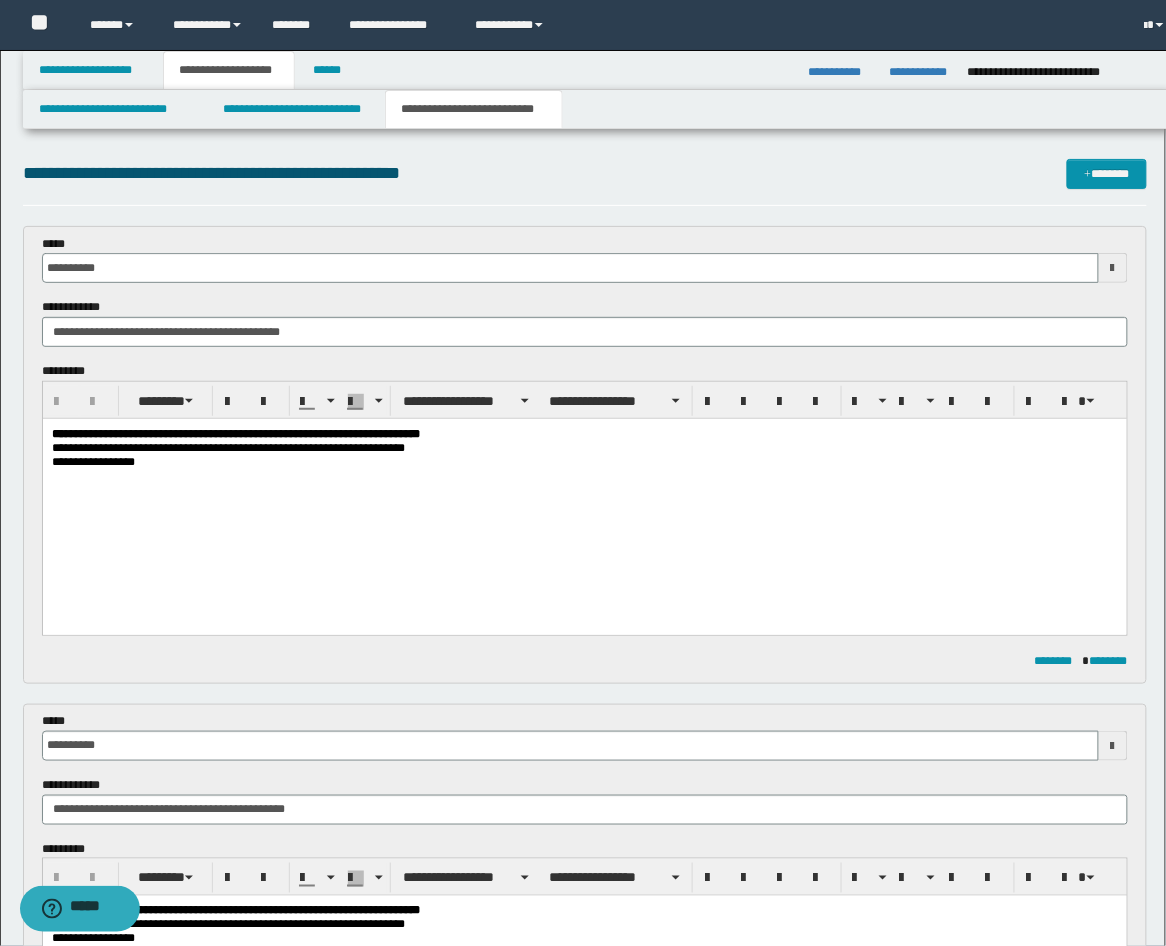 scroll, scrollTop: 0, scrollLeft: 0, axis: both 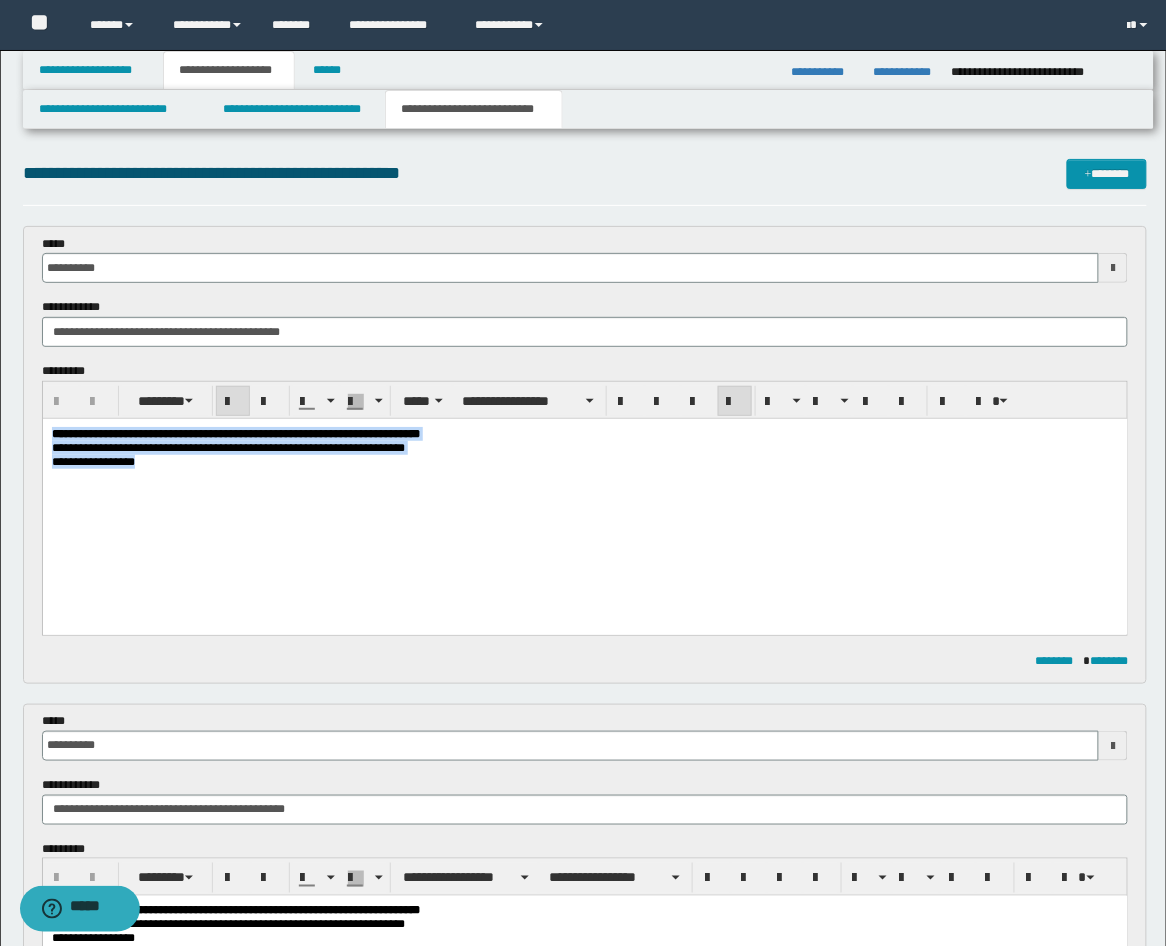 drag, startPoint x: 184, startPoint y: 469, endPoint x: -17, endPoint y: 407, distance: 210.34496 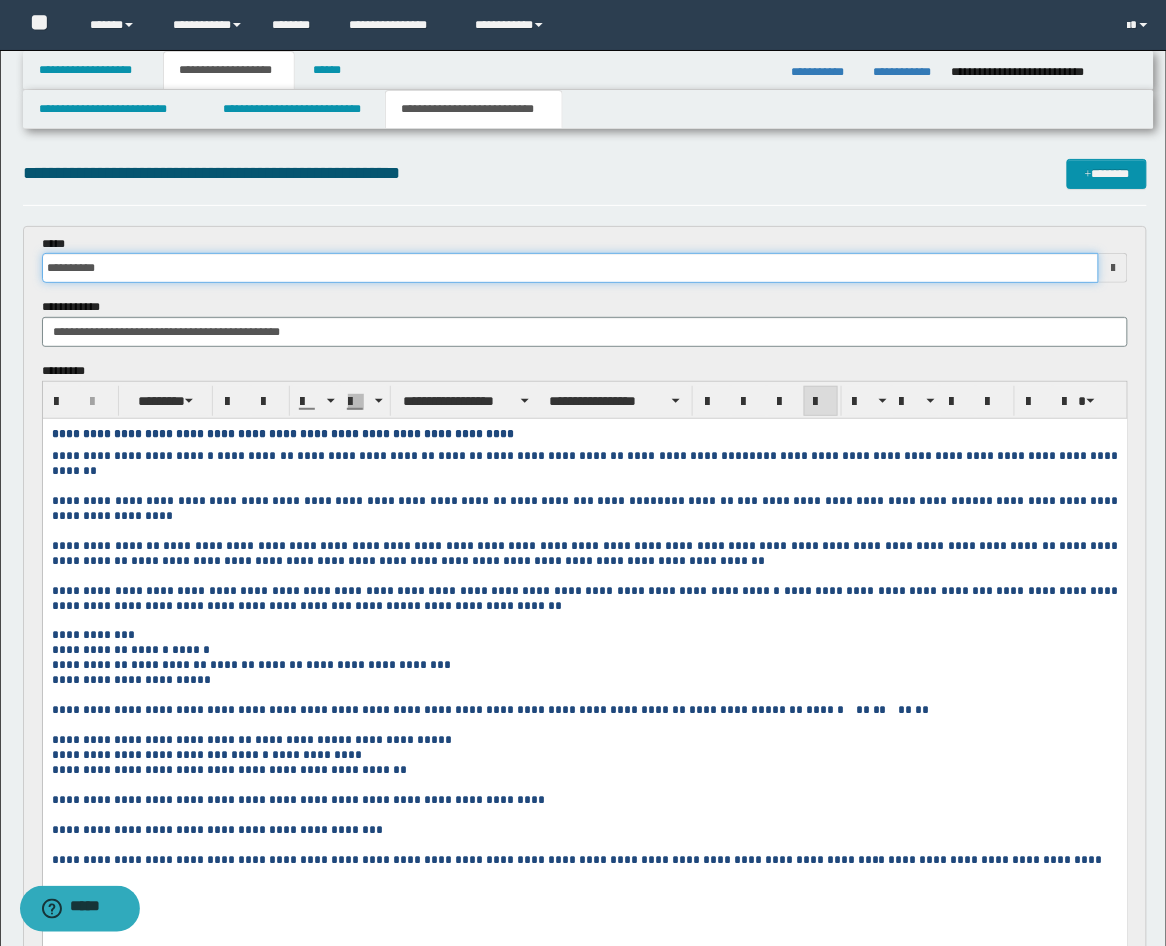 click on "**********" at bounding box center [571, 268] 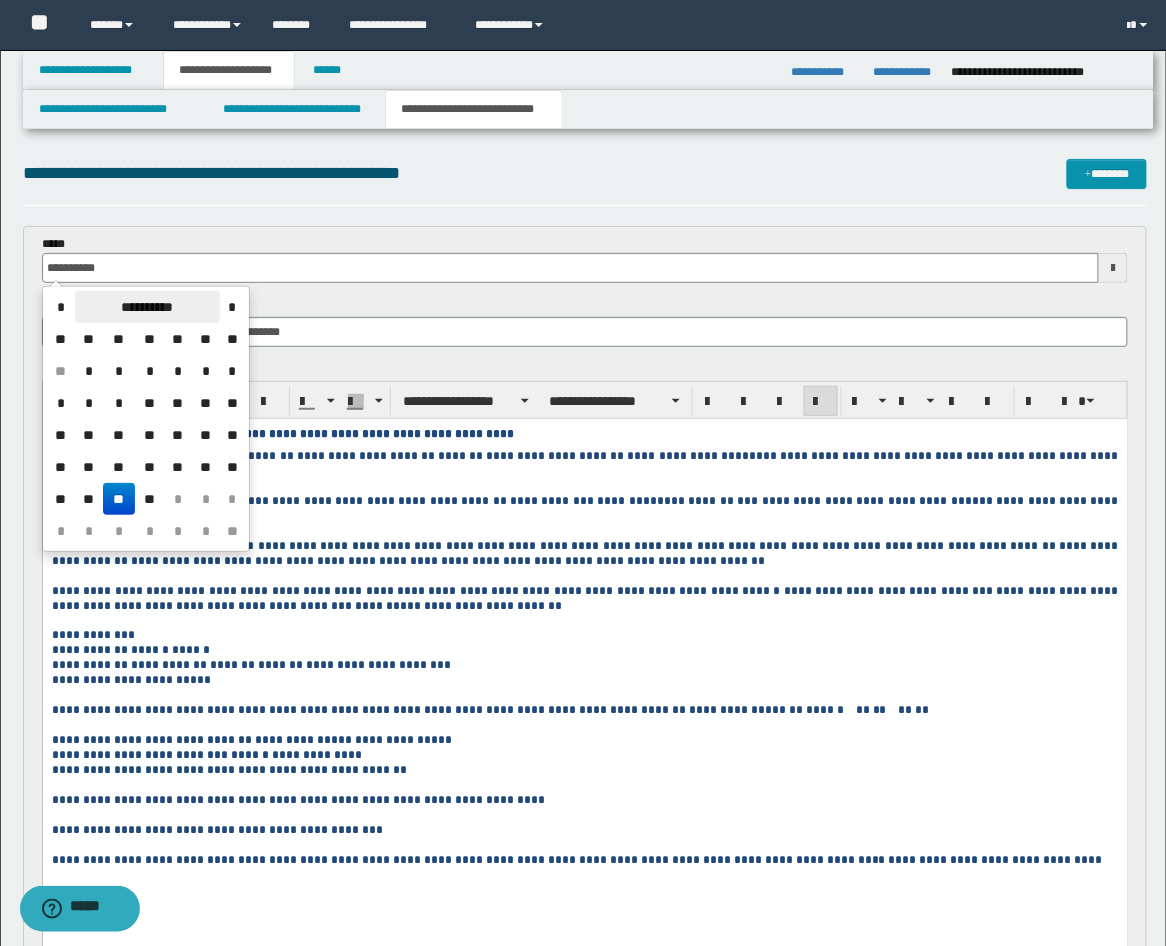 click on "**********" at bounding box center (147, 307) 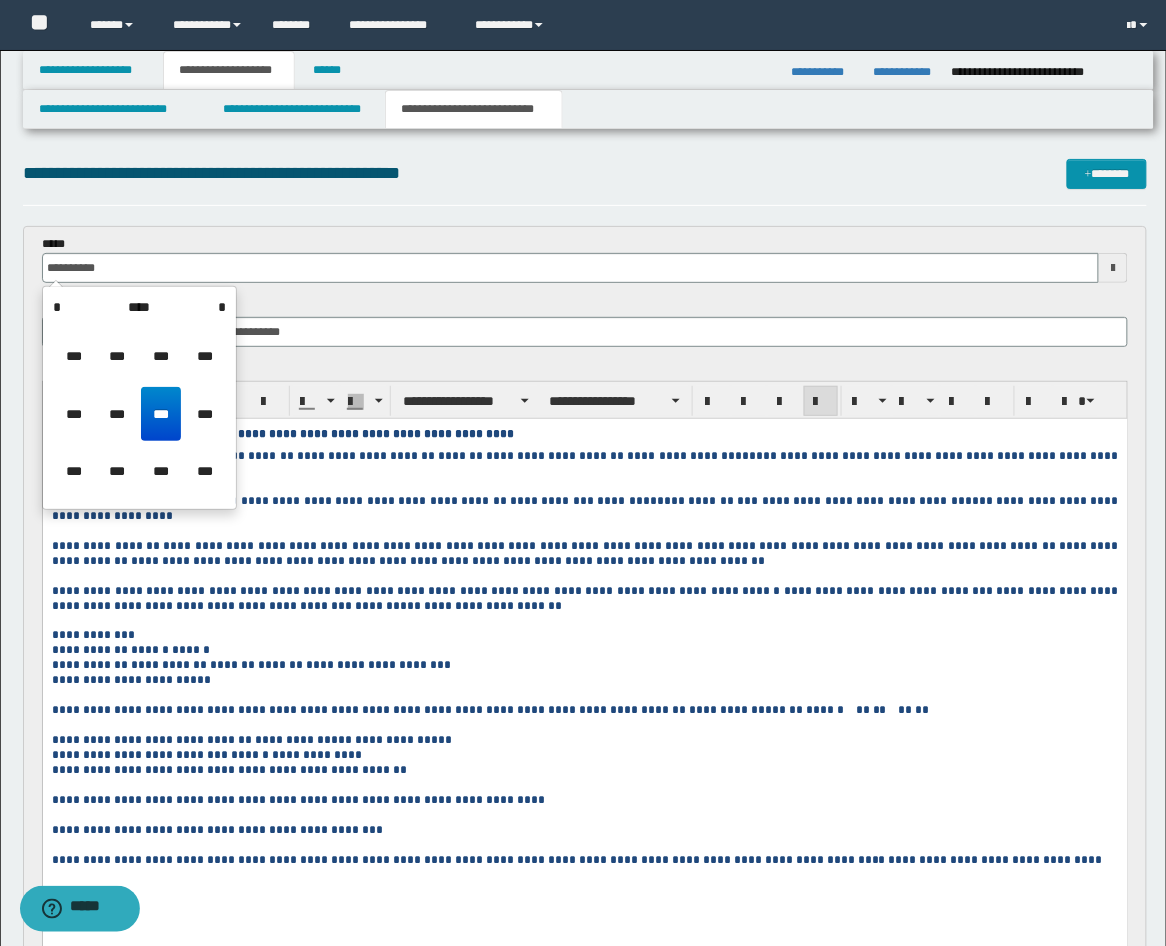 click on "****" at bounding box center [139, 307] 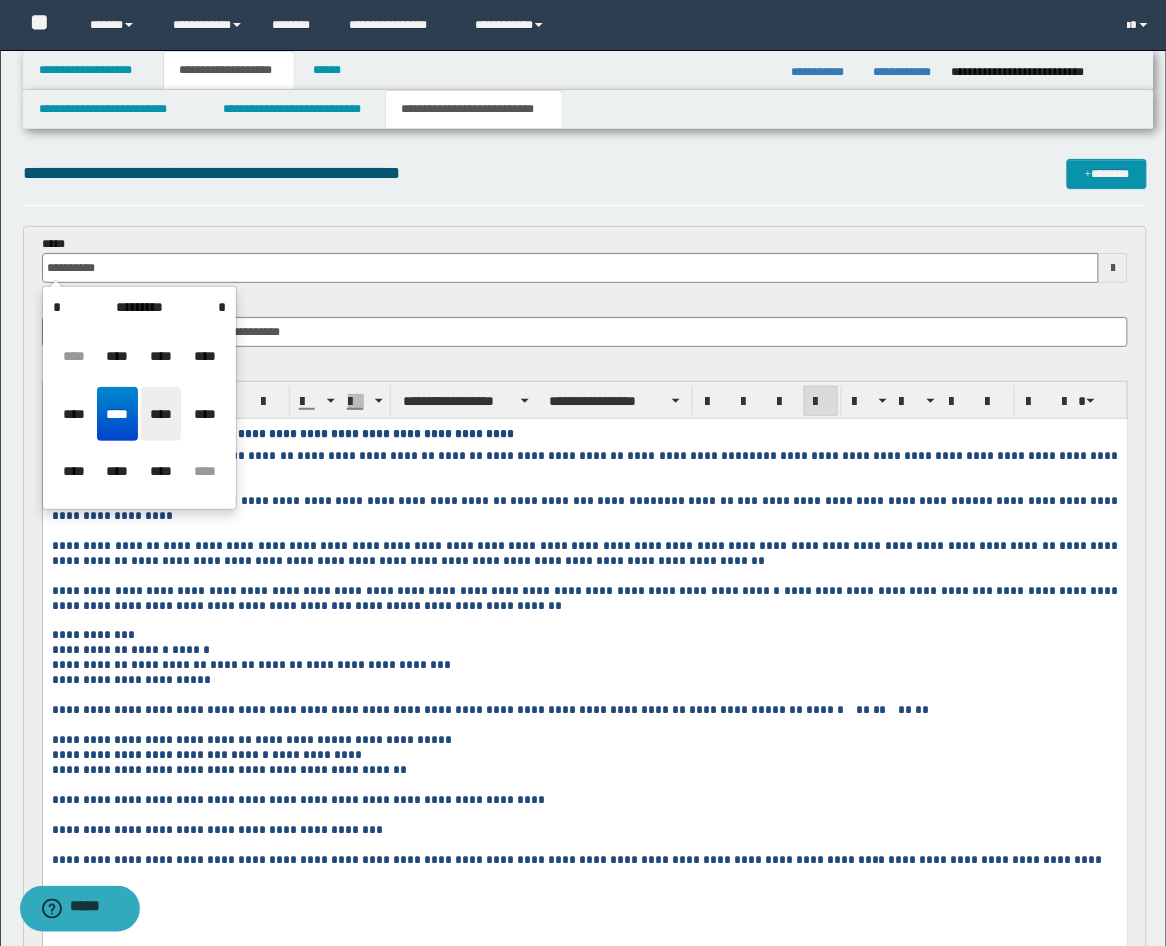 click on "****" at bounding box center (161, 414) 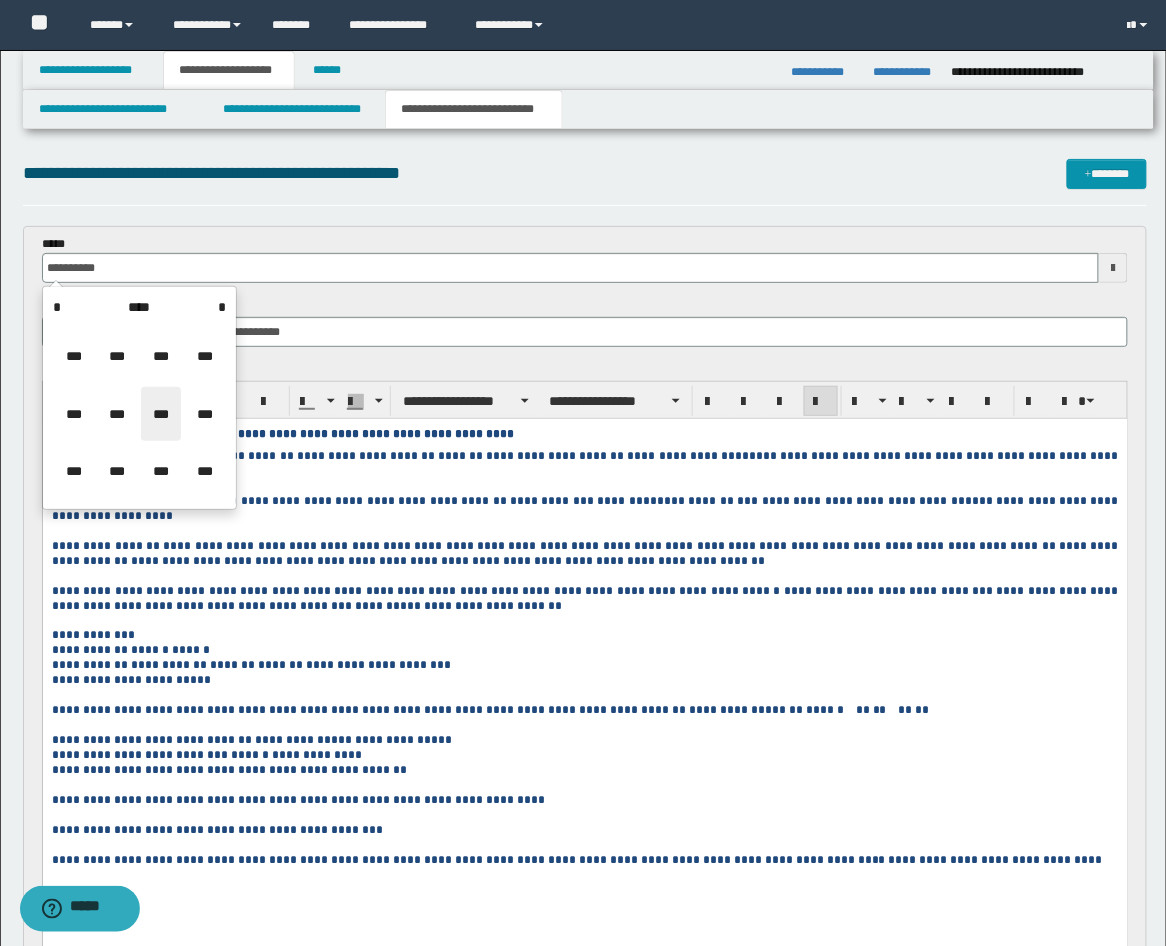 click on "***" at bounding box center [161, 414] 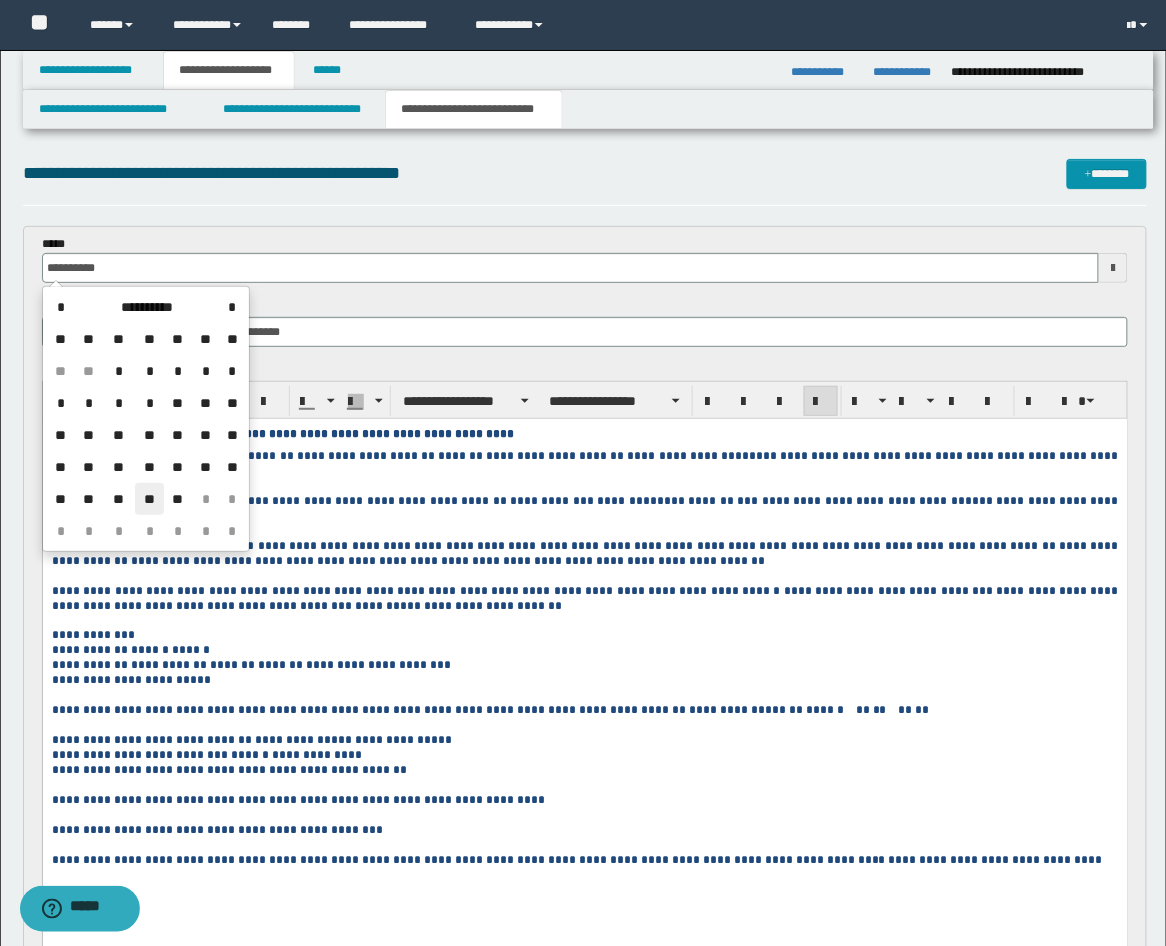 click on "**" at bounding box center (149, 499) 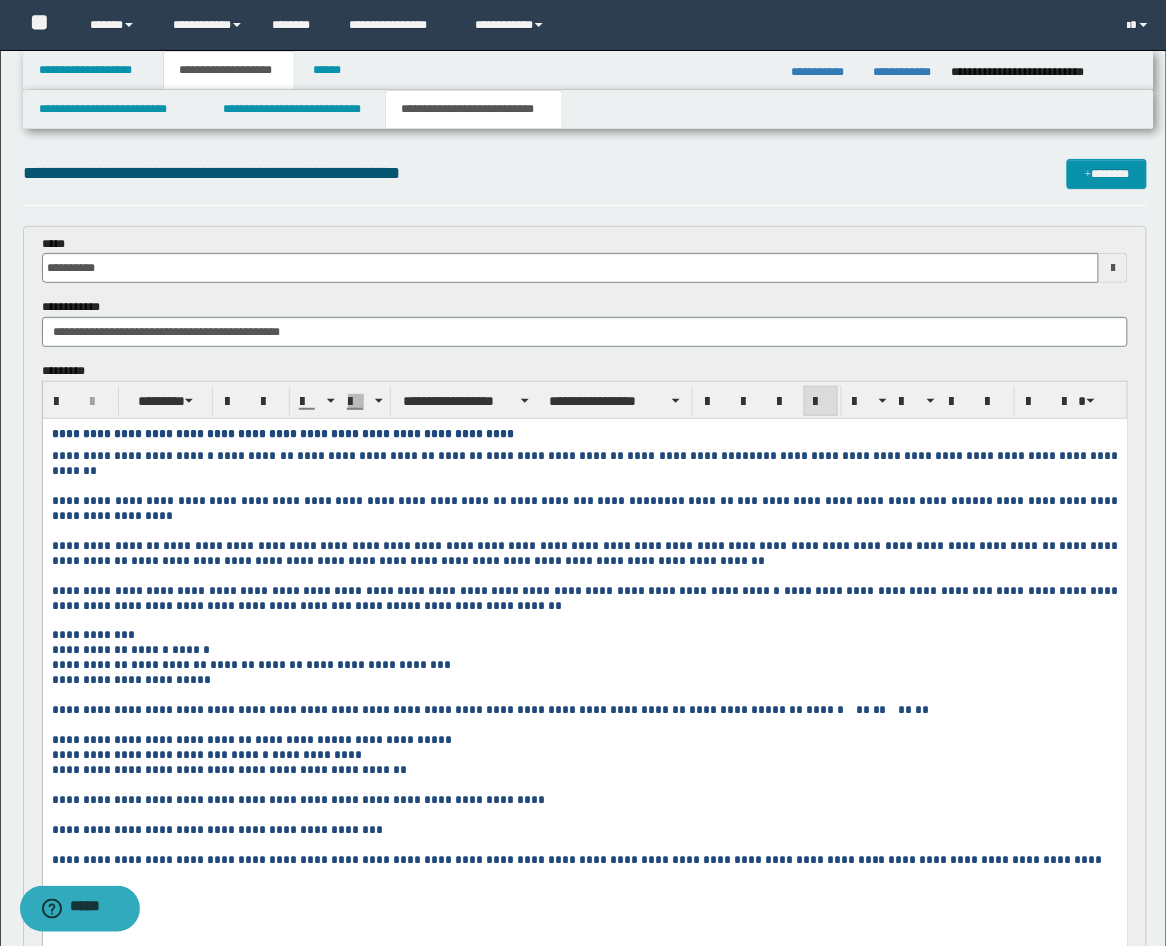 click on "**********" at bounding box center [584, 634] 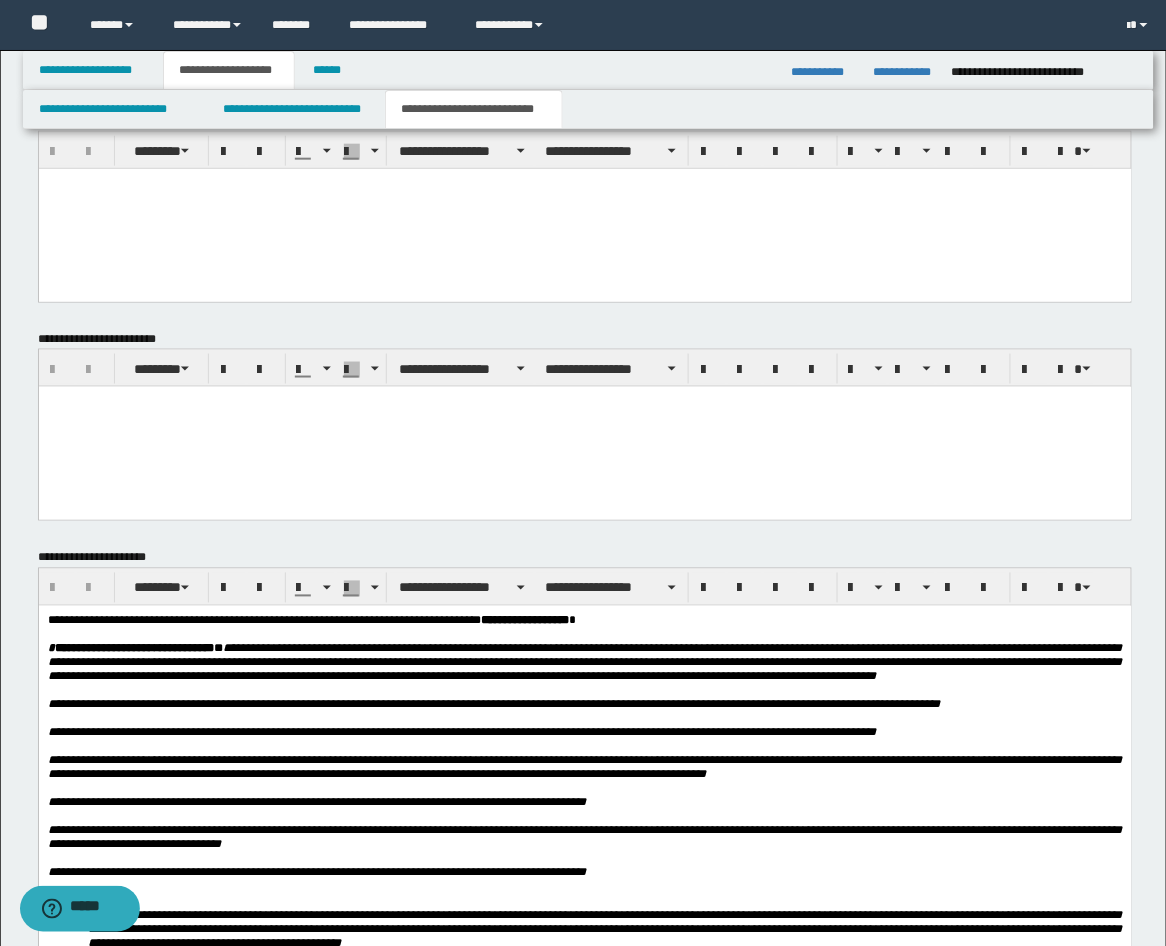 scroll, scrollTop: 2222, scrollLeft: 0, axis: vertical 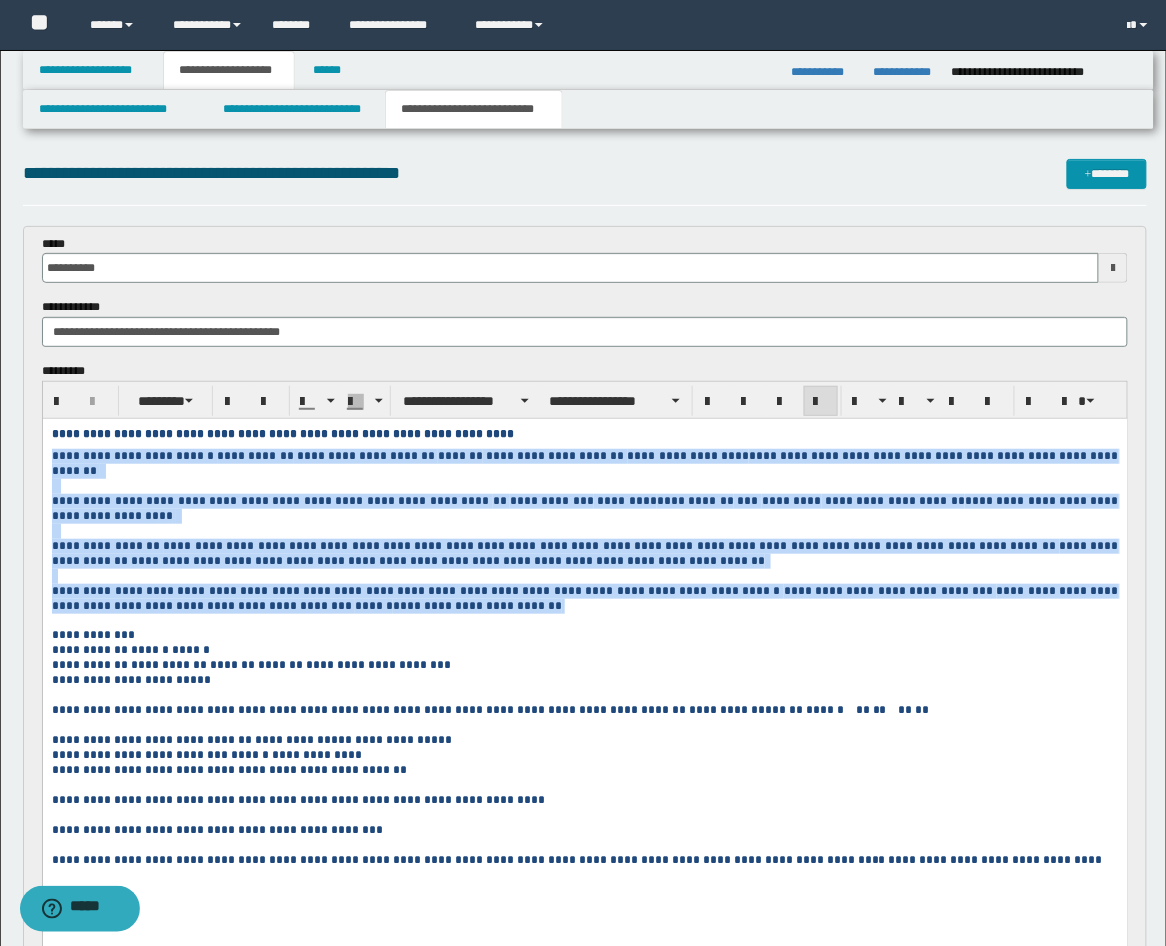 drag, startPoint x: 400, startPoint y: 593, endPoint x: 47, endPoint y: 457, distance: 378.2922 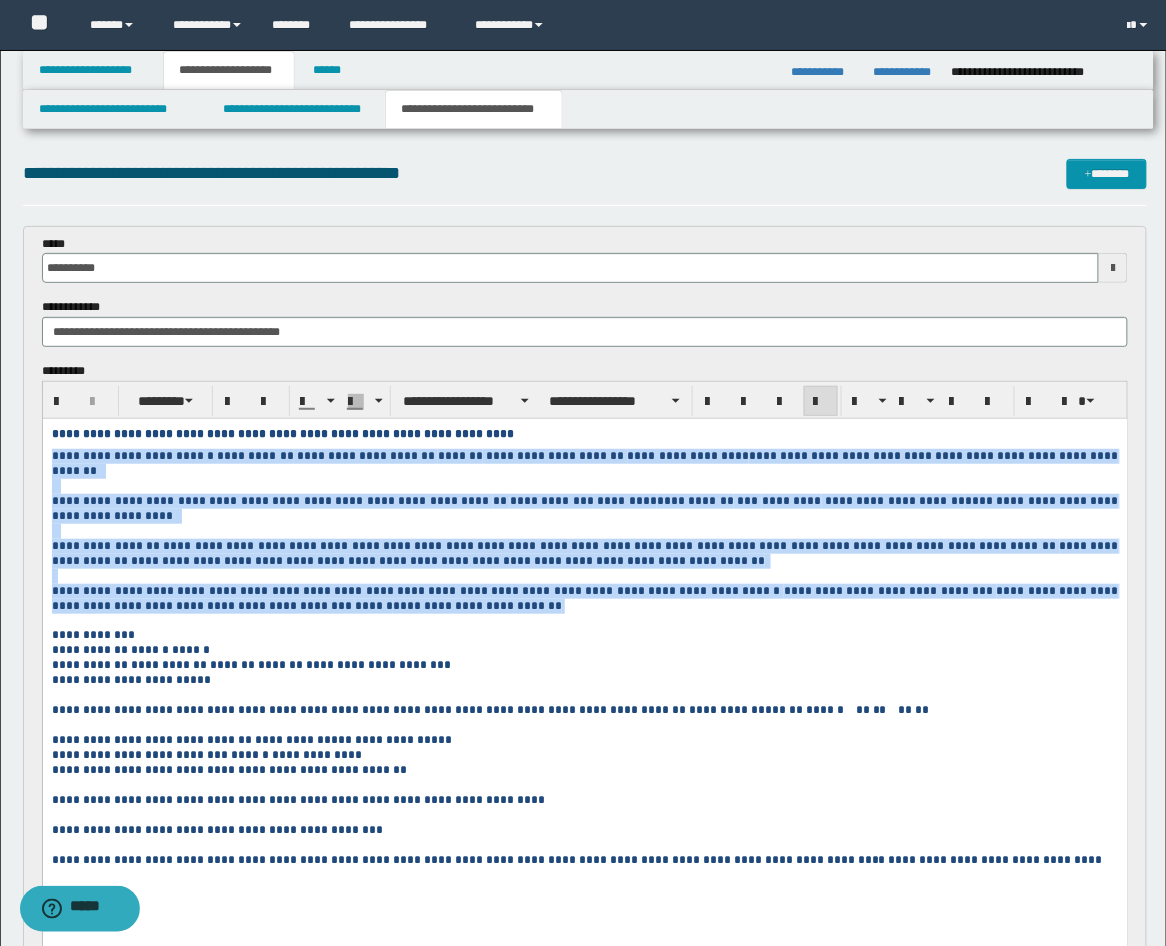 click on "**********" at bounding box center (584, 703) 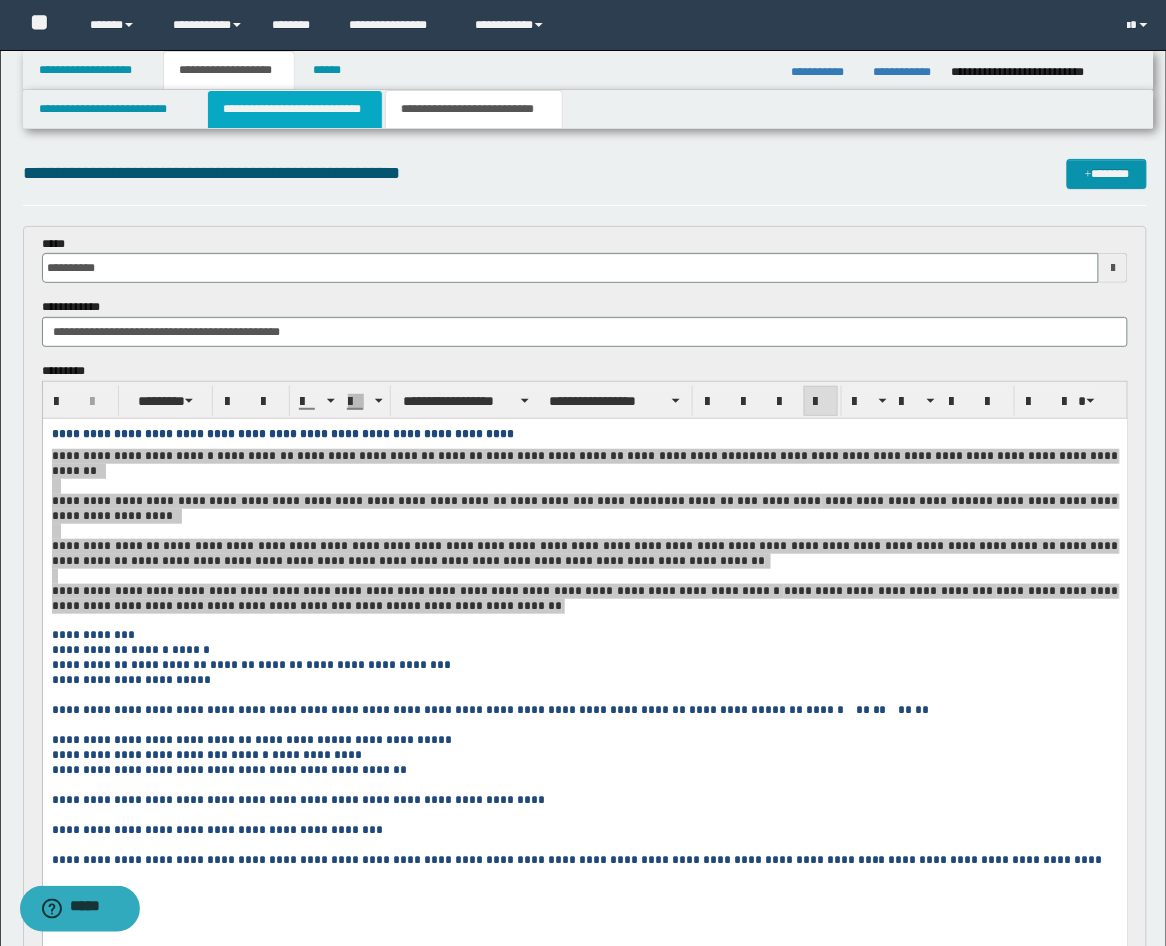 click on "**********" at bounding box center (295, 109) 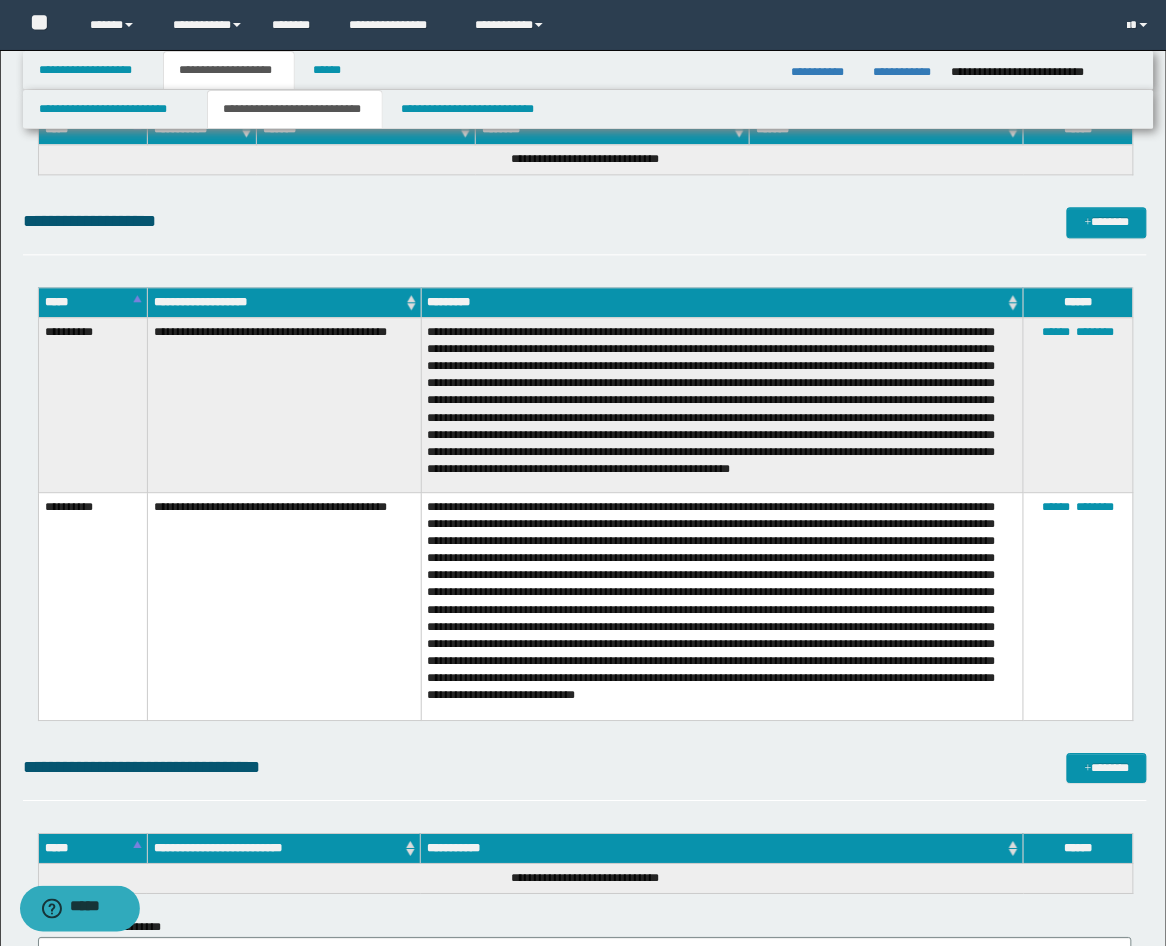 scroll, scrollTop: 2751, scrollLeft: 0, axis: vertical 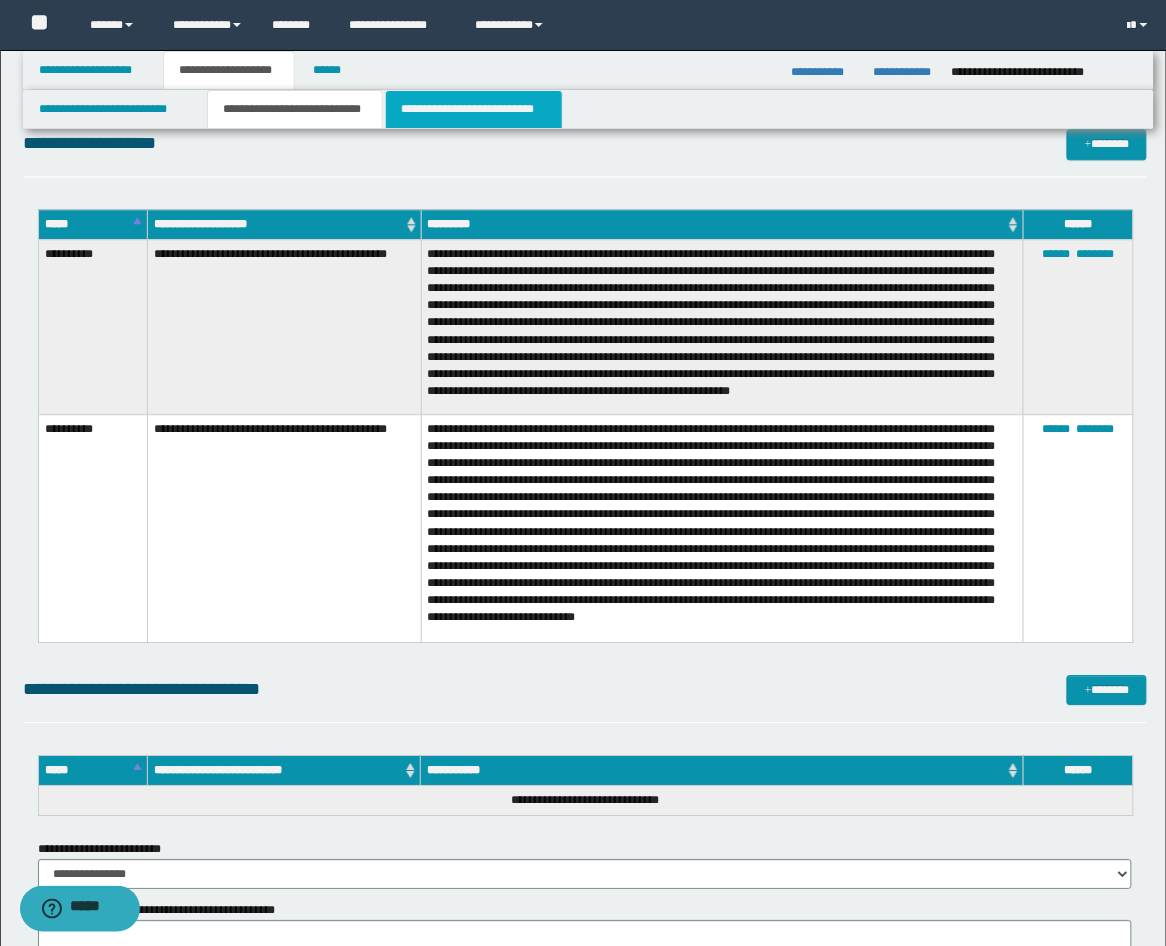 click on "**********" at bounding box center [474, 109] 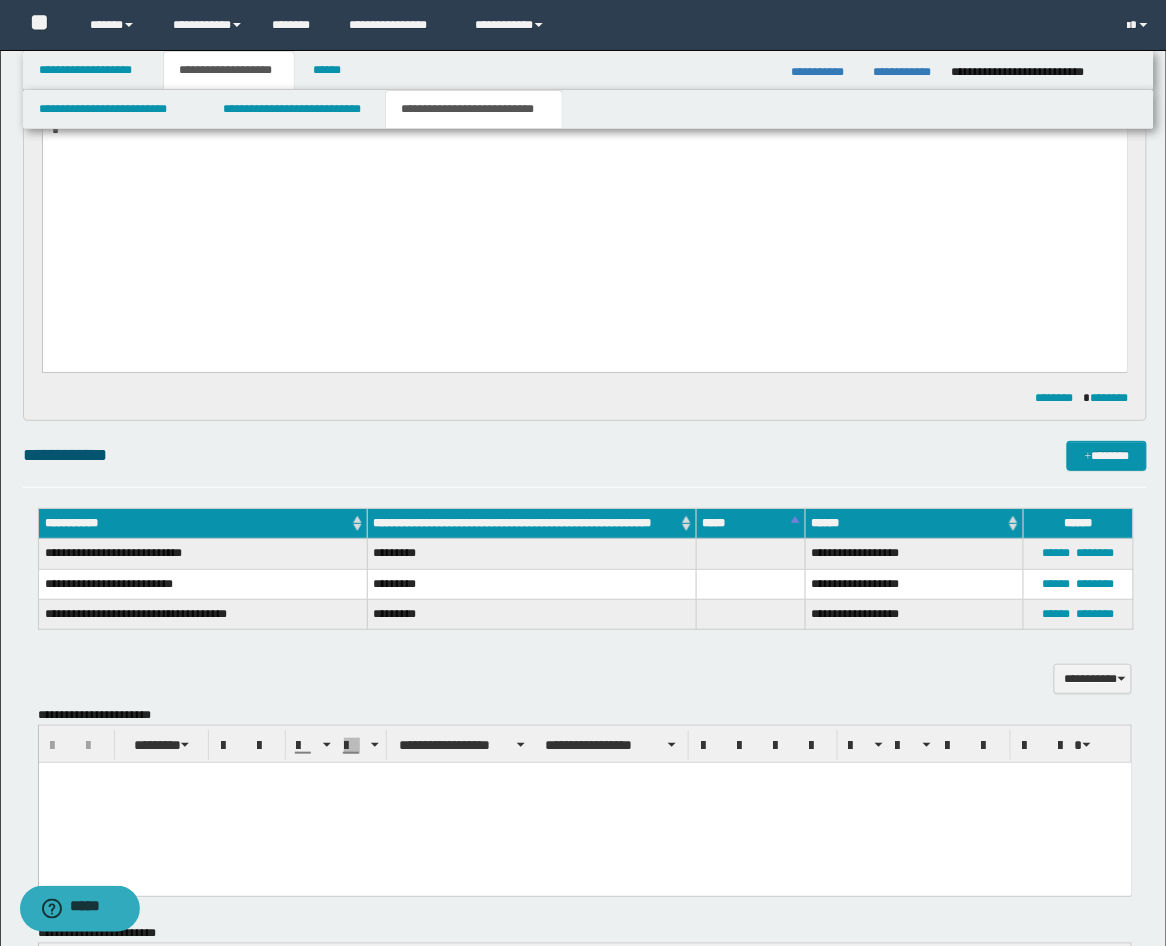 scroll, scrollTop: 1852, scrollLeft: 0, axis: vertical 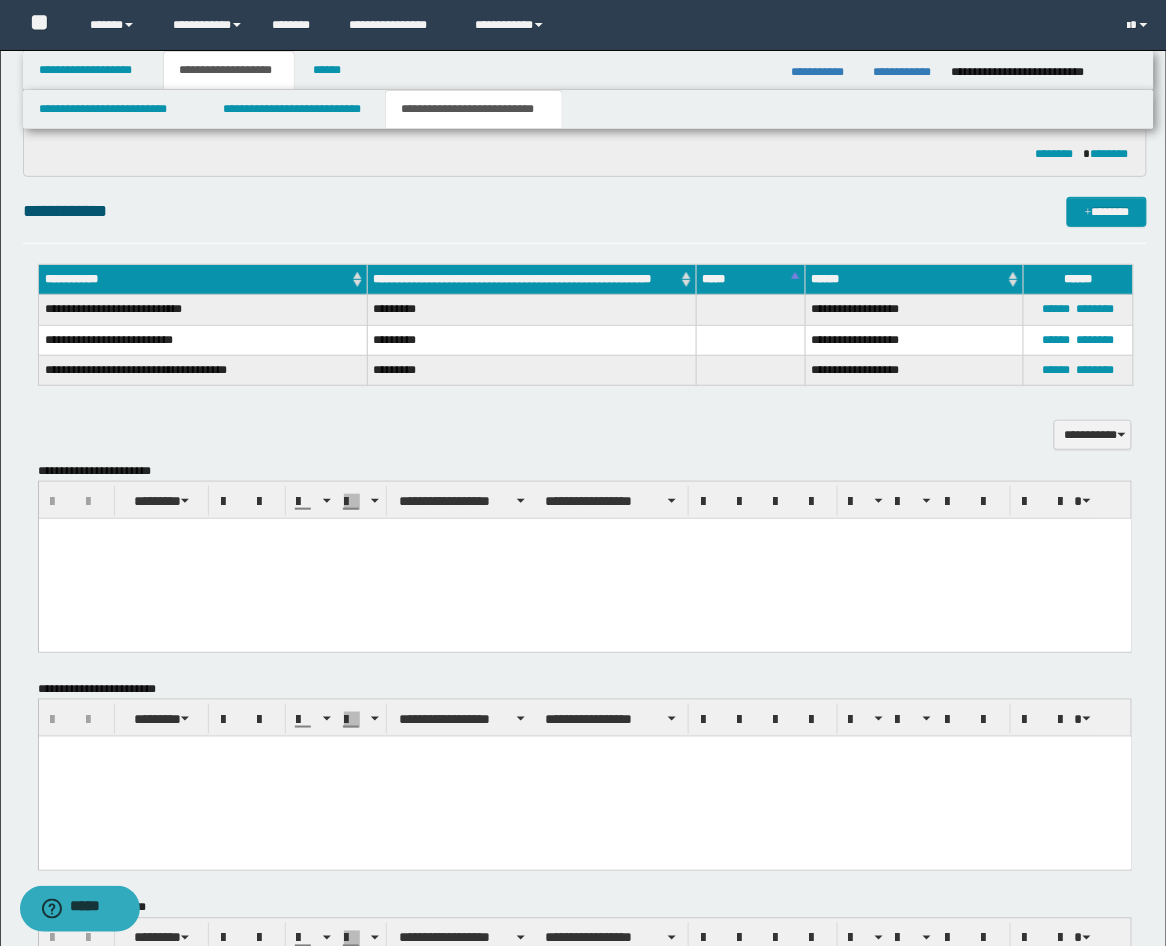 click at bounding box center [584, 533] 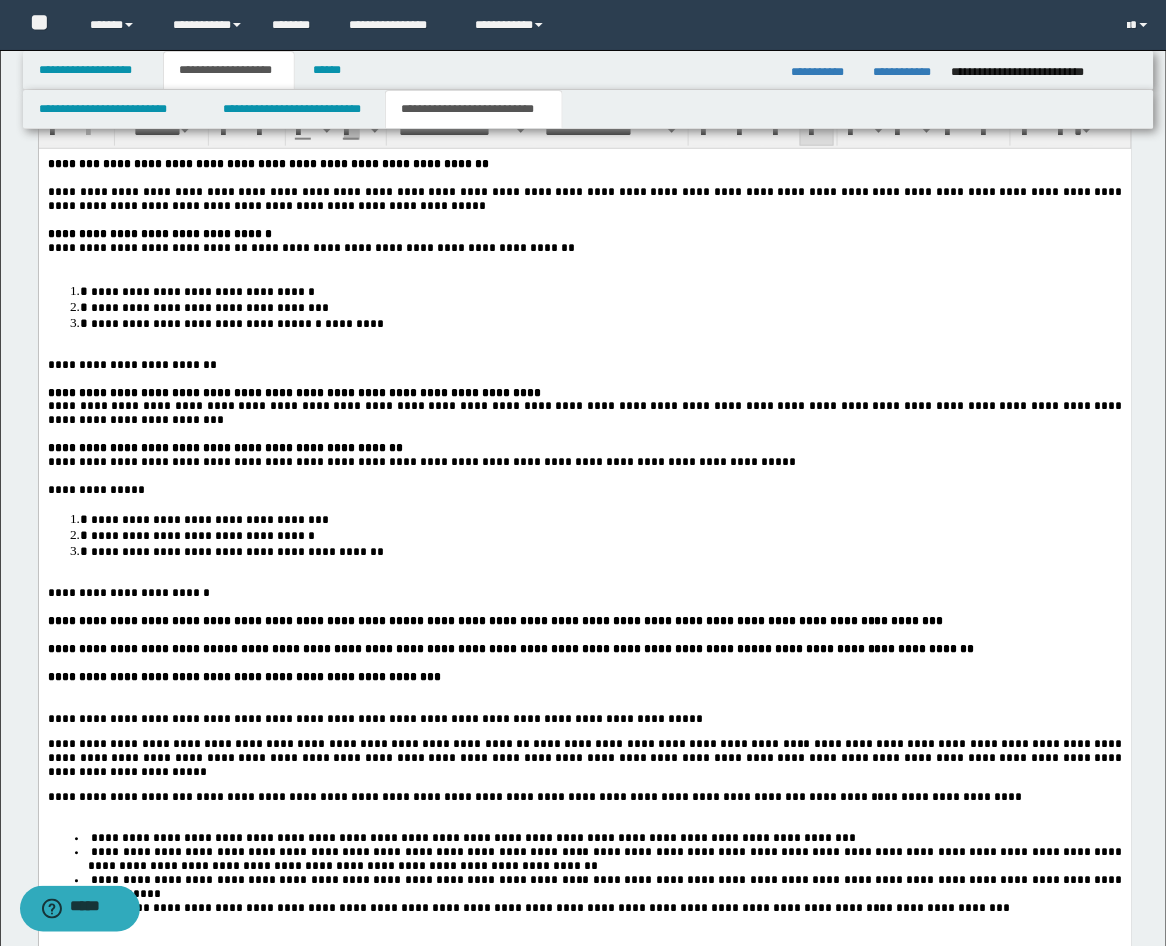 scroll, scrollTop: 1481, scrollLeft: 0, axis: vertical 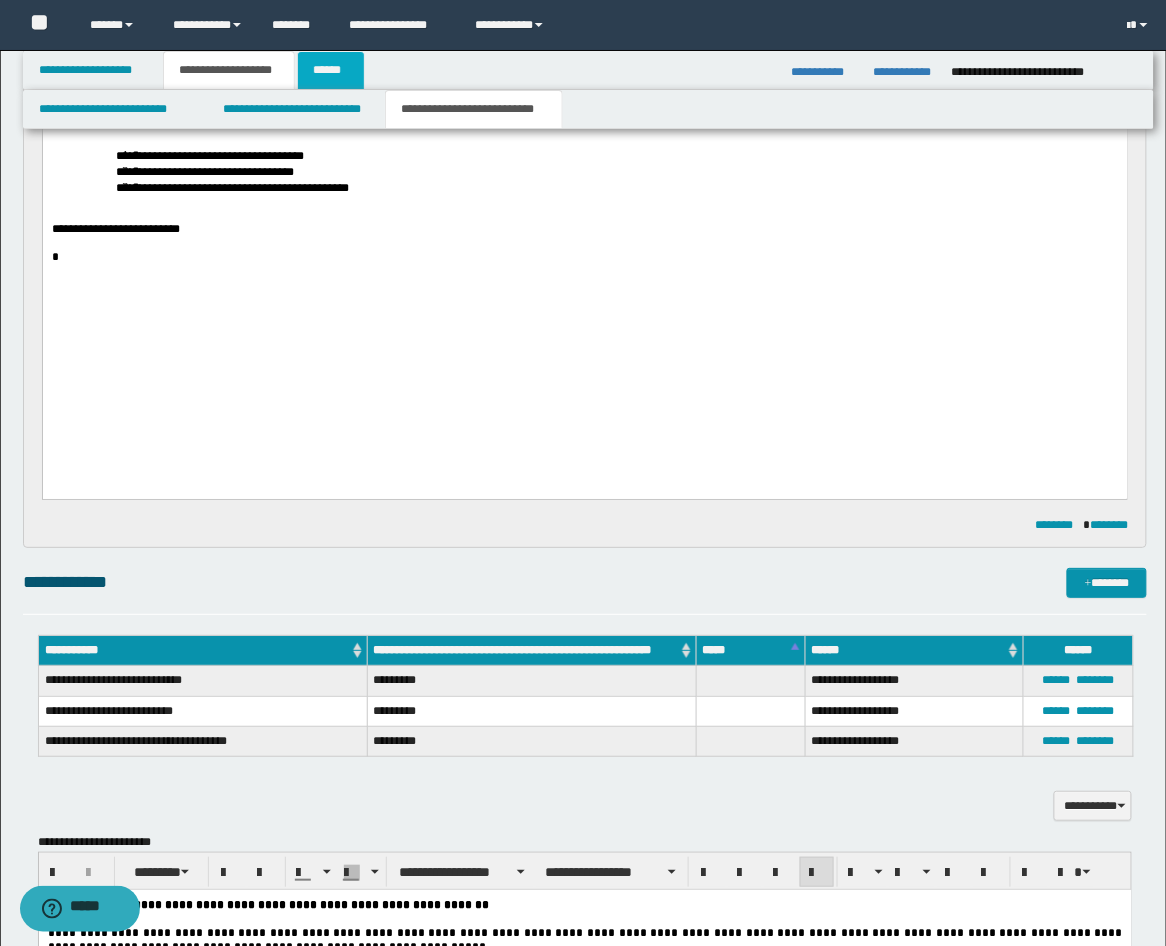 click on "******" at bounding box center [331, 70] 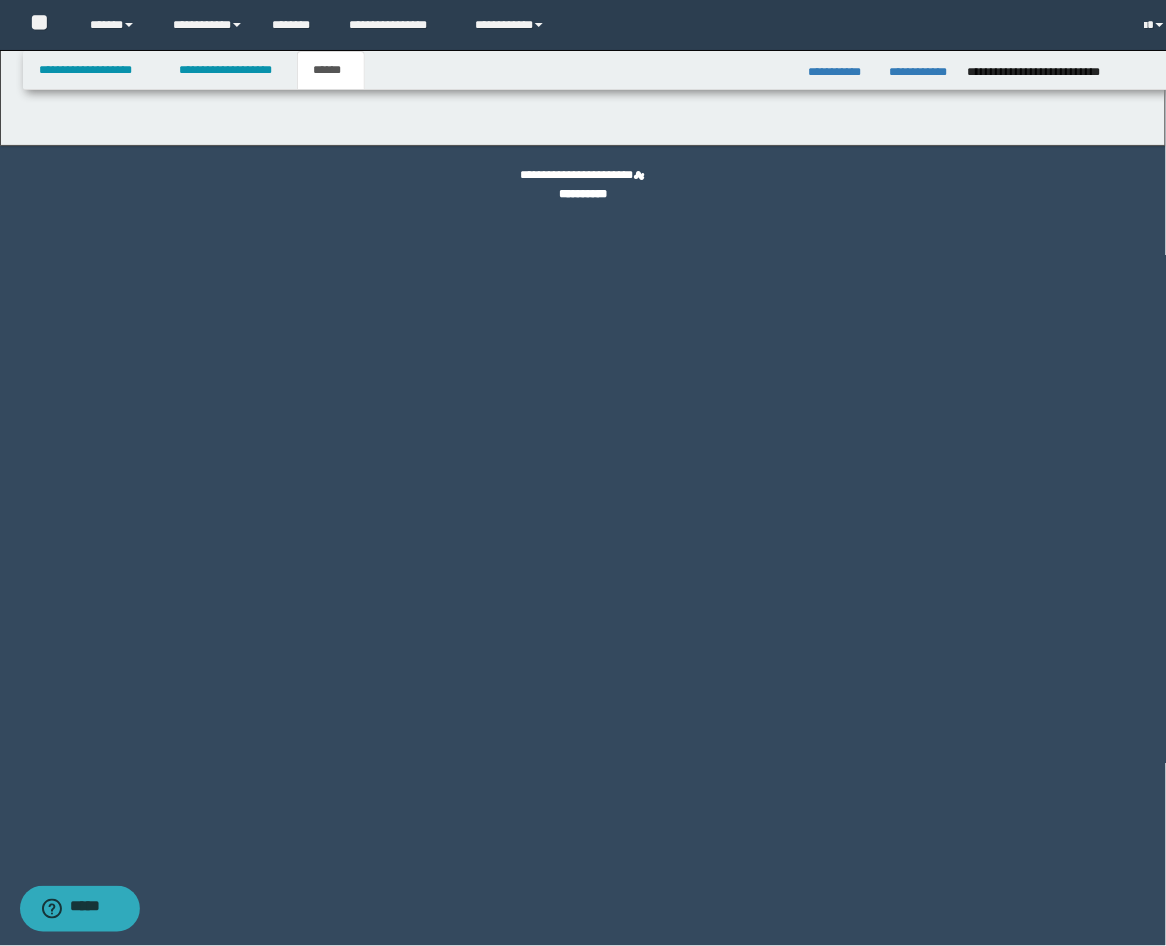 scroll, scrollTop: 0, scrollLeft: 0, axis: both 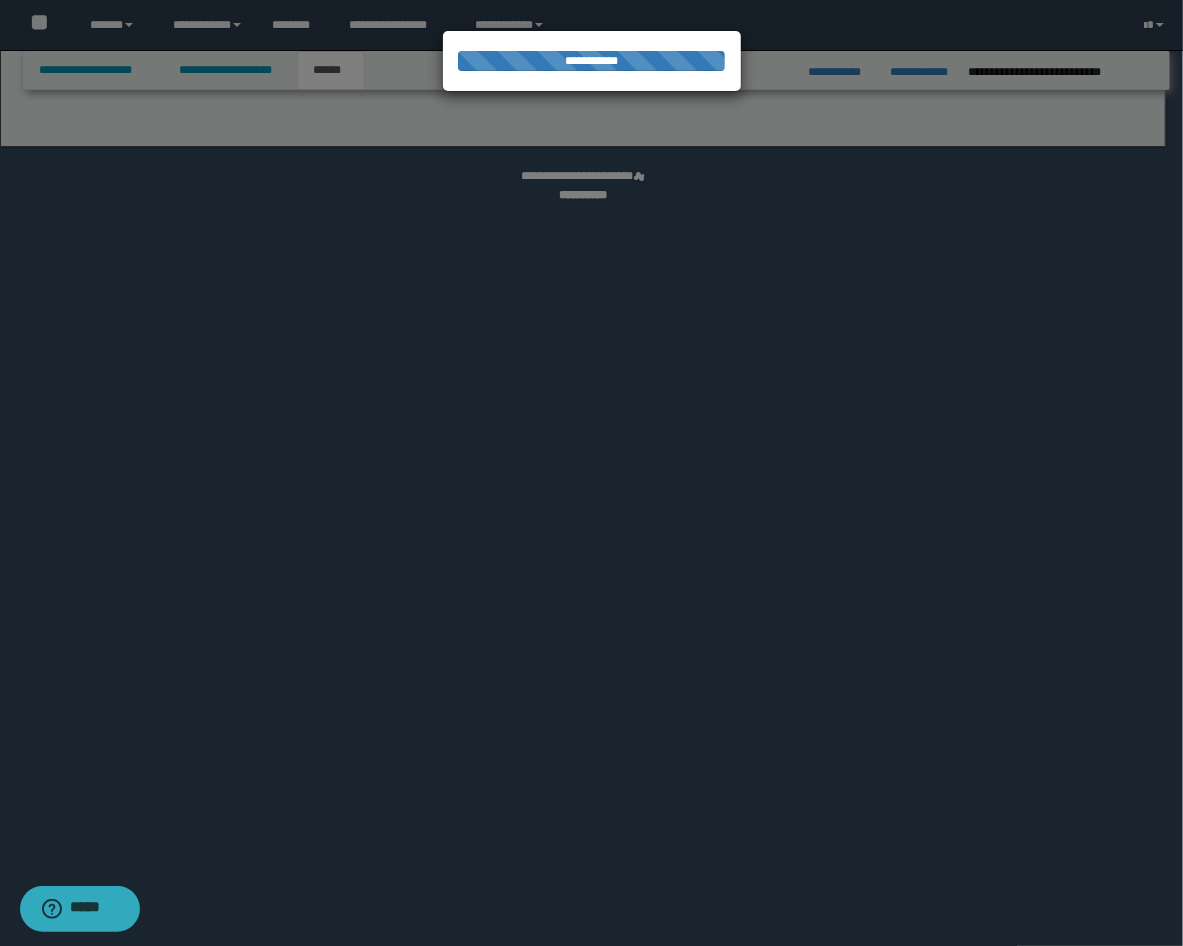 select on "*" 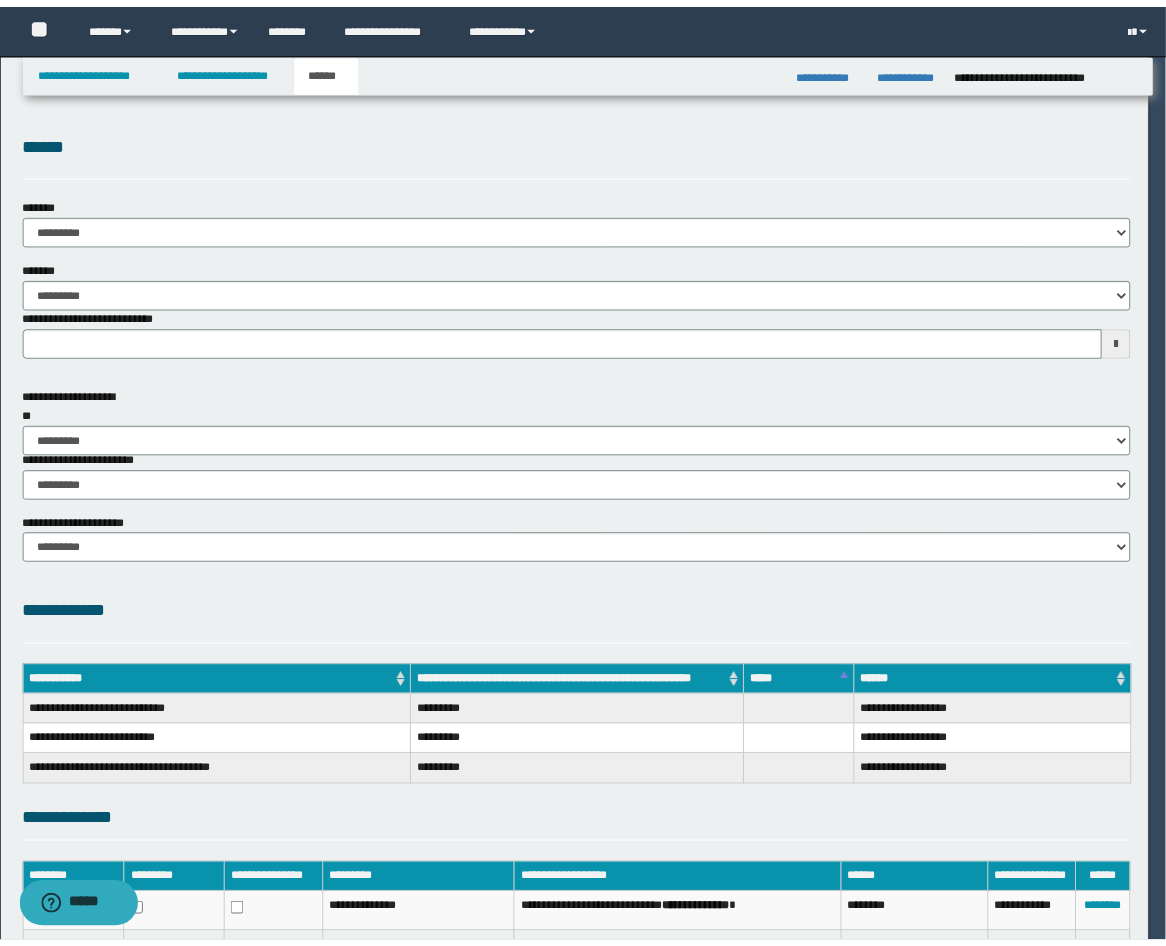 scroll, scrollTop: 0, scrollLeft: 0, axis: both 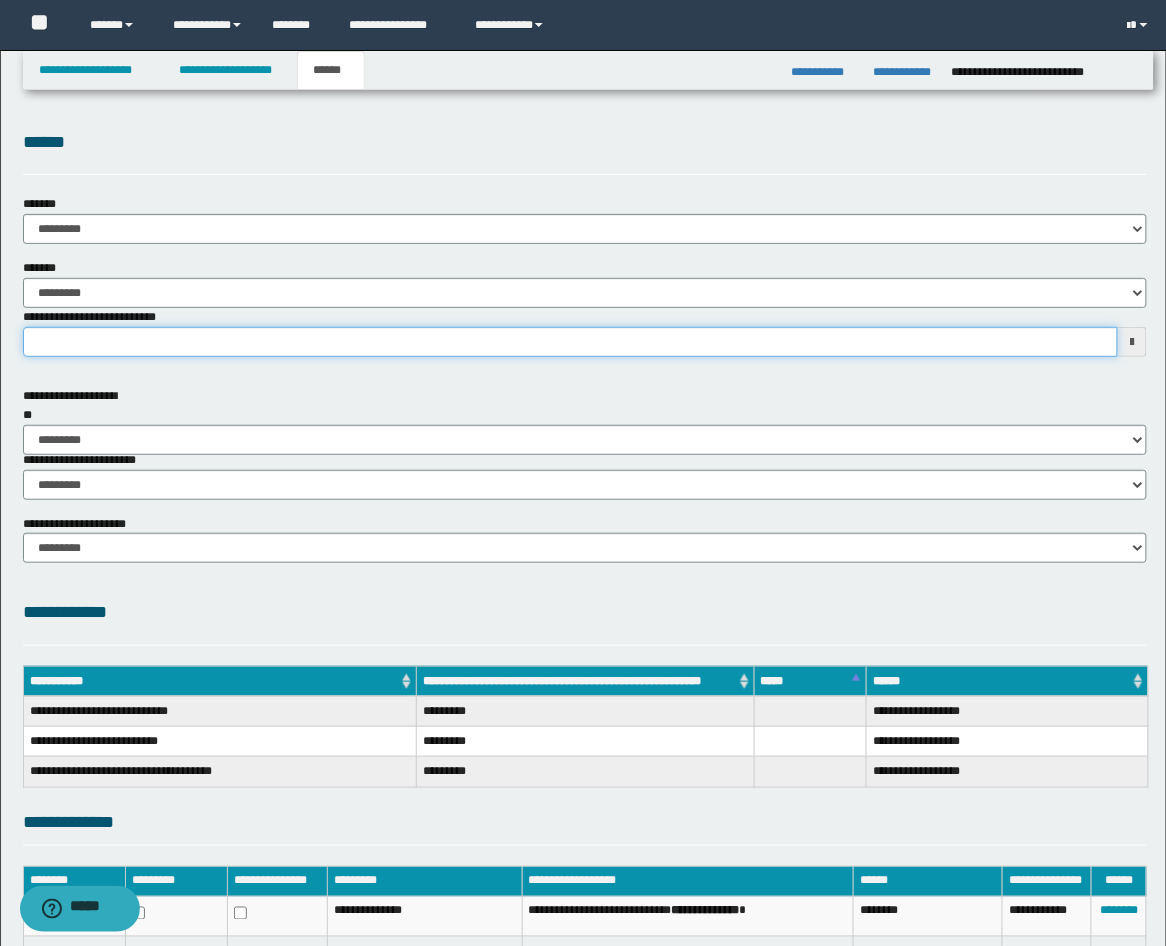 click on "**********" at bounding box center (571, 342) 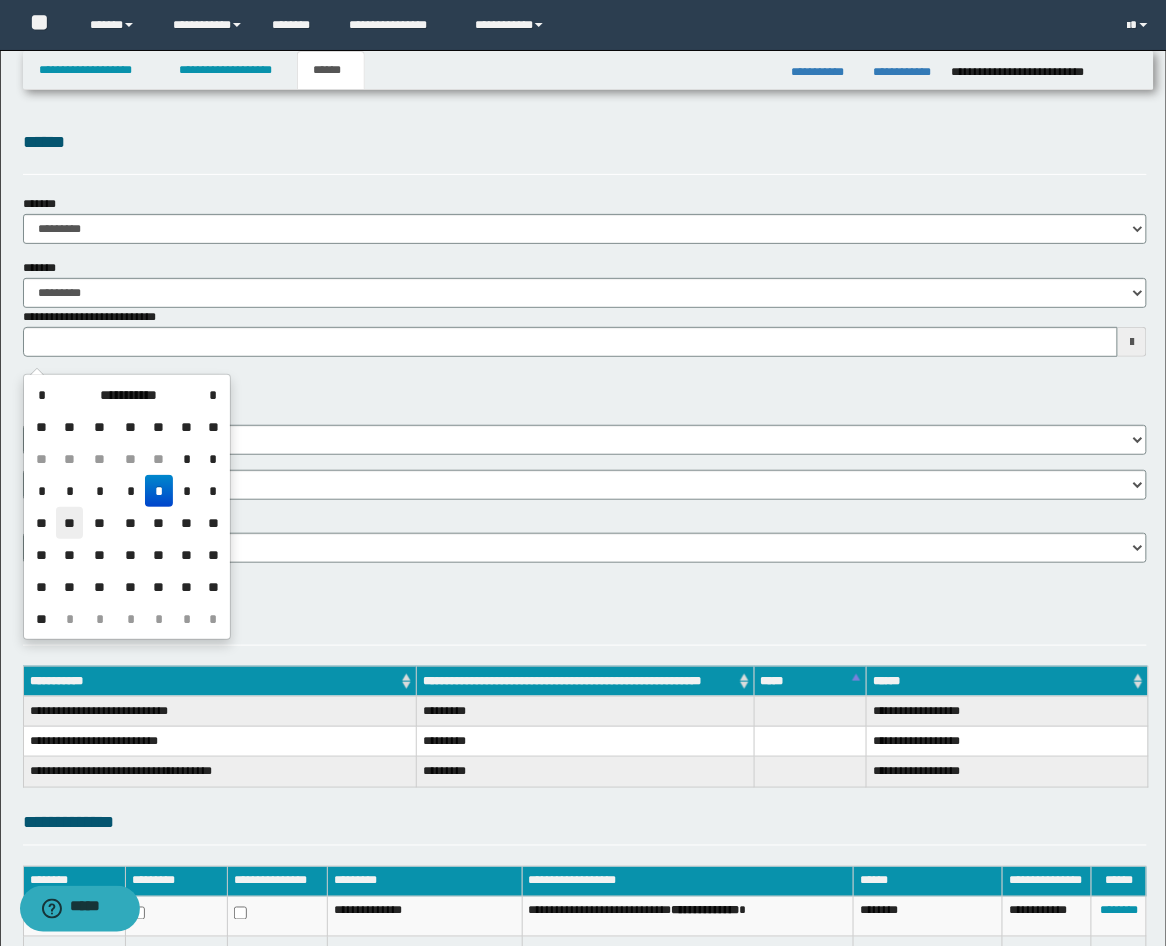 click on "**" at bounding box center [70, 523] 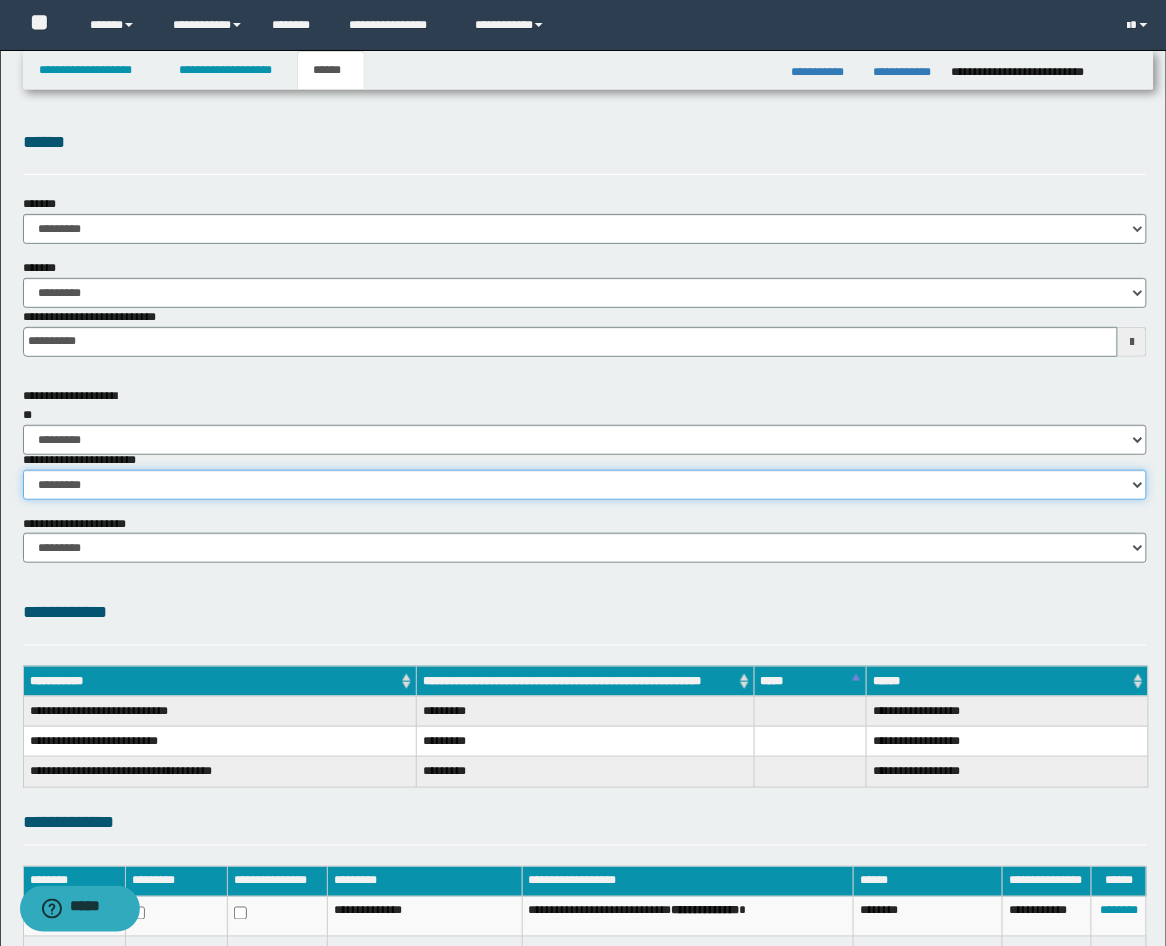 click on "*********
*********
*********" at bounding box center (585, 485) 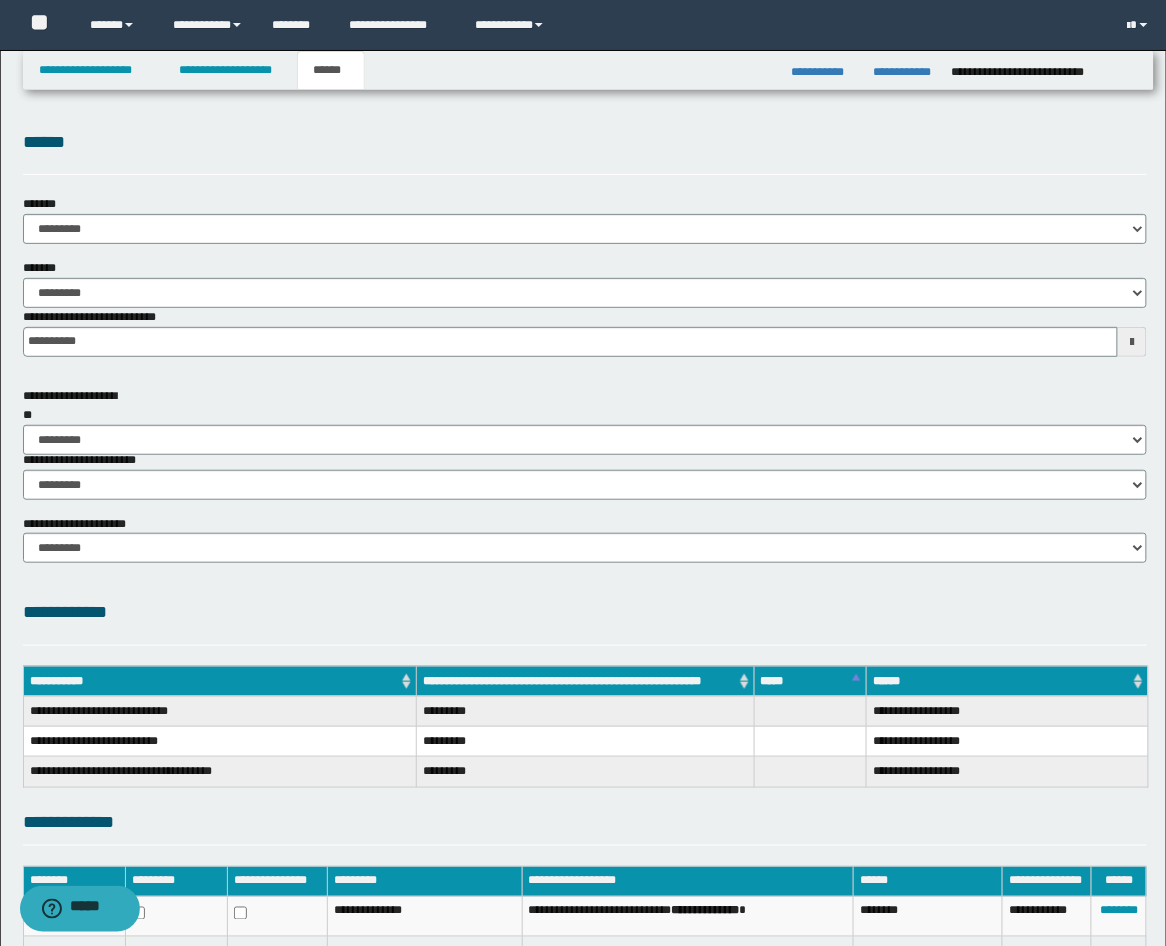 click on "**********" at bounding box center [585, 612] 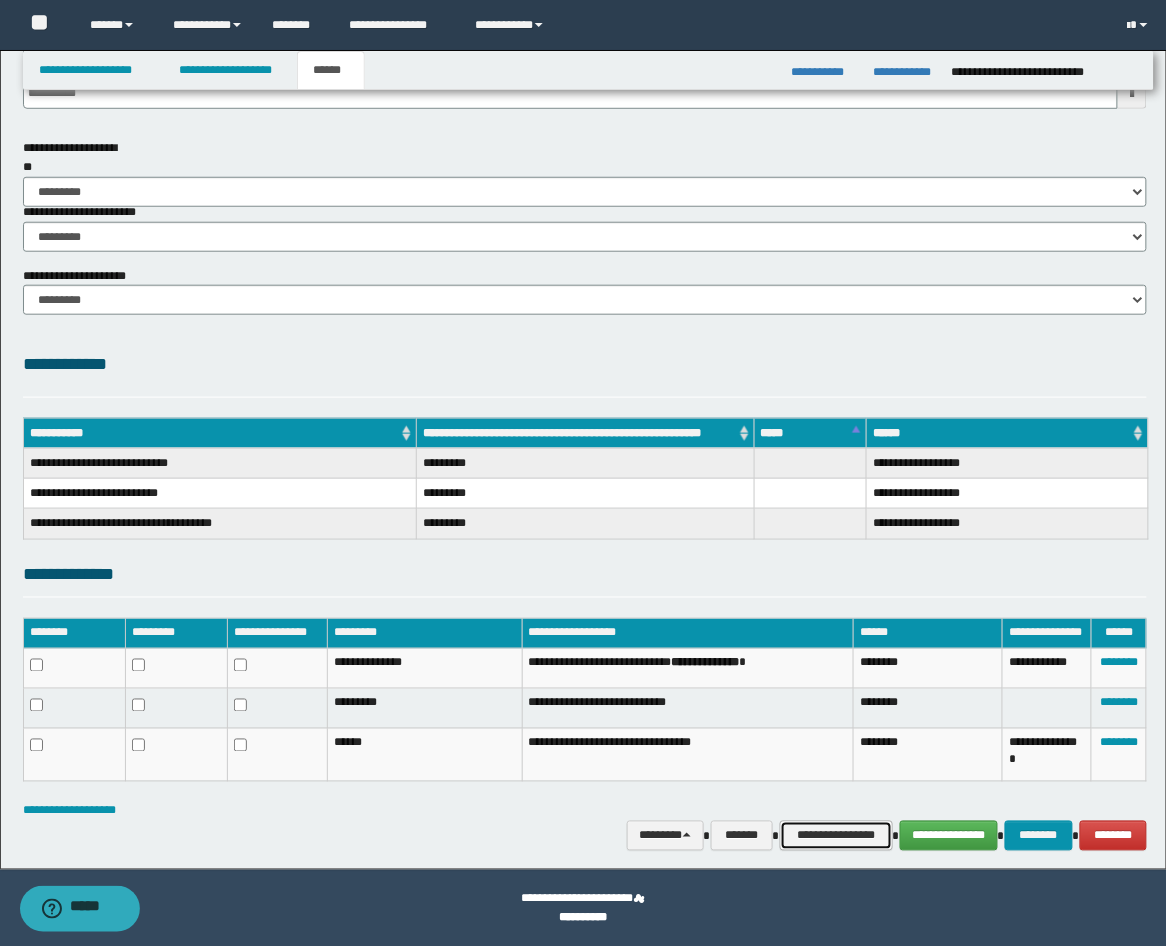 click on "**********" at bounding box center (836, 836) 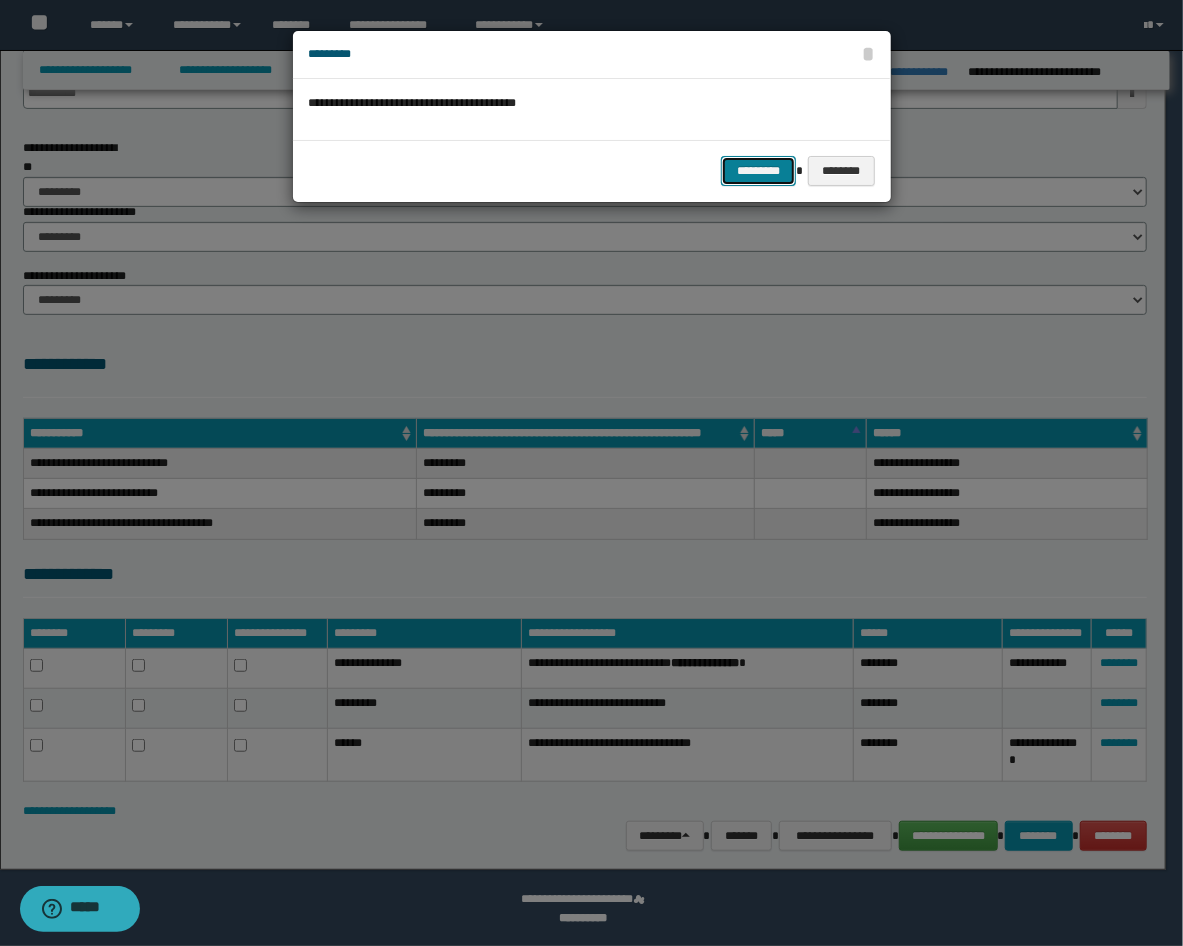 click on "*********" at bounding box center [758, 171] 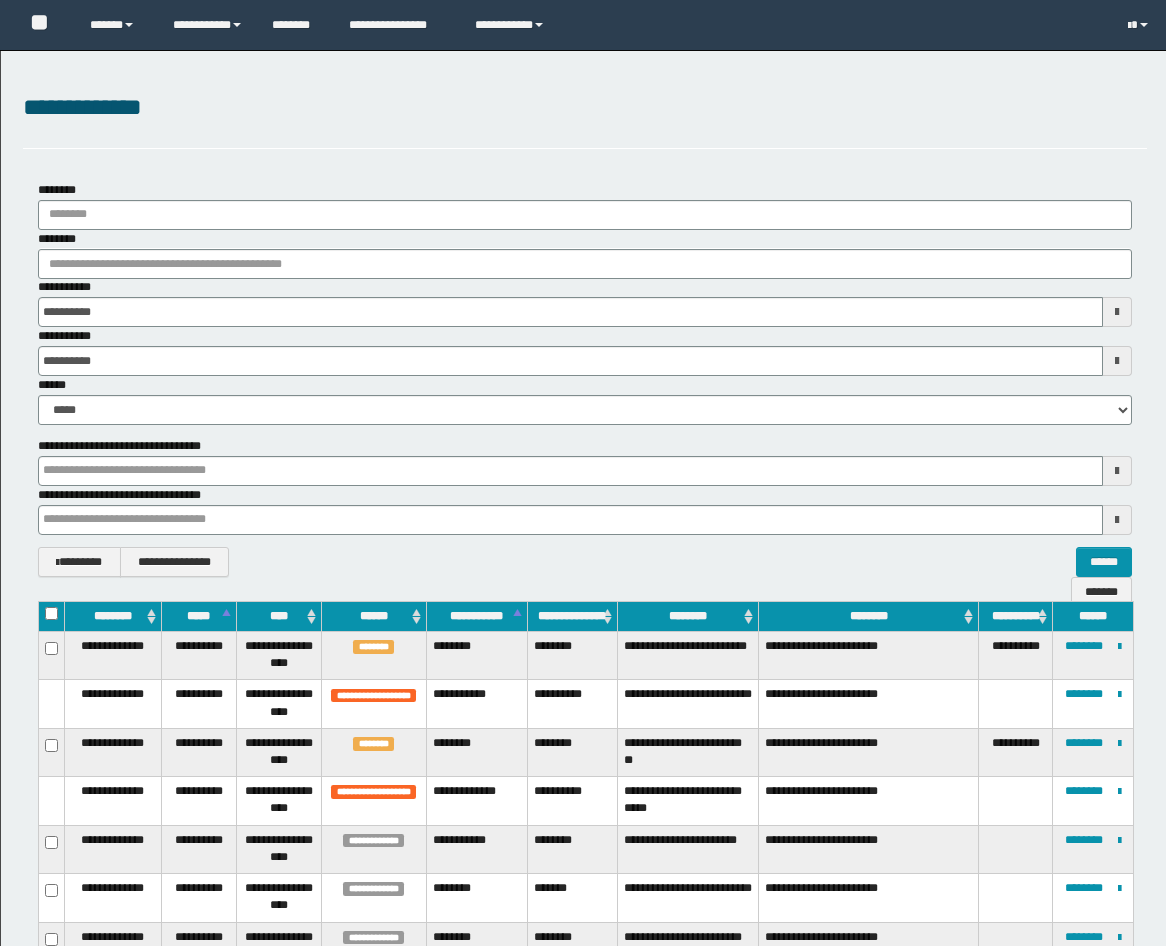scroll, scrollTop: 370, scrollLeft: 0, axis: vertical 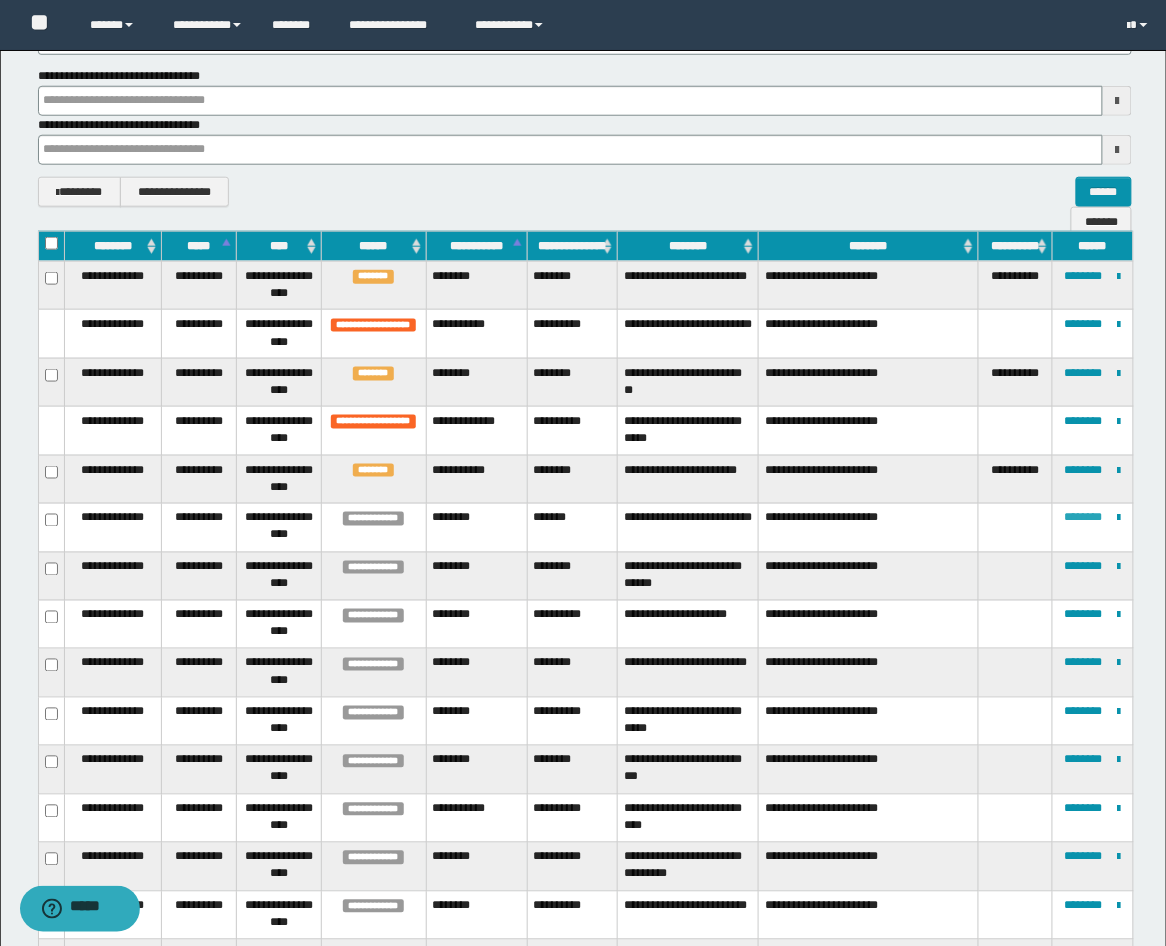 click on "********" at bounding box center [1084, 518] 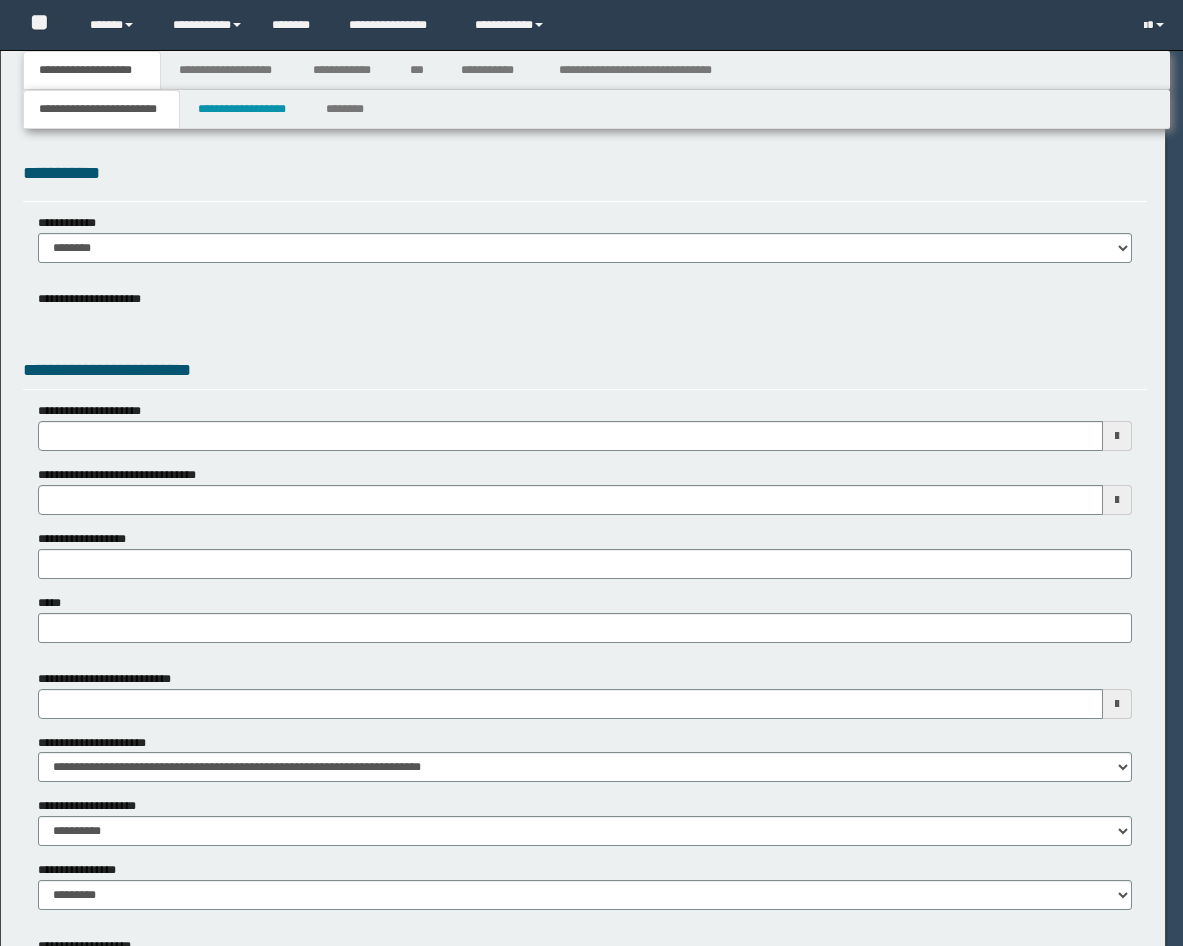scroll, scrollTop: 0, scrollLeft: 0, axis: both 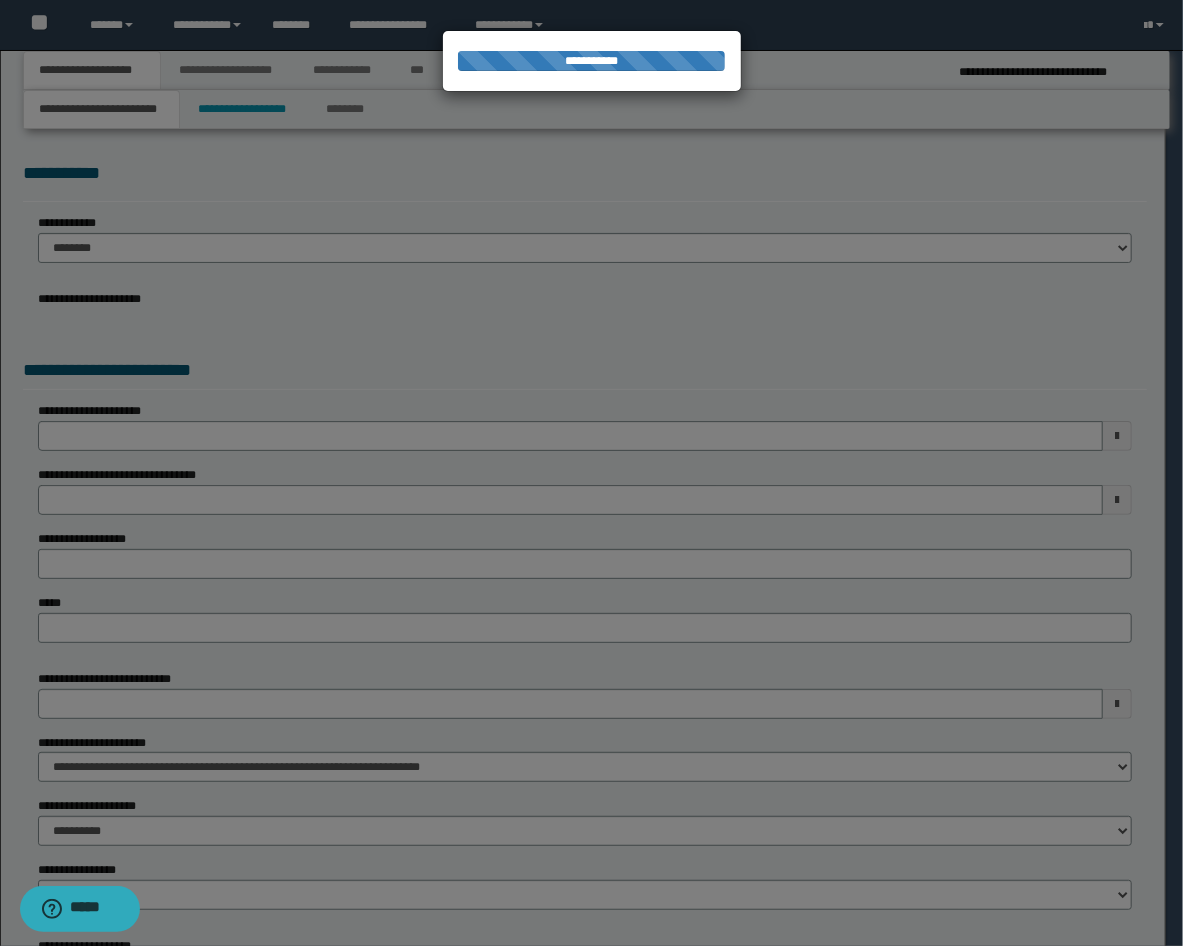 select on "*" 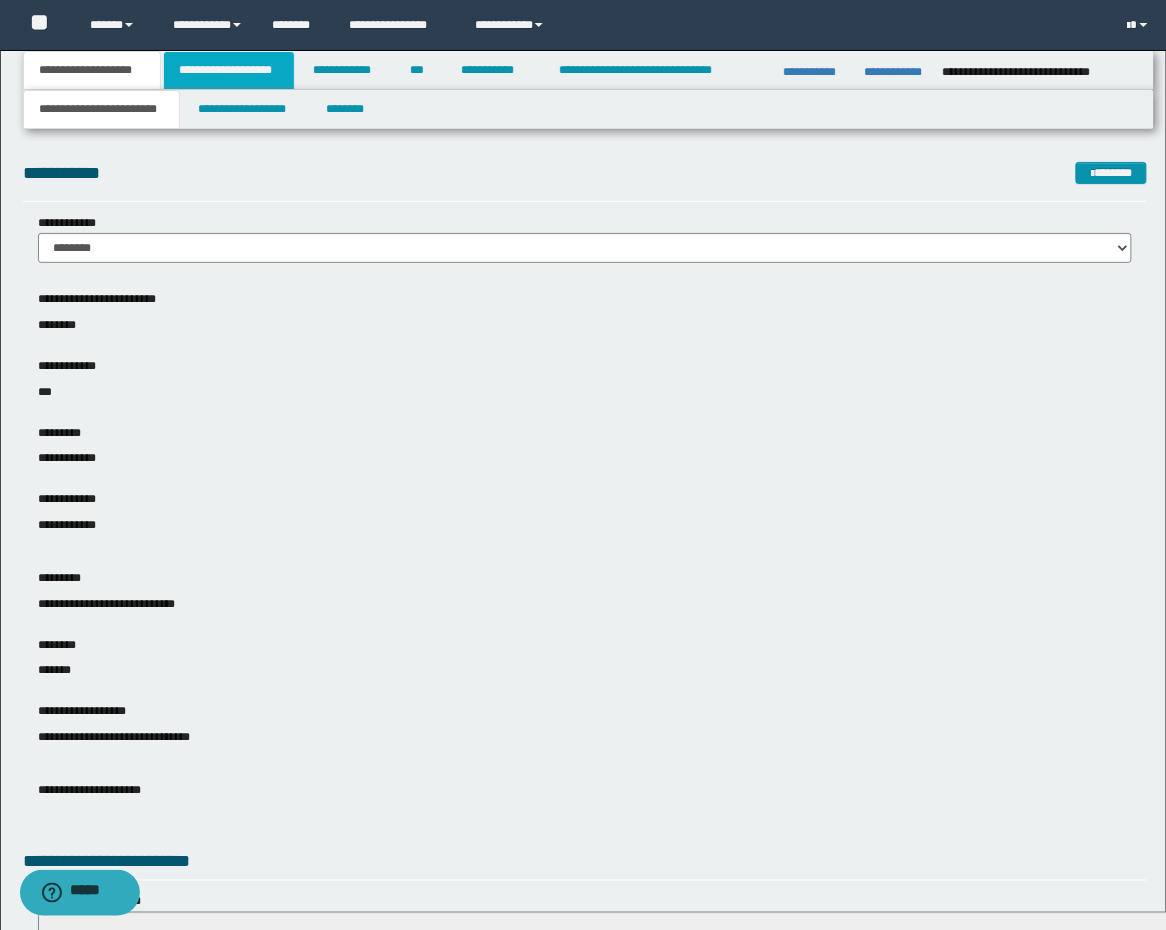 click on "**********" at bounding box center (229, 70) 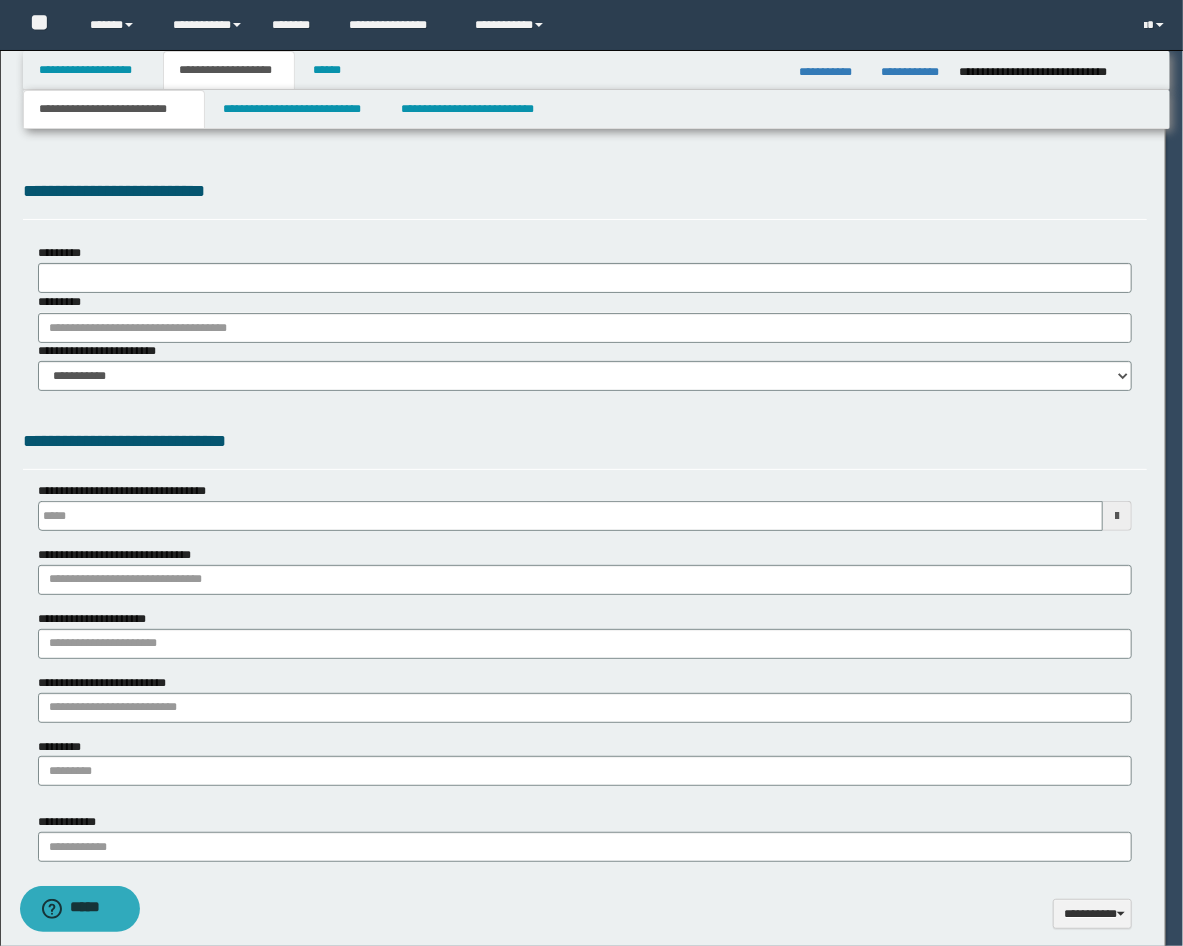 type 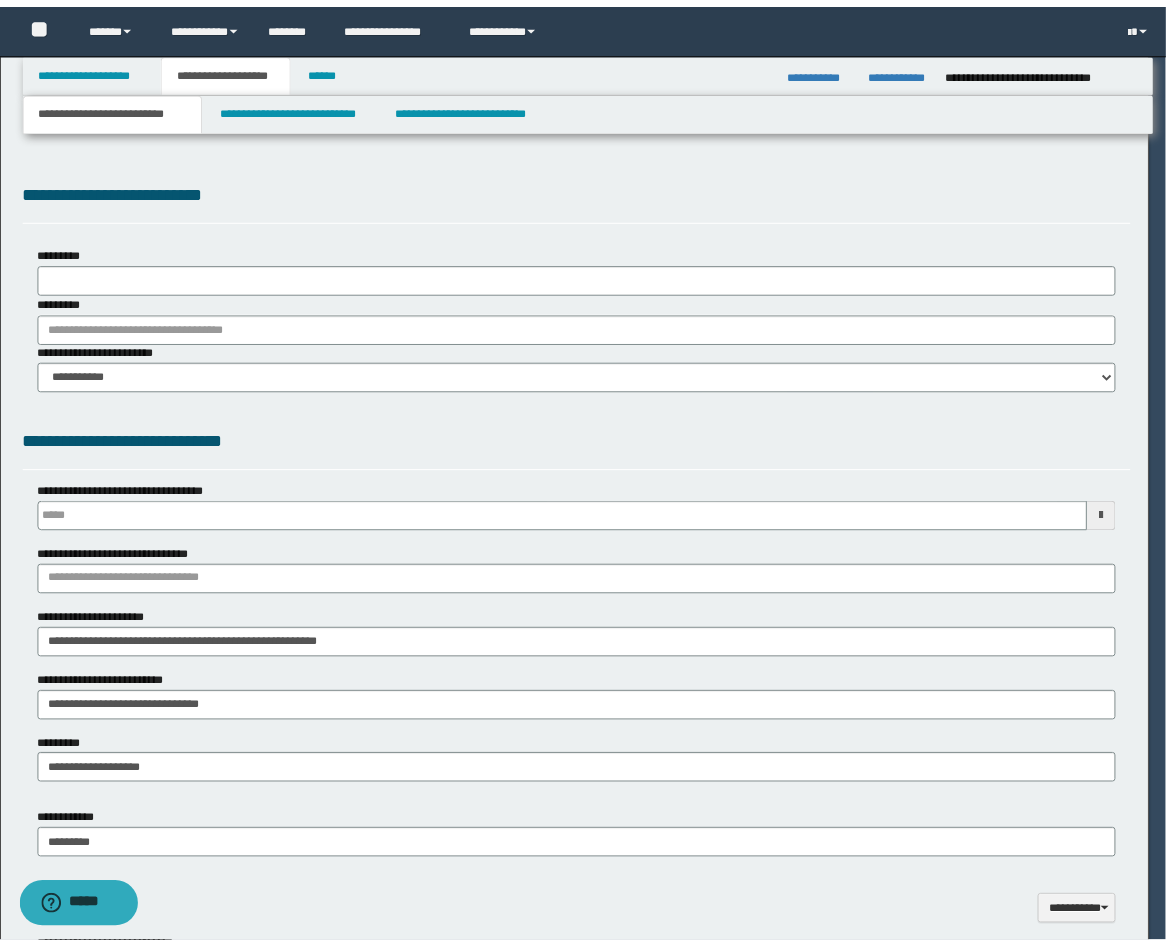 scroll, scrollTop: 0, scrollLeft: 0, axis: both 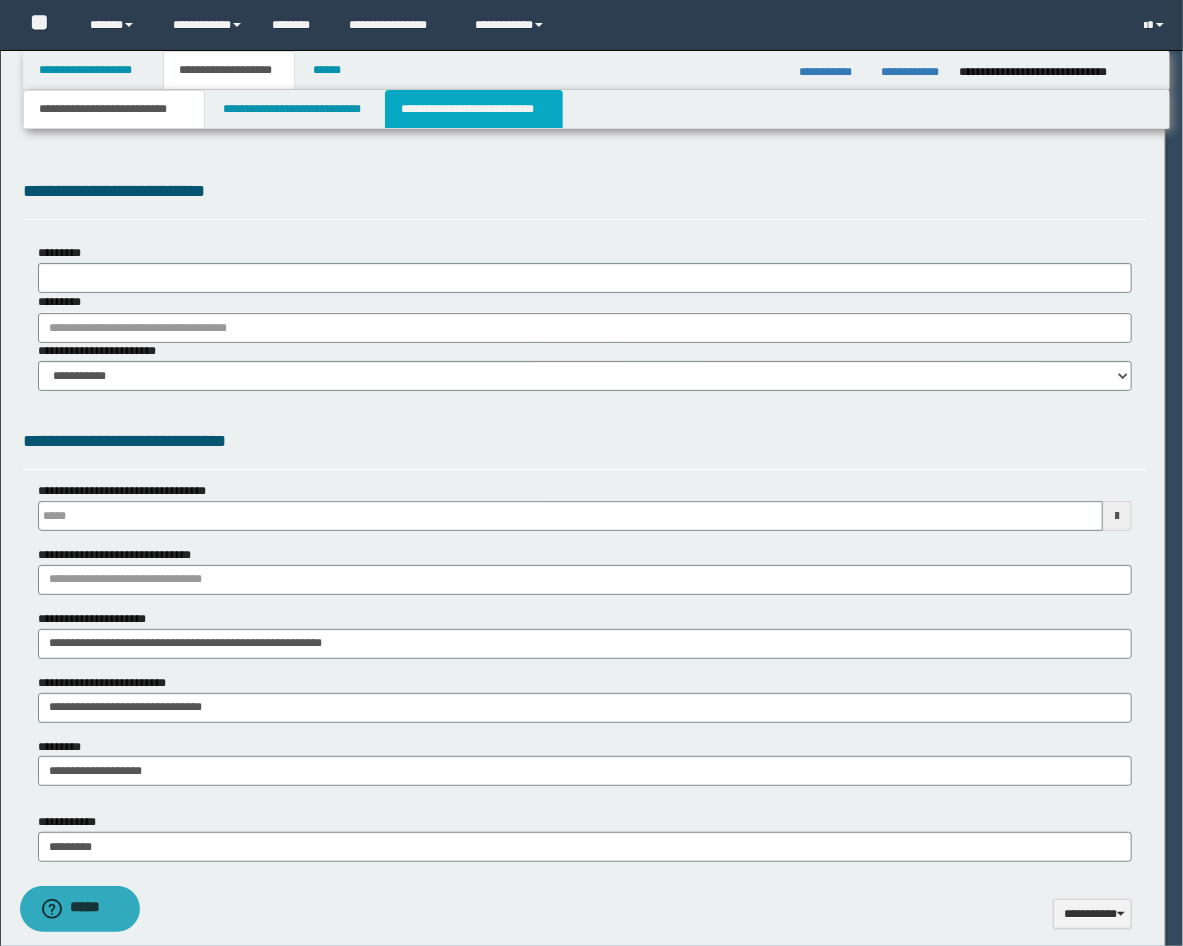 type on "*******" 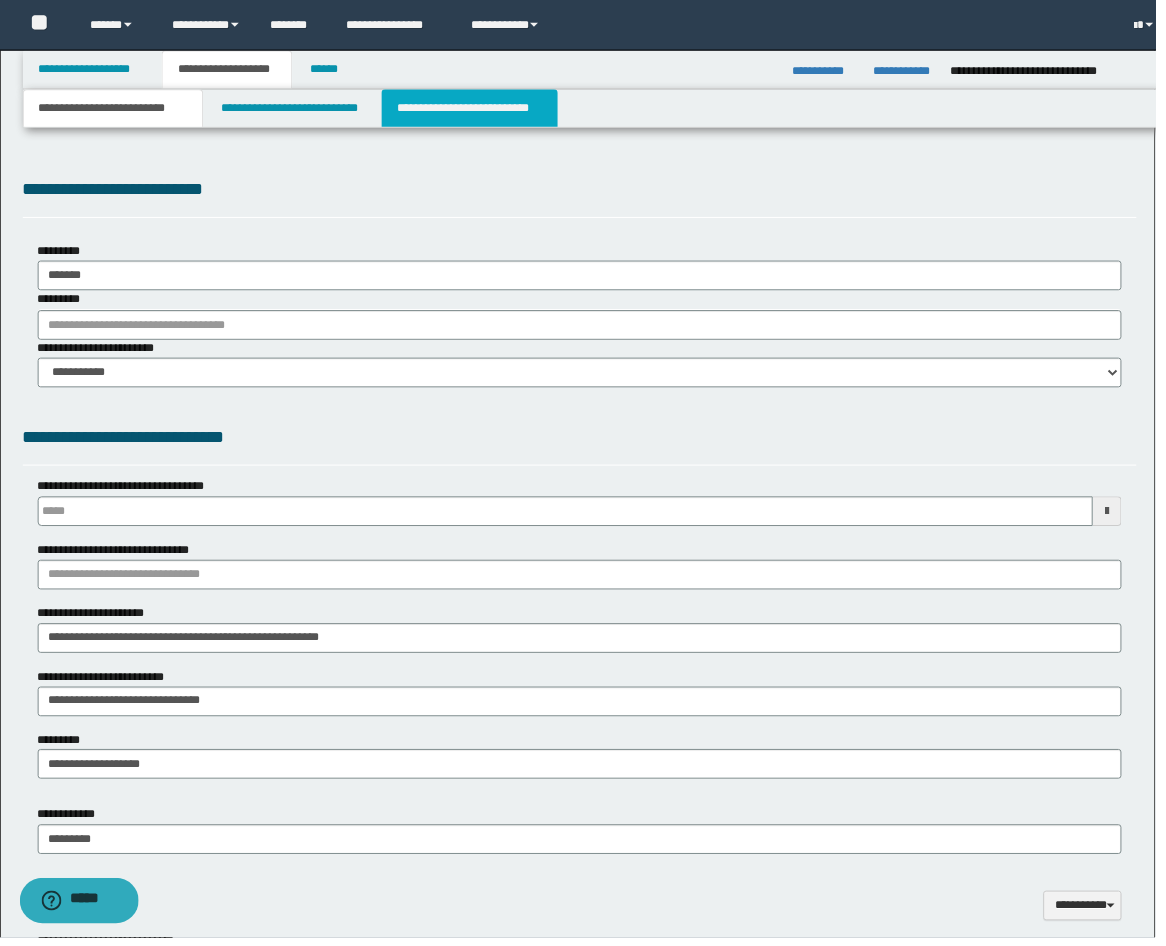 click on "**********" at bounding box center (474, 109) 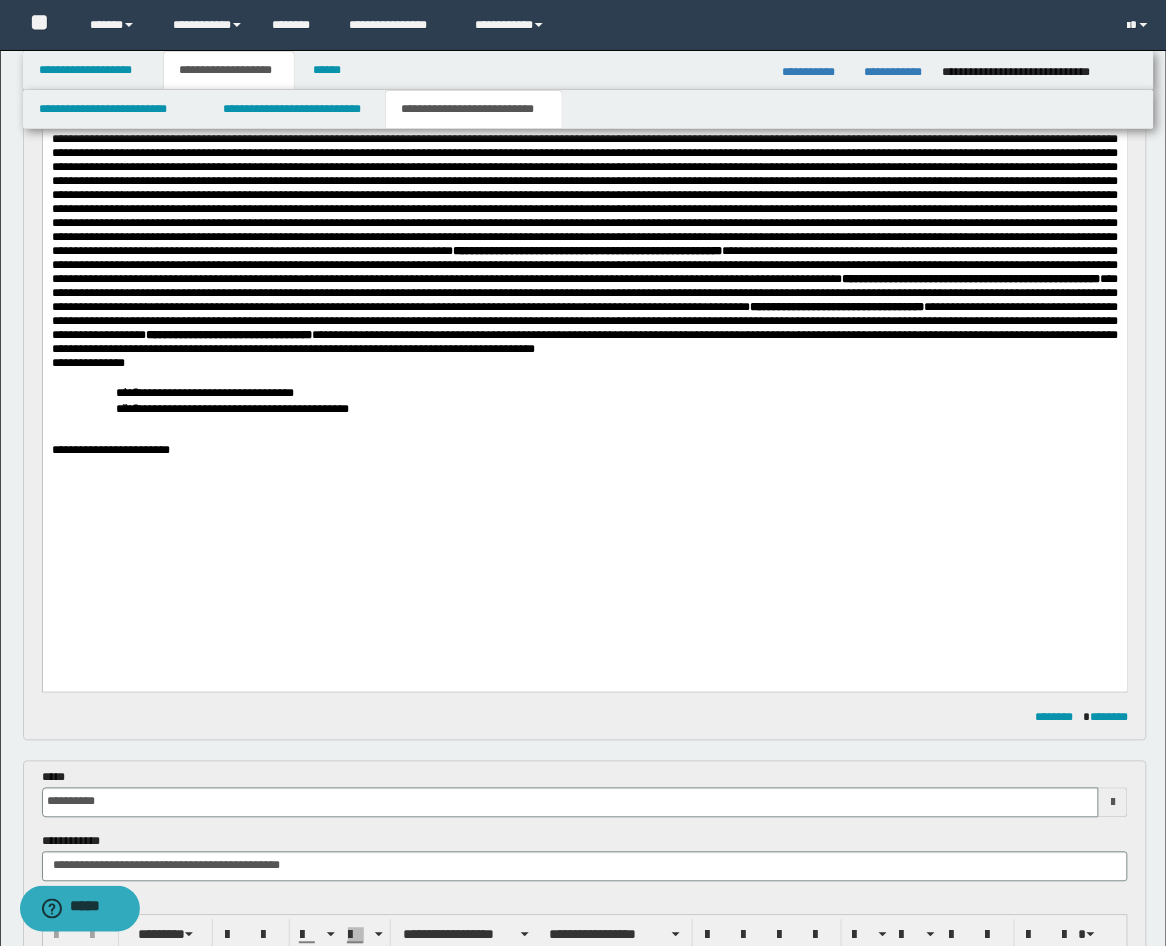 scroll, scrollTop: 741, scrollLeft: 0, axis: vertical 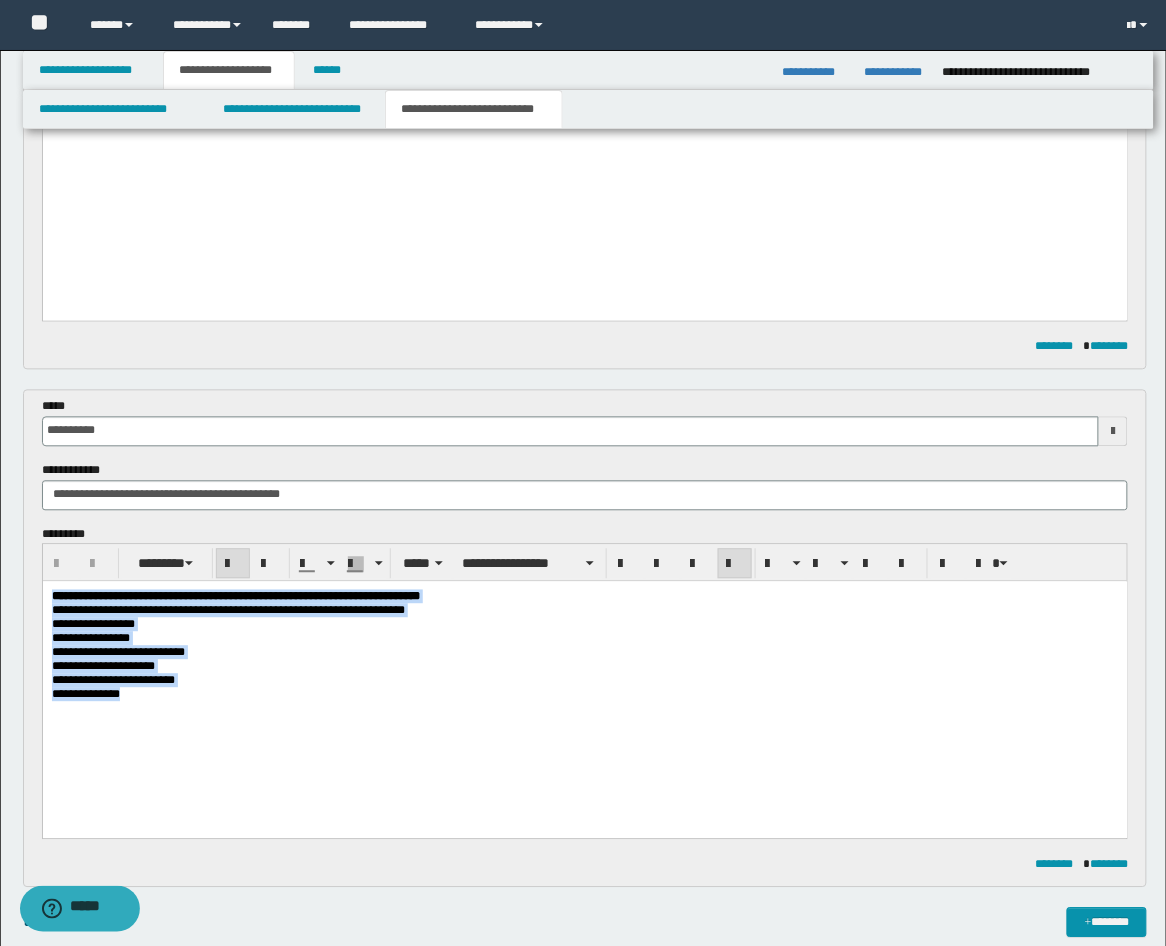 drag, startPoint x: 171, startPoint y: 715, endPoint x: 2, endPoint y: 586, distance: 212.60762 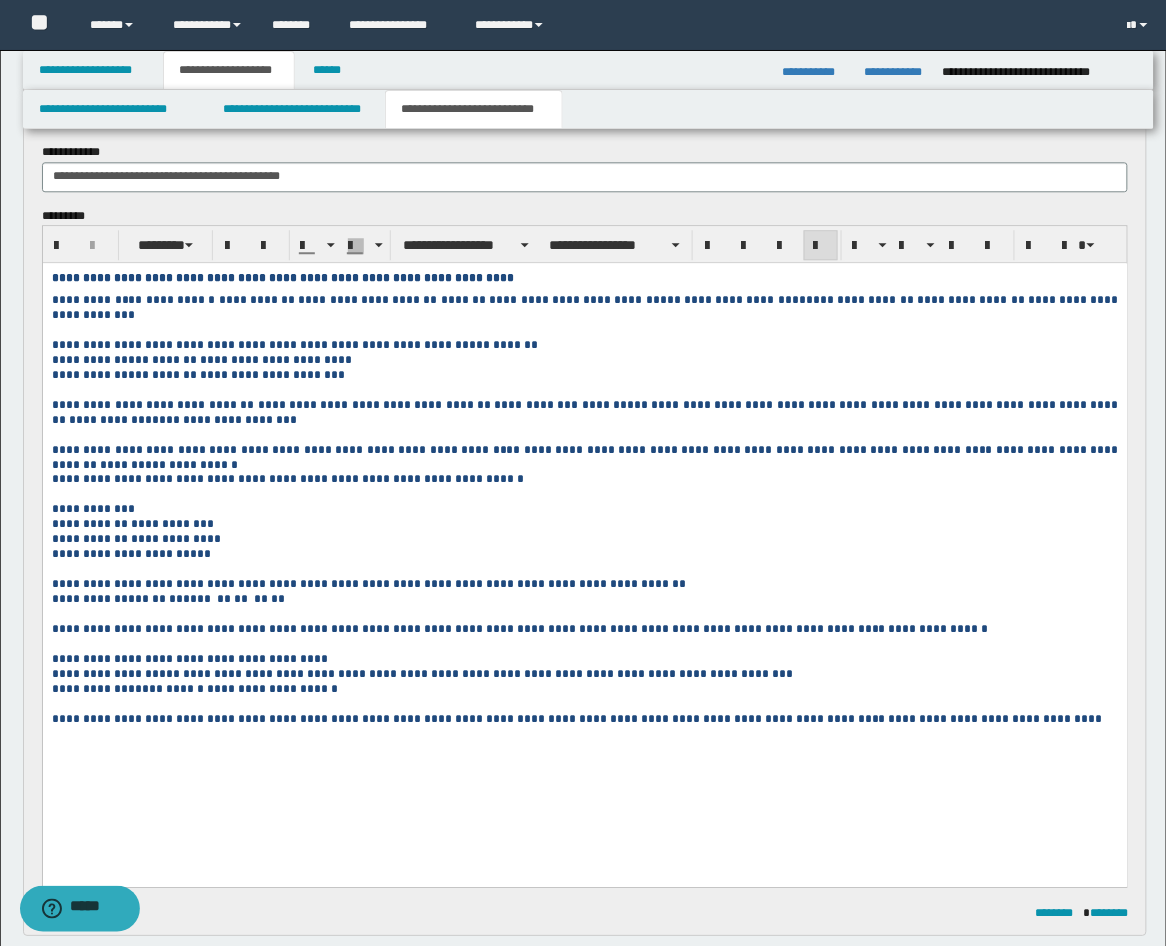 scroll, scrollTop: 1111, scrollLeft: 0, axis: vertical 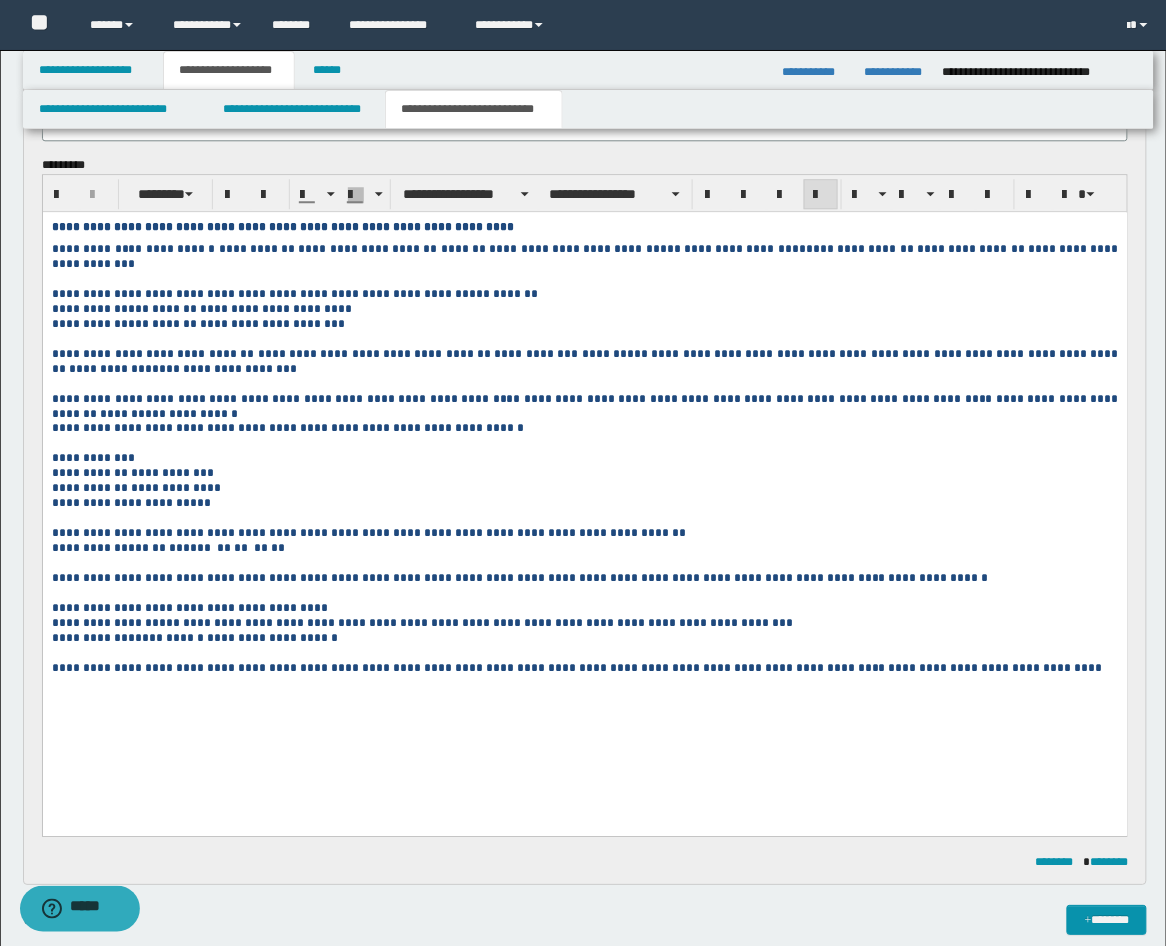 click at bounding box center [689, 533] 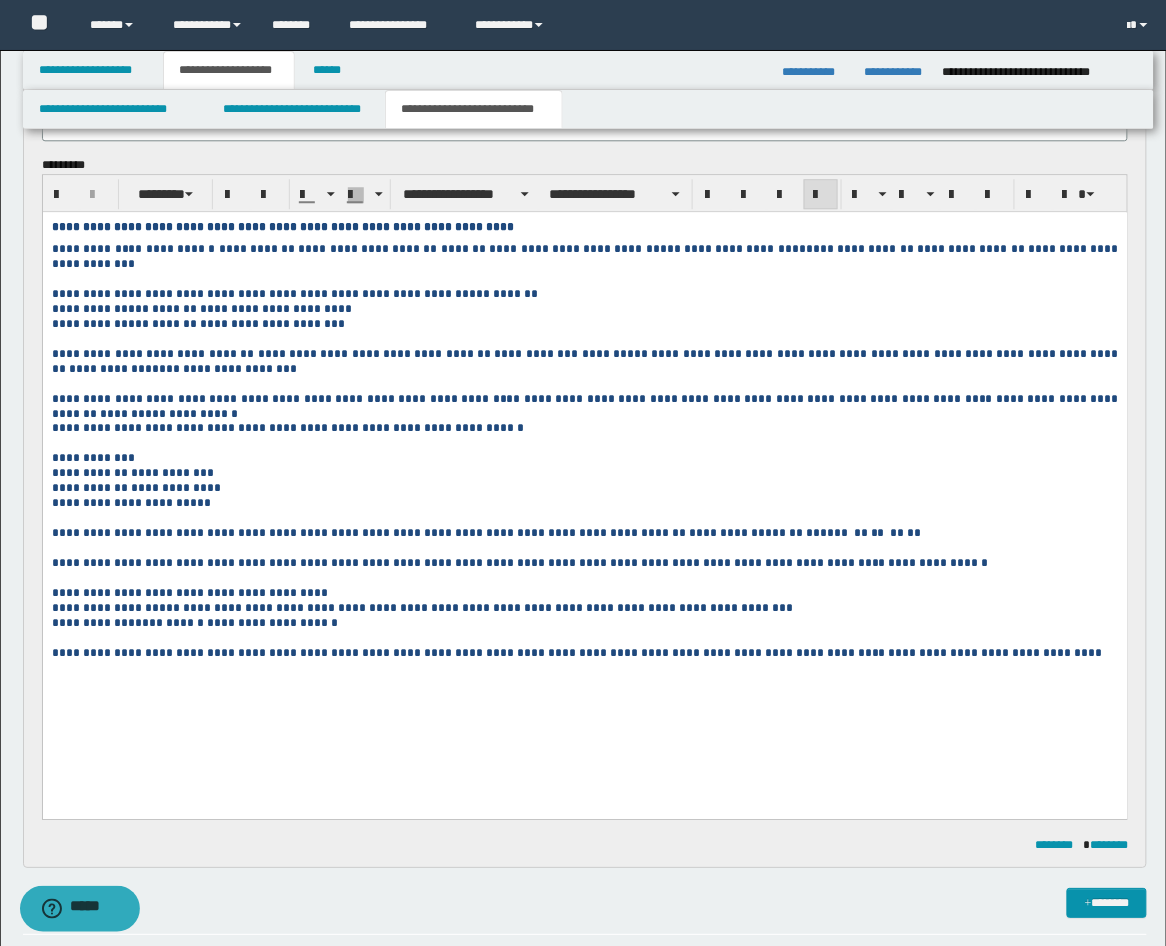 click on "*********" at bounding box center (211, 608) 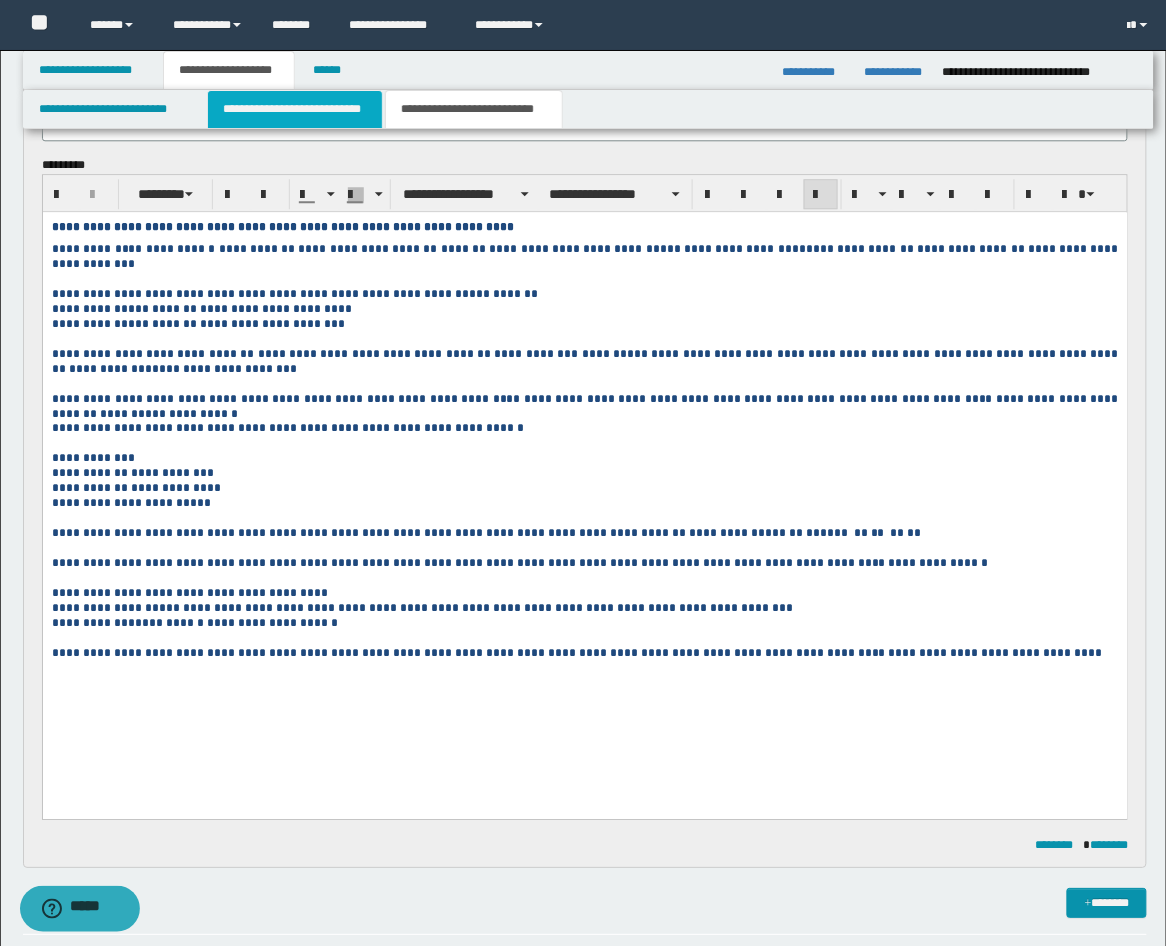 click on "**********" at bounding box center (295, 109) 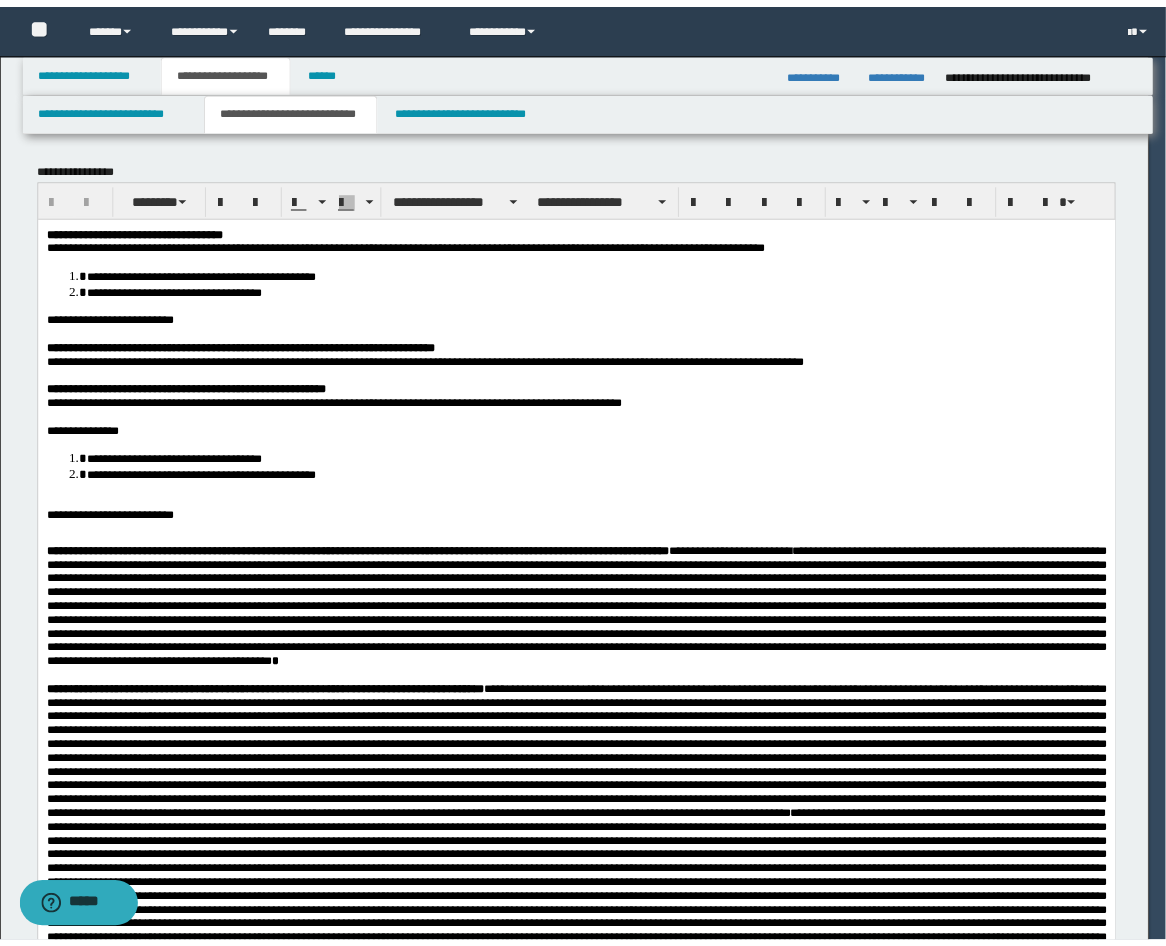 scroll, scrollTop: 0, scrollLeft: 0, axis: both 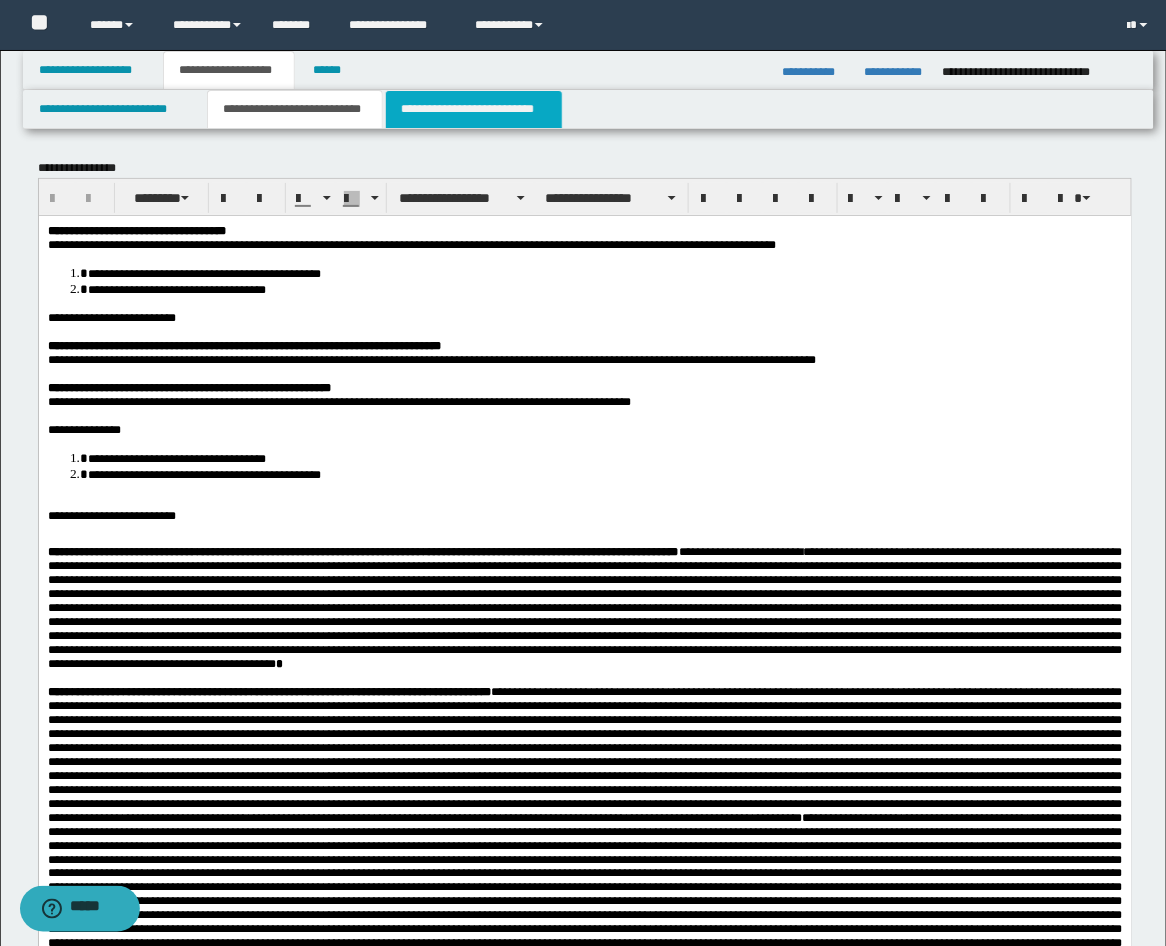 click on "**********" at bounding box center (474, 109) 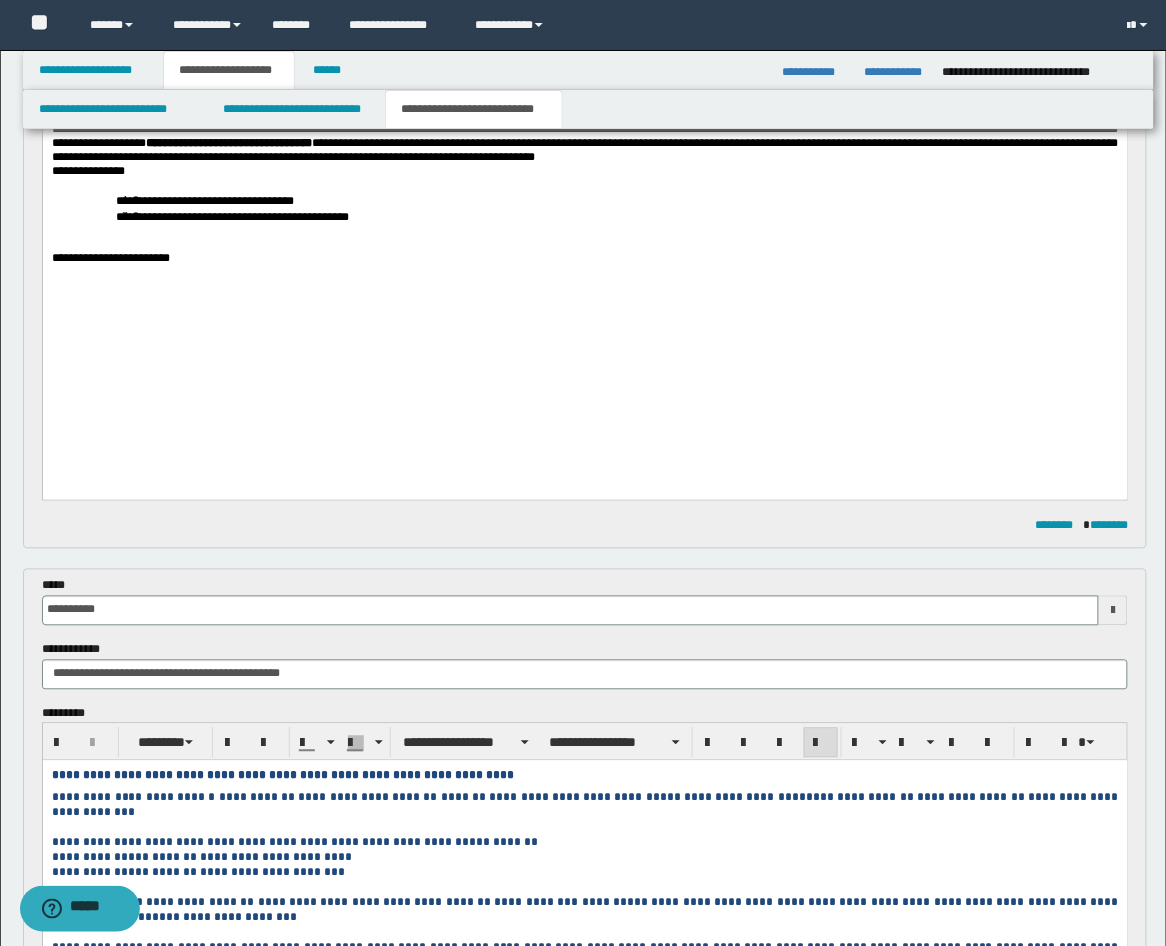 scroll, scrollTop: 1111, scrollLeft: 0, axis: vertical 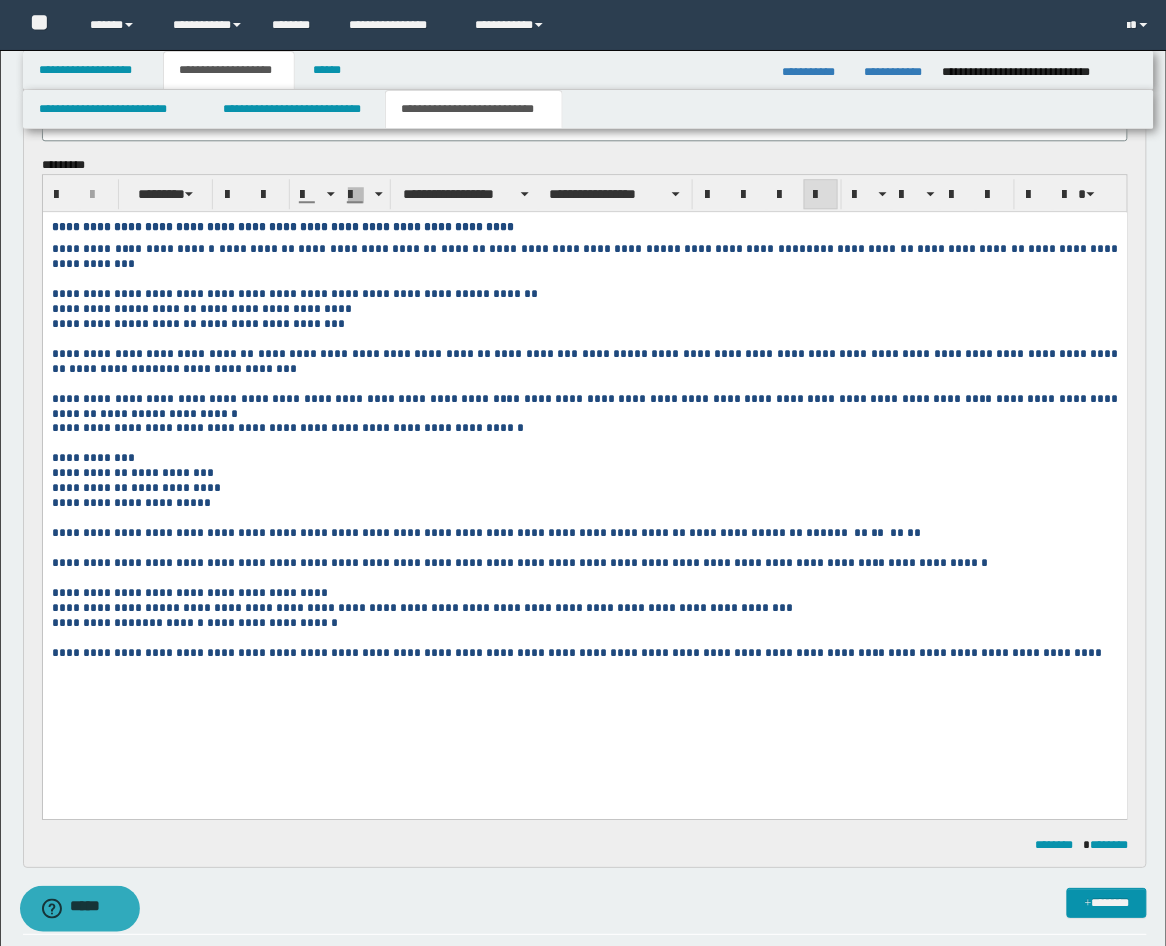 click on "**********" at bounding box center (586, 406) 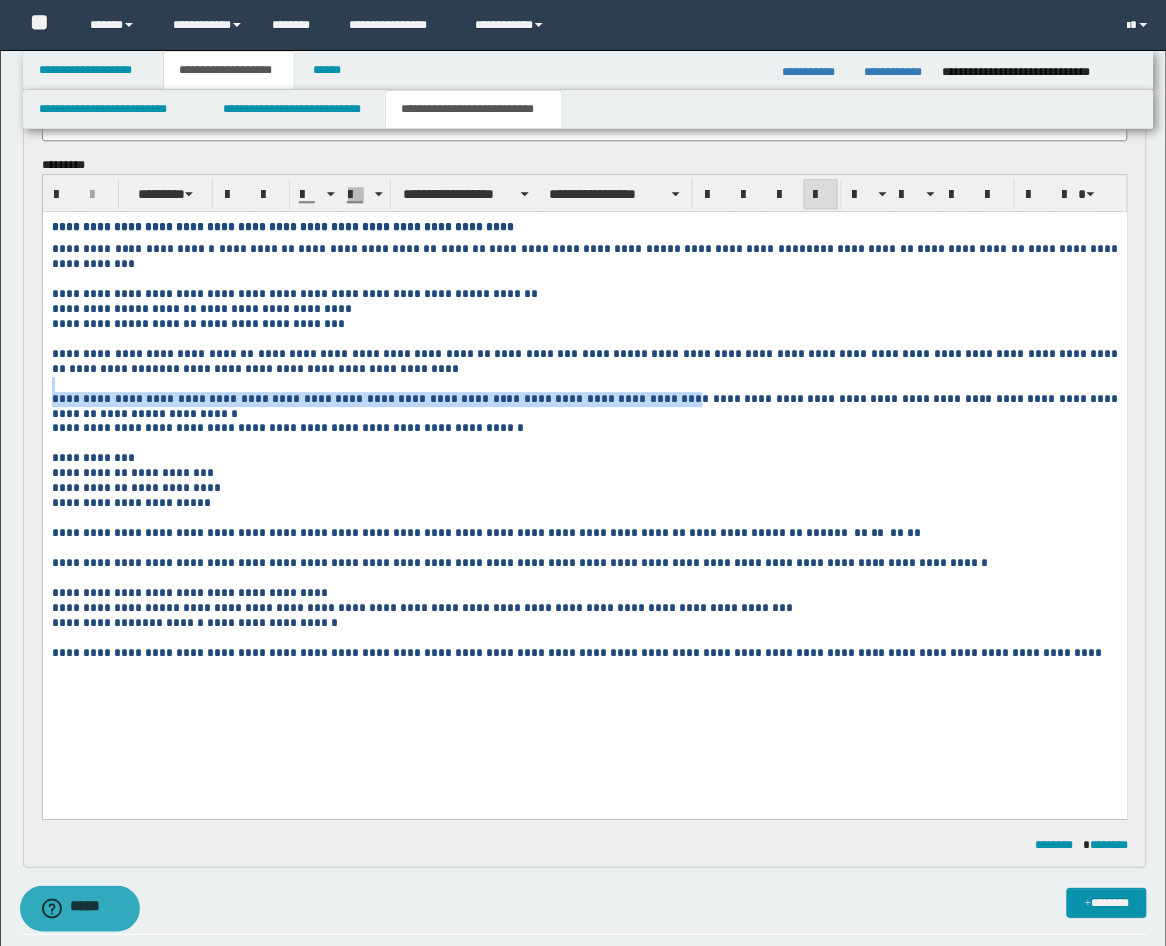 drag, startPoint x: 295, startPoint y: 373, endPoint x: 643, endPoint y: 395, distance: 348.6947 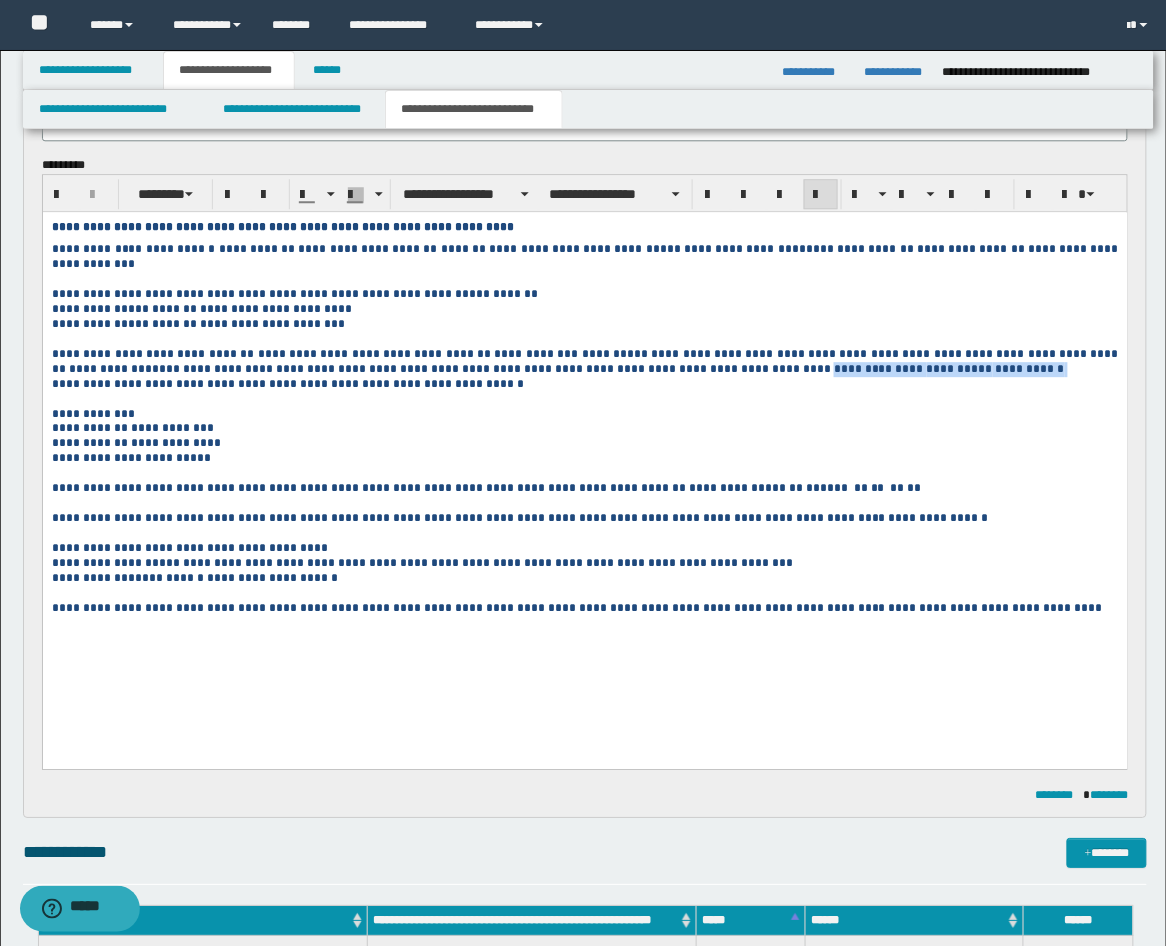 drag, startPoint x: 604, startPoint y: 368, endPoint x: 880, endPoint y: 370, distance: 276.00723 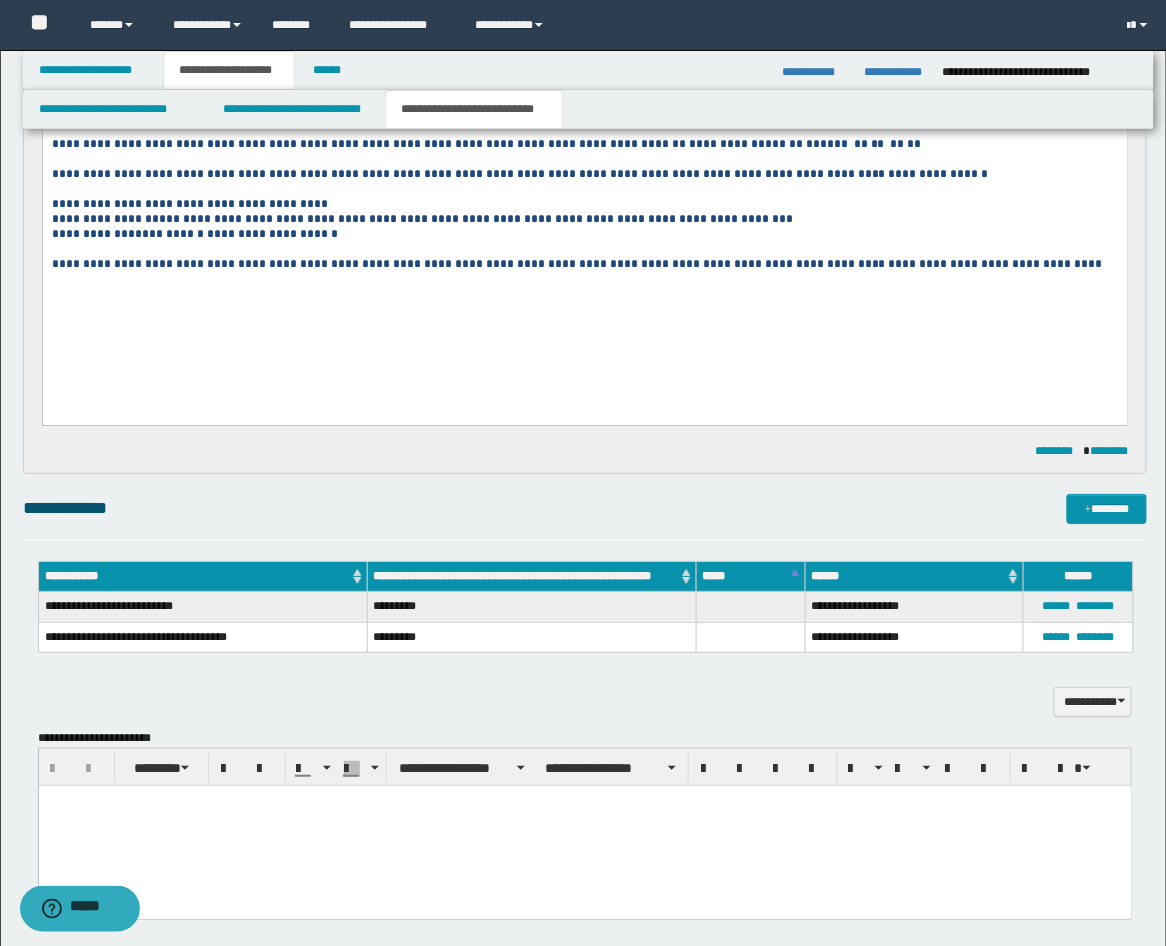 scroll, scrollTop: 1198, scrollLeft: 0, axis: vertical 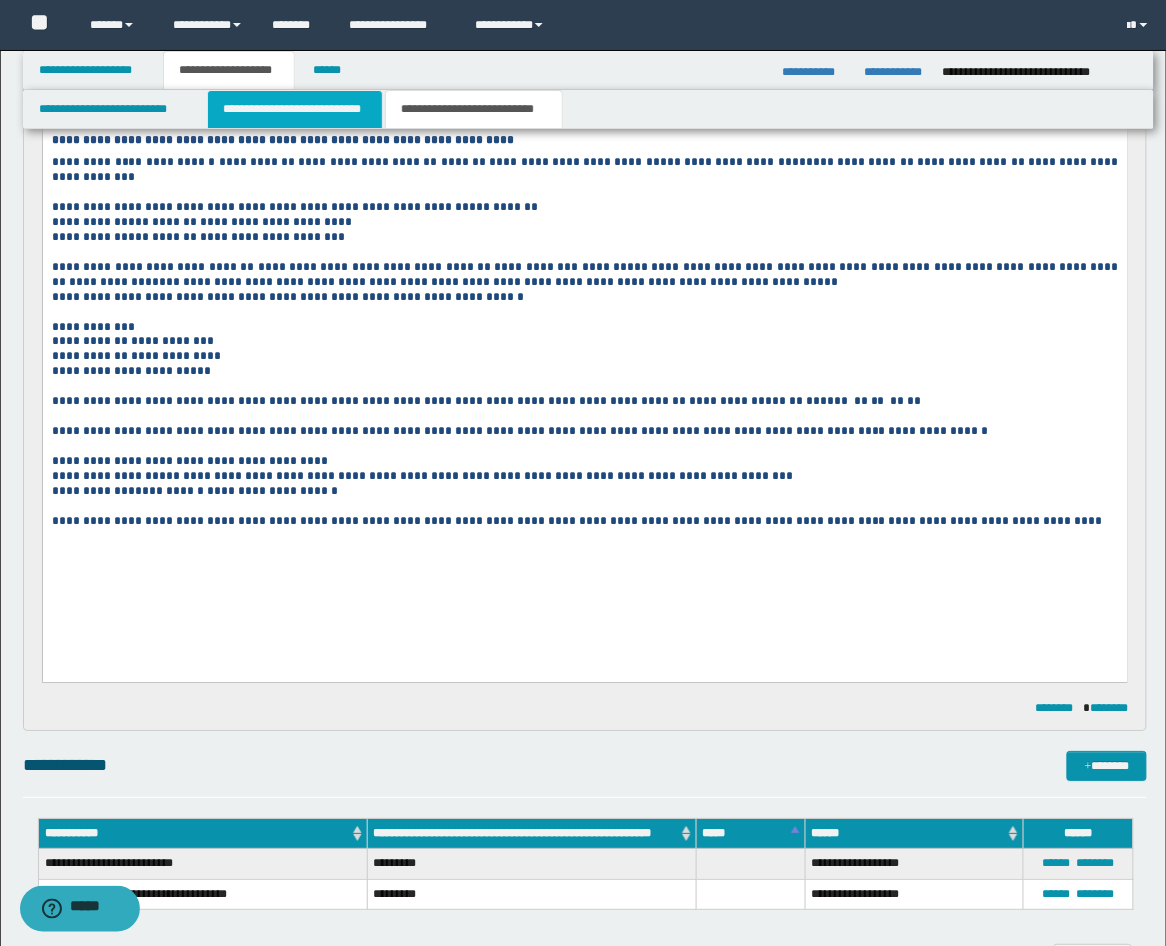 click on "**********" at bounding box center [295, 109] 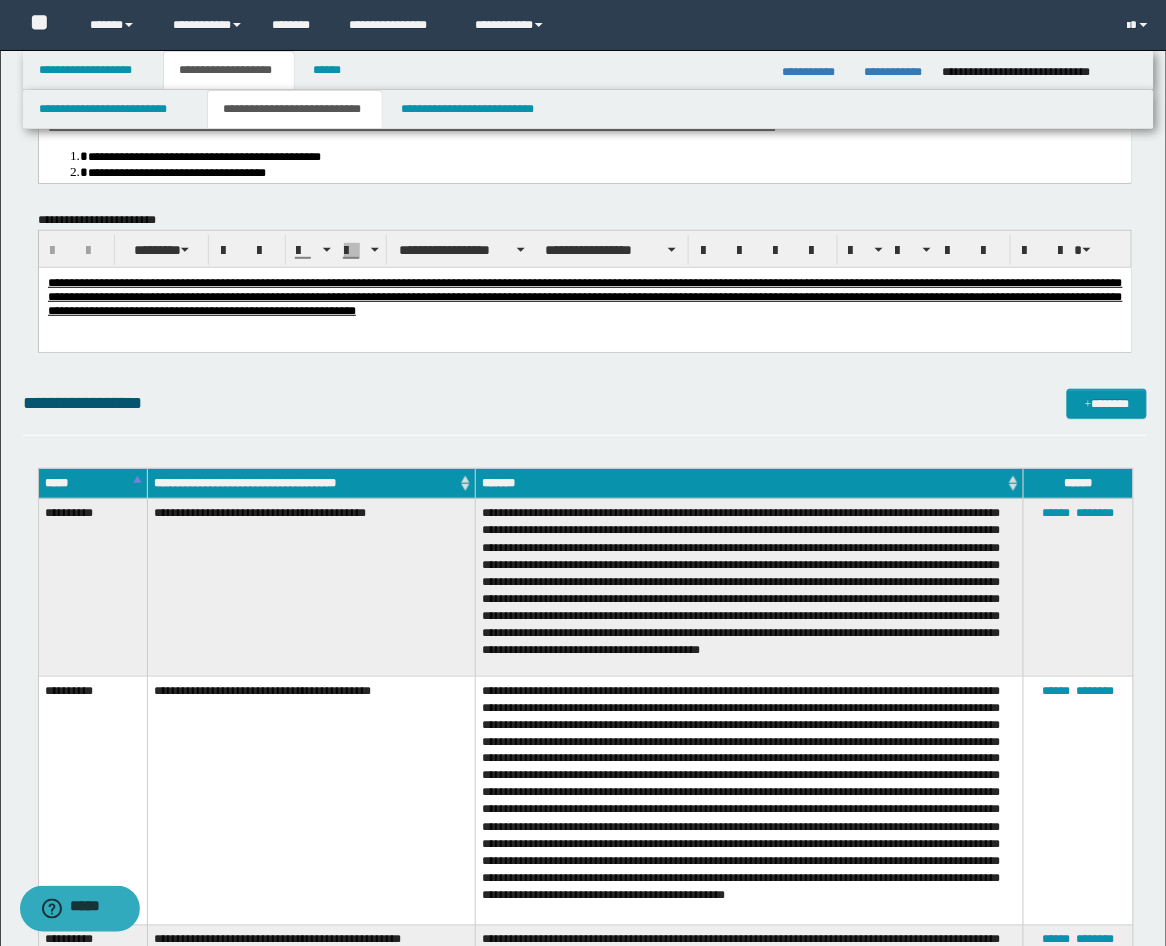 scroll, scrollTop: 0, scrollLeft: 0, axis: both 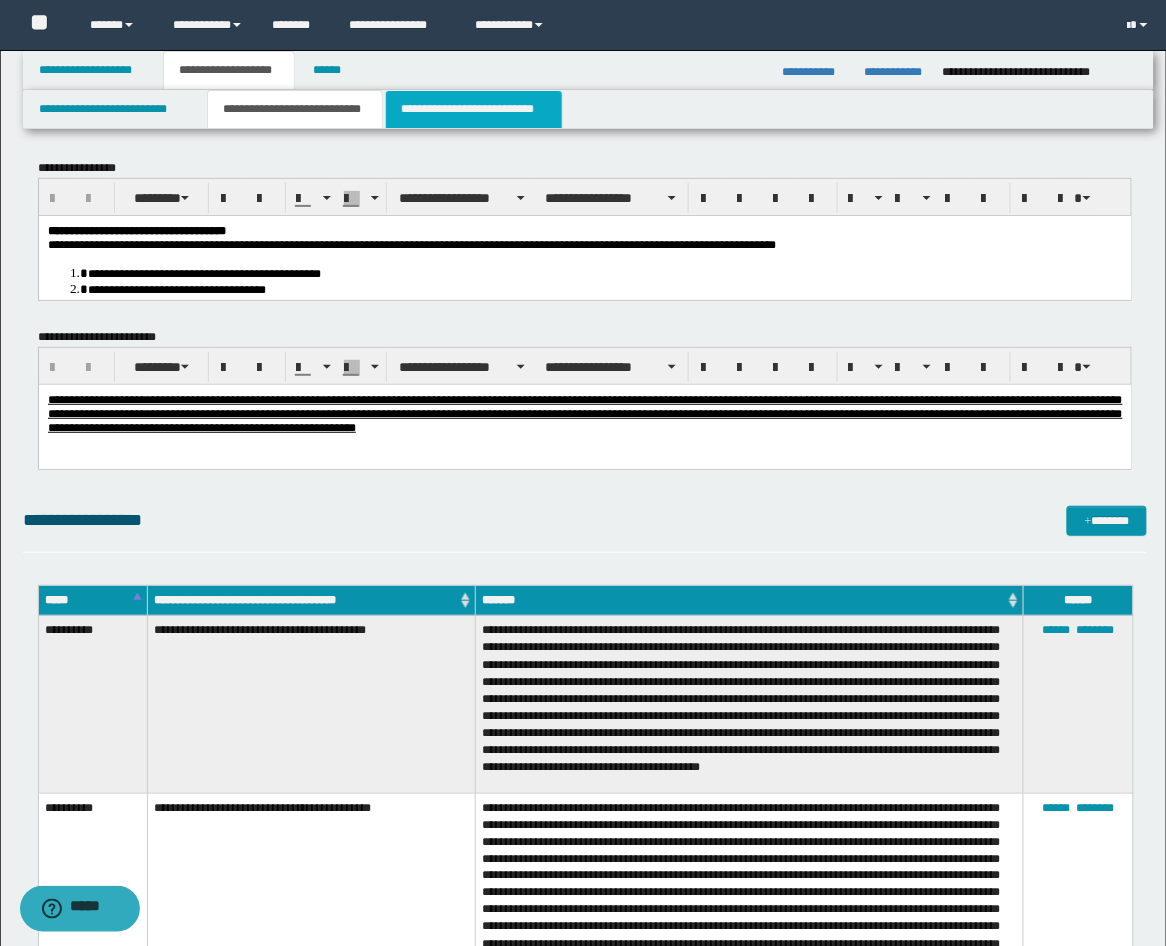 click on "**********" at bounding box center (474, 109) 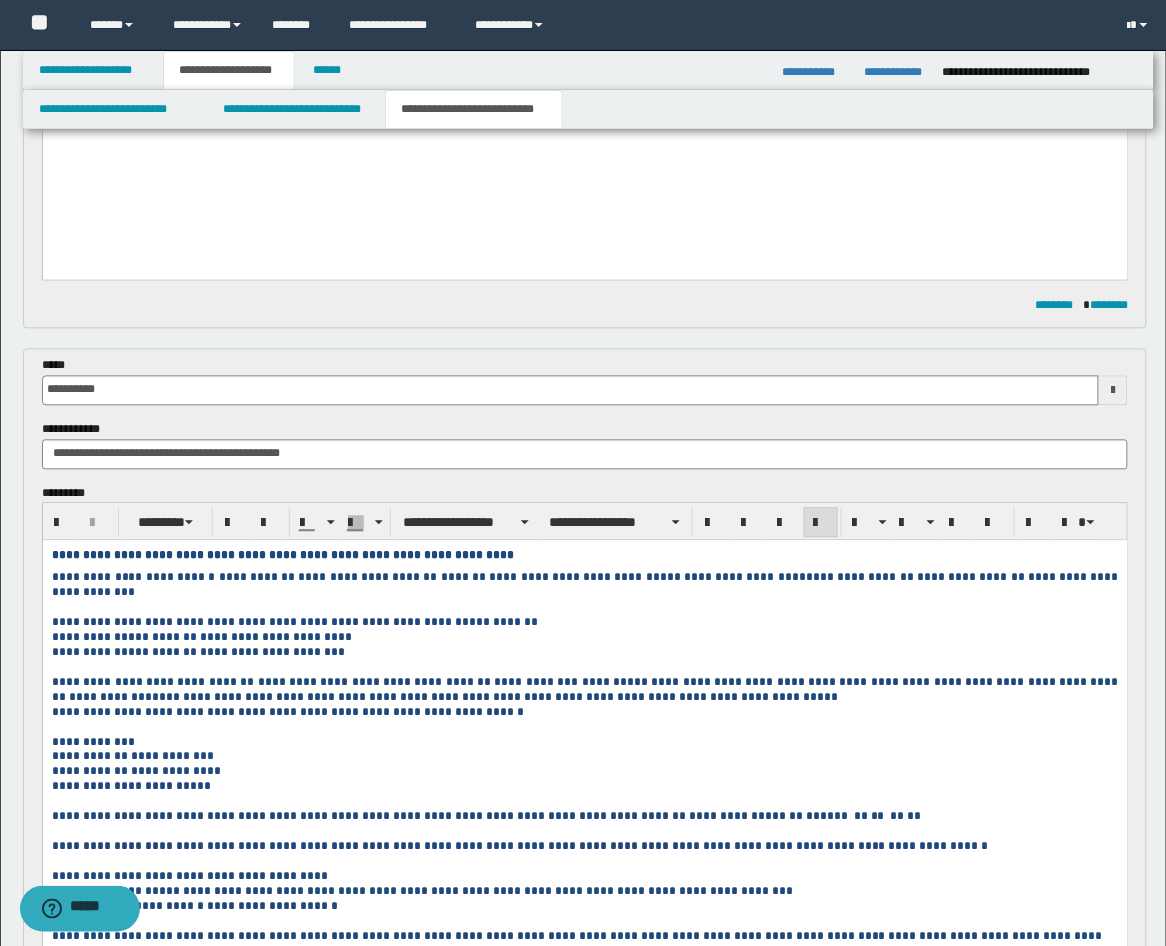 scroll, scrollTop: 370, scrollLeft: 0, axis: vertical 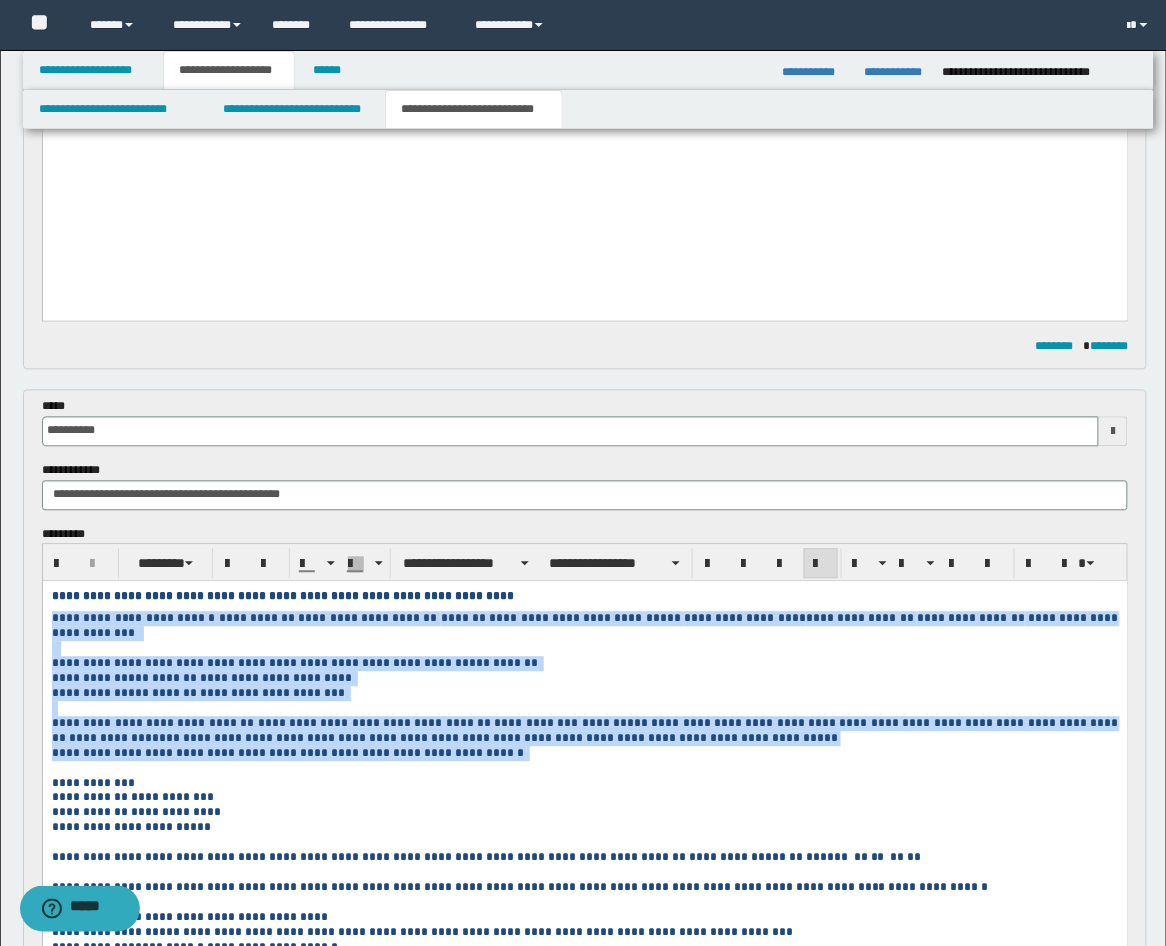 drag, startPoint x: 467, startPoint y: 758, endPoint x: 33, endPoint y: 625, distance: 453.9218 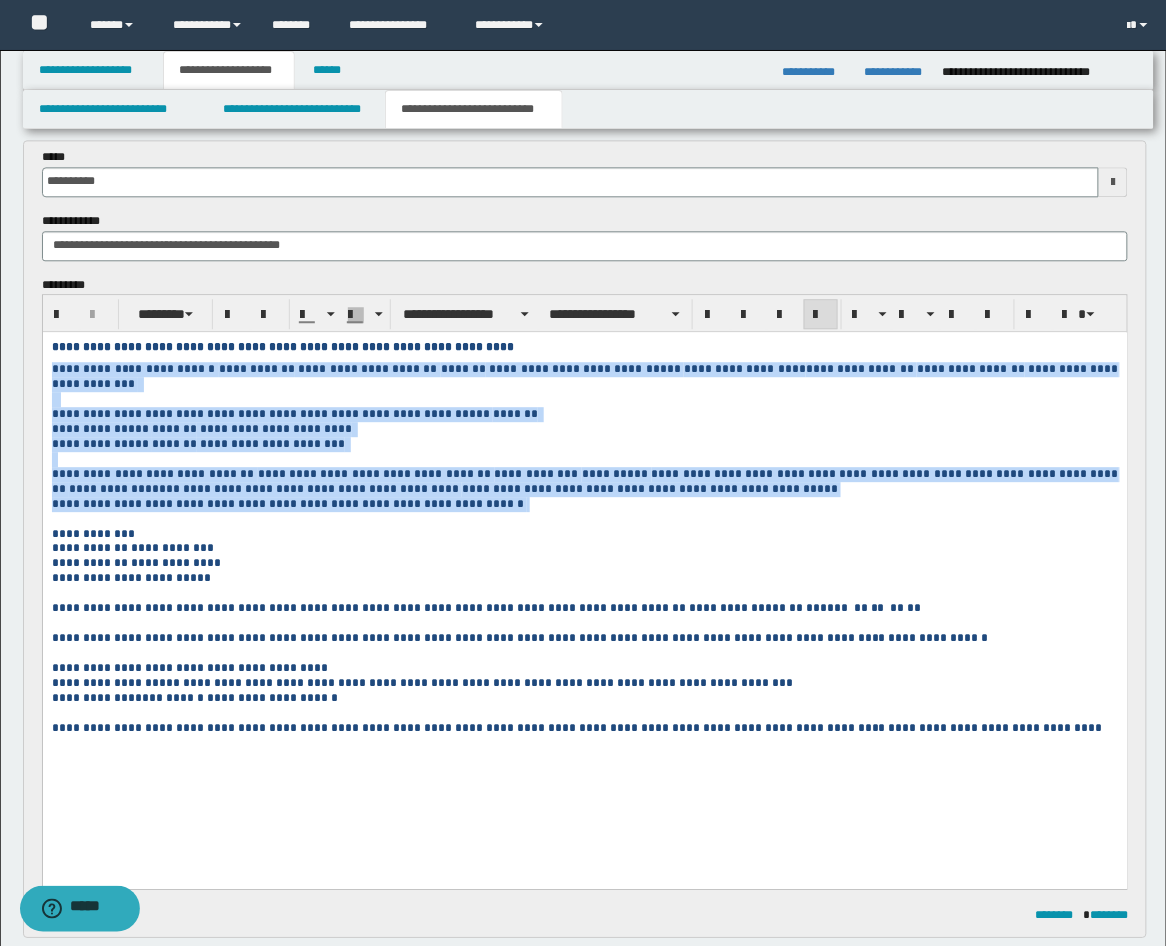 scroll, scrollTop: 1111, scrollLeft: 0, axis: vertical 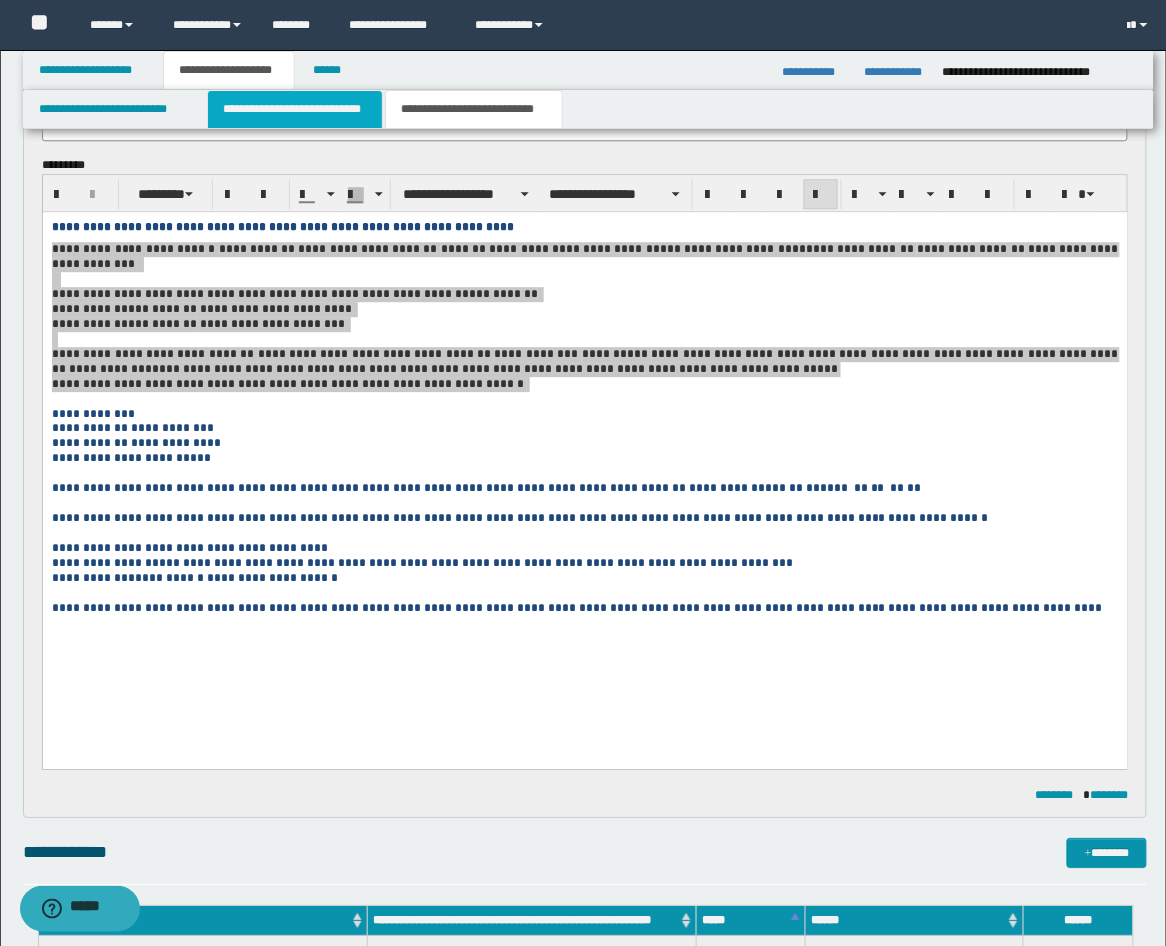 click on "**********" at bounding box center [295, 109] 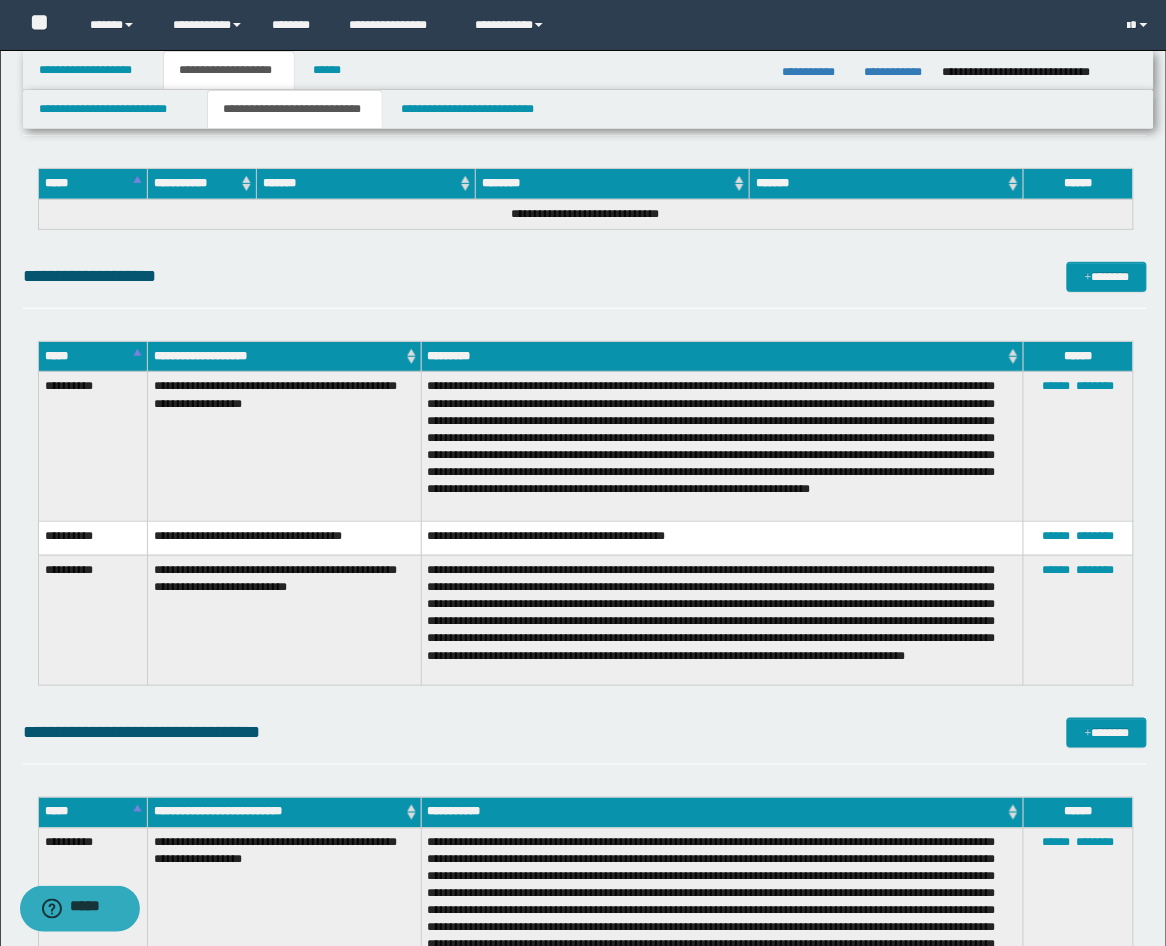 scroll, scrollTop: 1852, scrollLeft: 0, axis: vertical 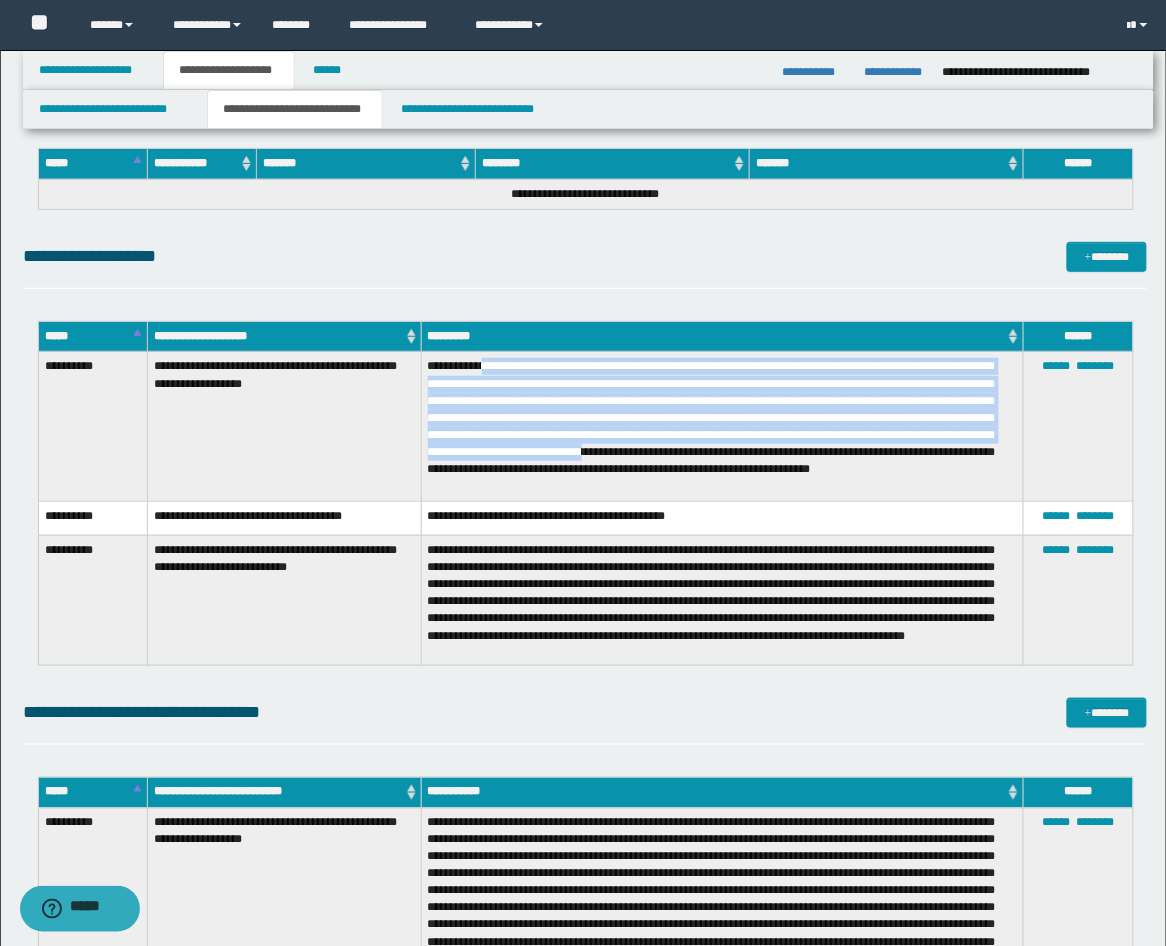 drag, startPoint x: 500, startPoint y: 363, endPoint x: 897, endPoint y: 446, distance: 405.58353 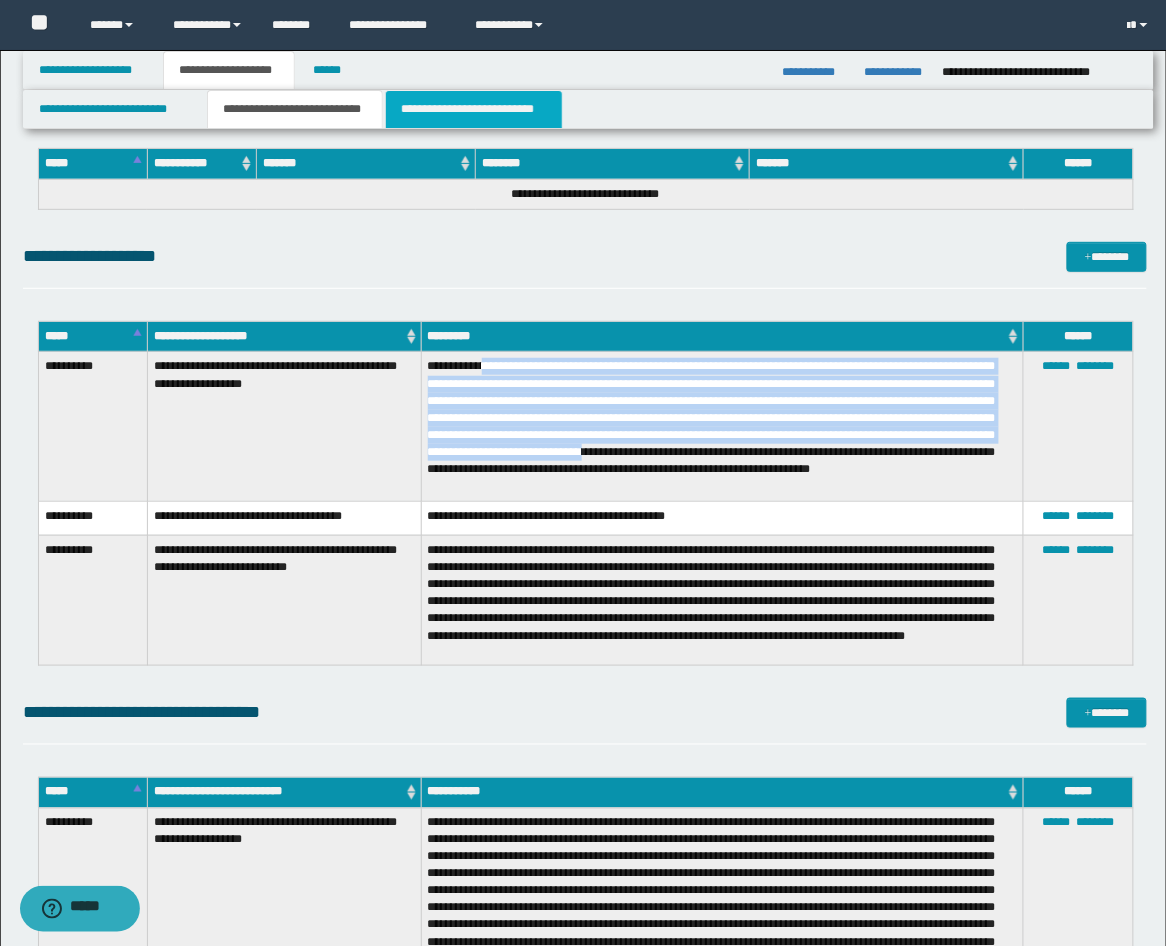 click on "**********" at bounding box center [474, 109] 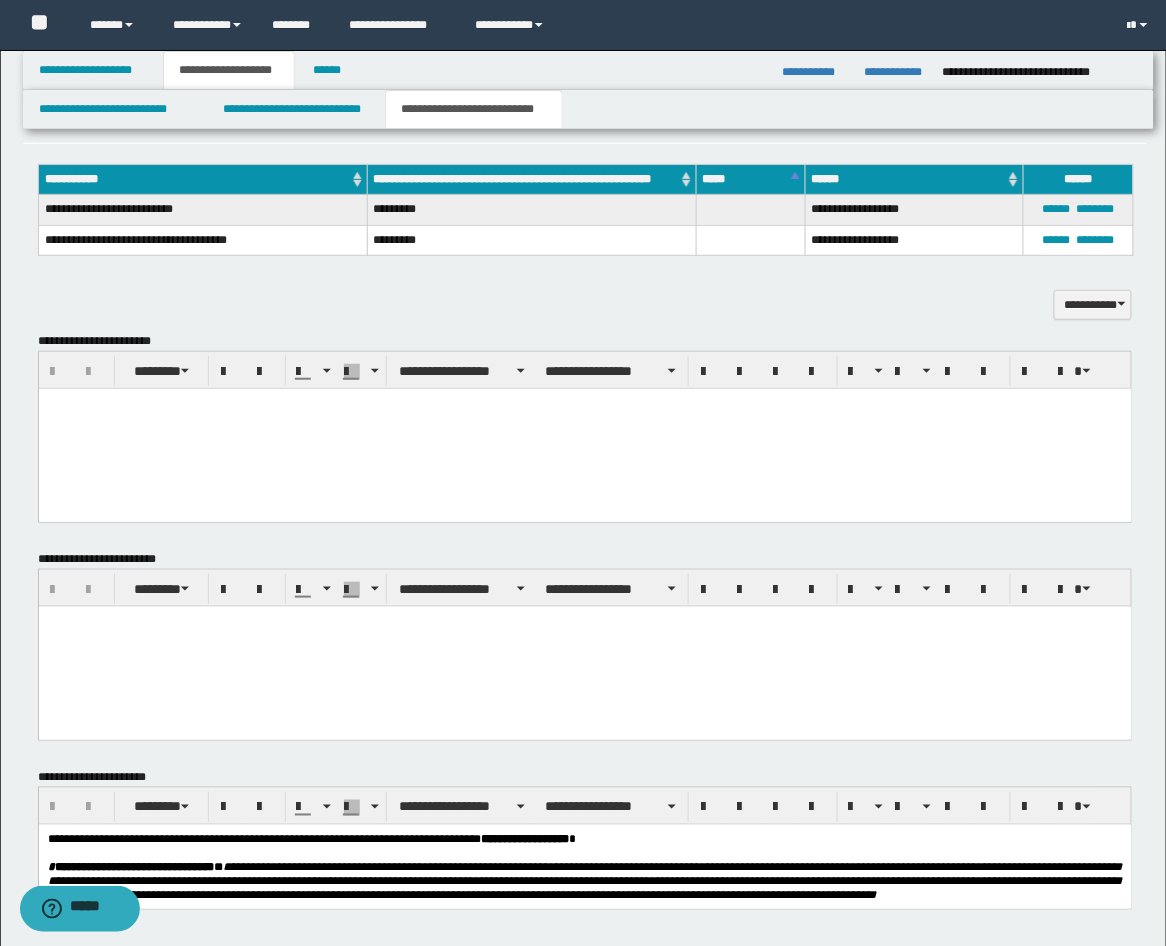 click at bounding box center [584, 428] 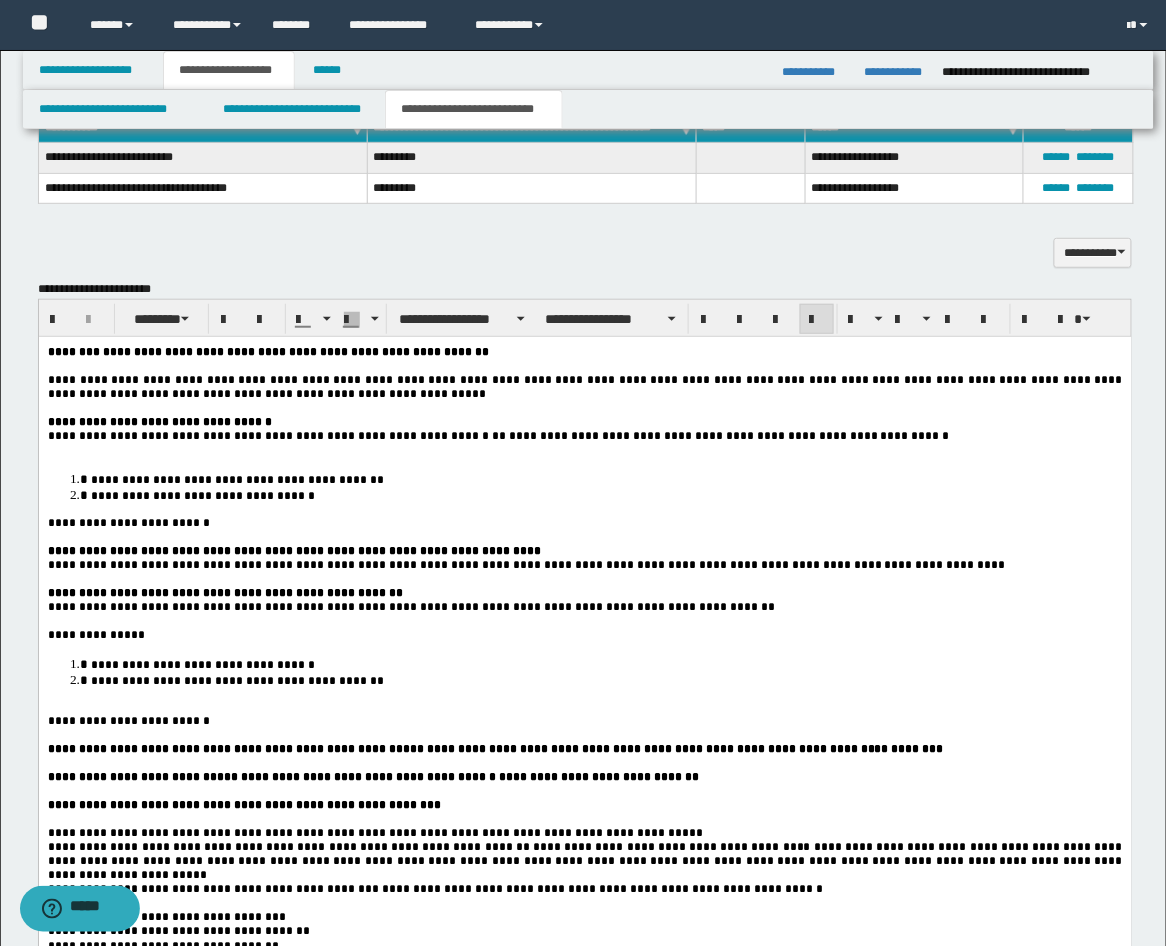 scroll, scrollTop: 1852, scrollLeft: 0, axis: vertical 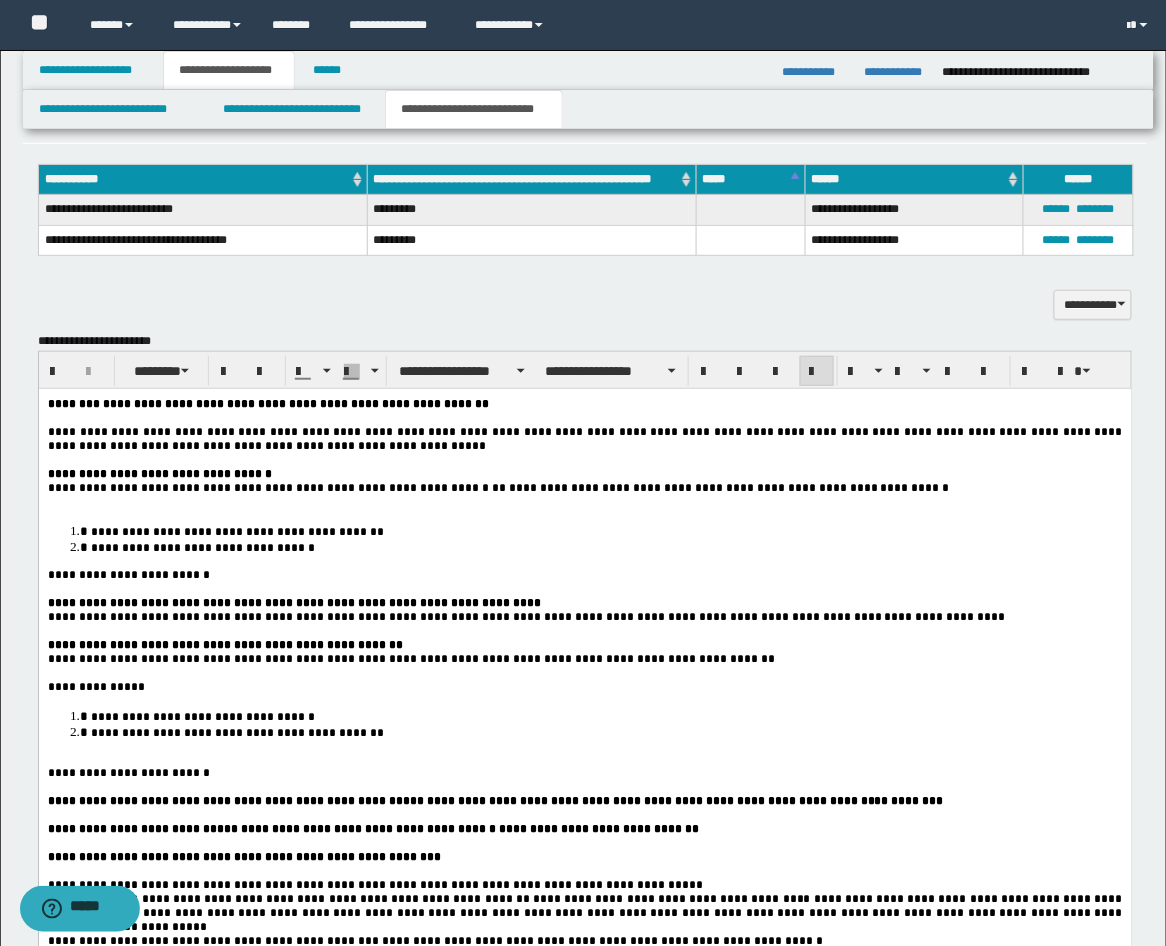 click at bounding box center [584, 501] 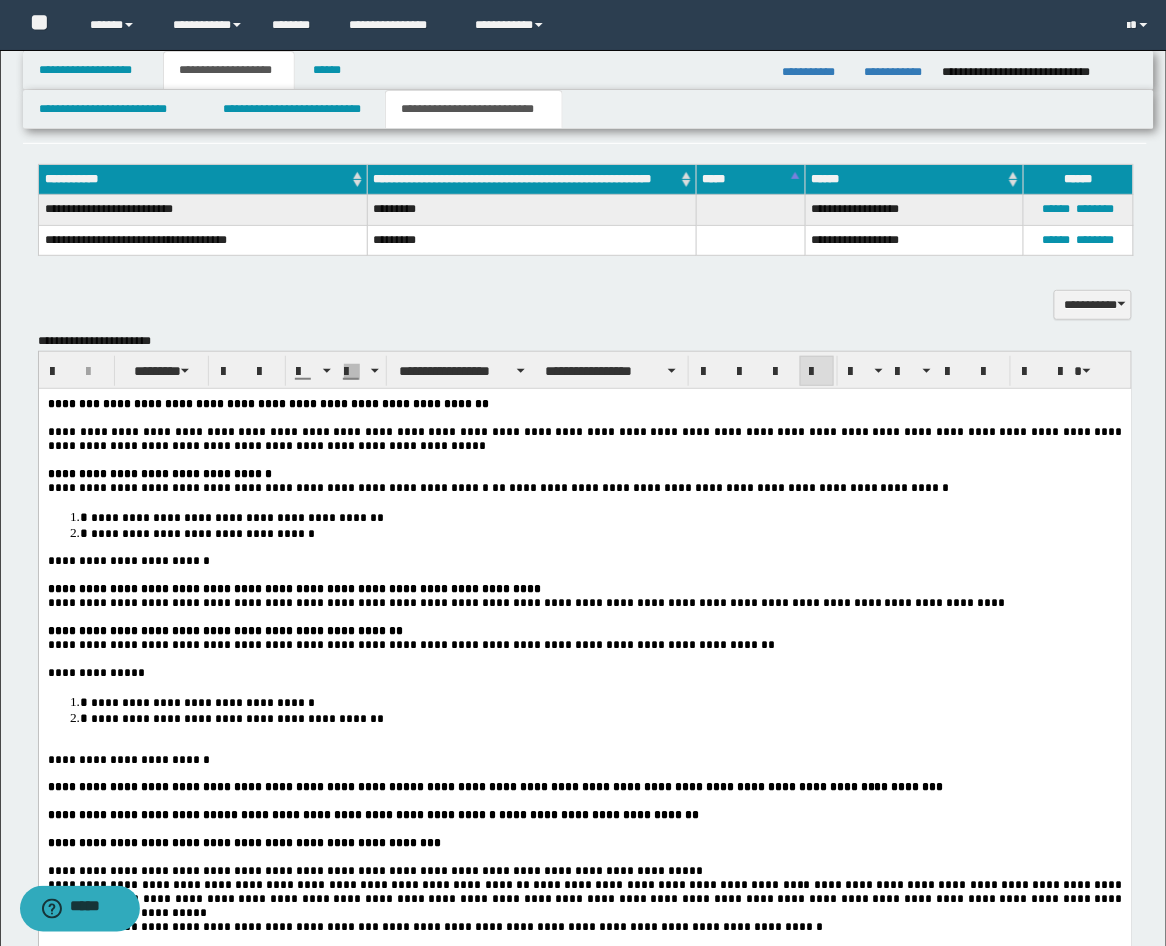 scroll, scrollTop: 2222, scrollLeft: 0, axis: vertical 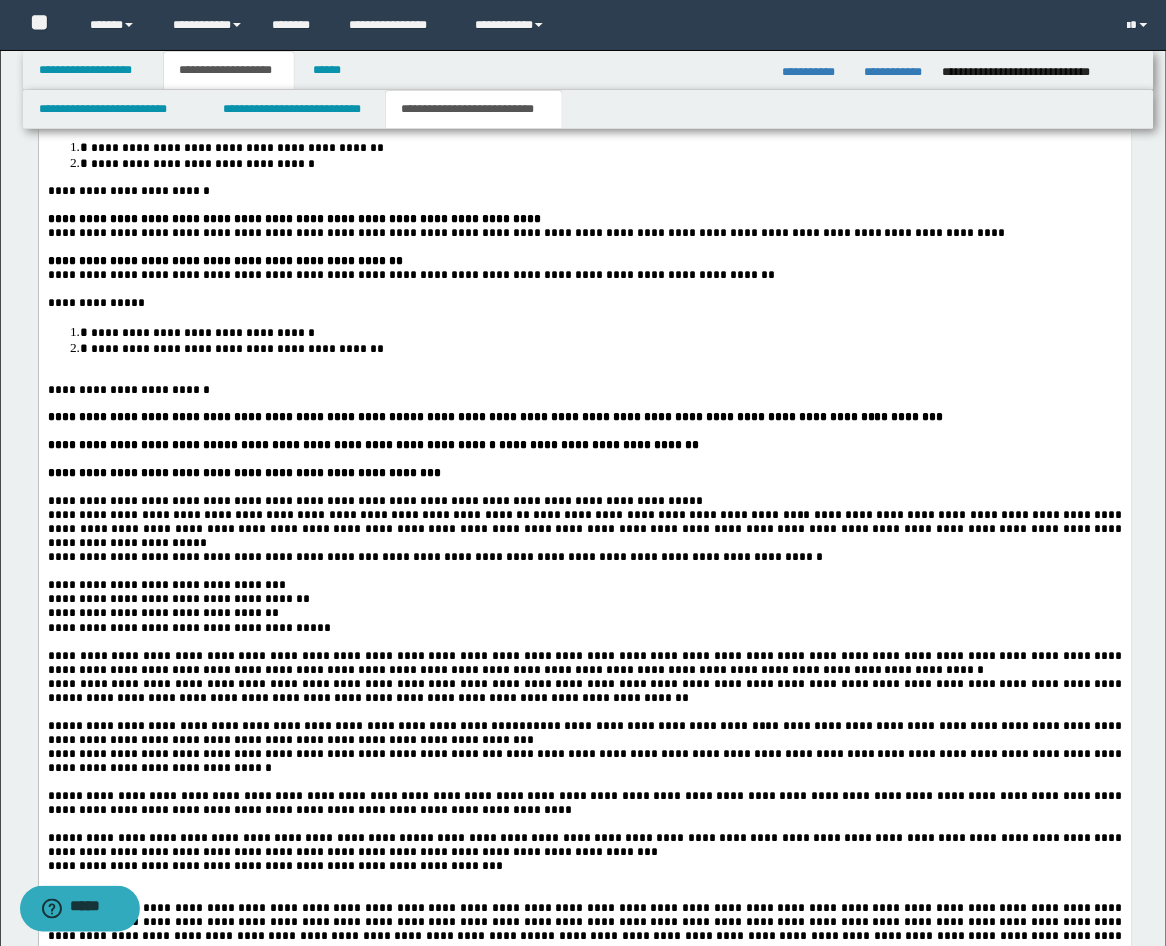 click on "**********" at bounding box center [584, 653] 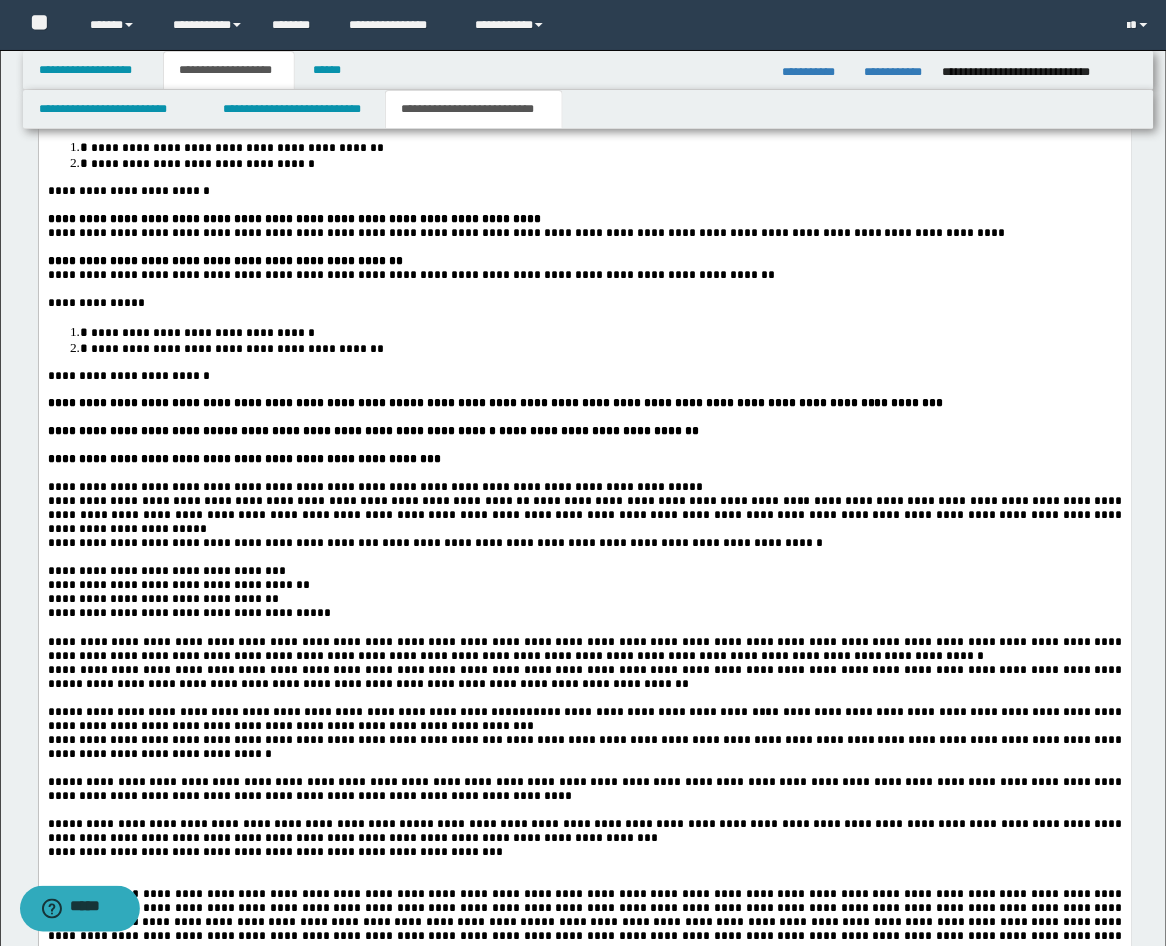 scroll, scrollTop: 2592, scrollLeft: 0, axis: vertical 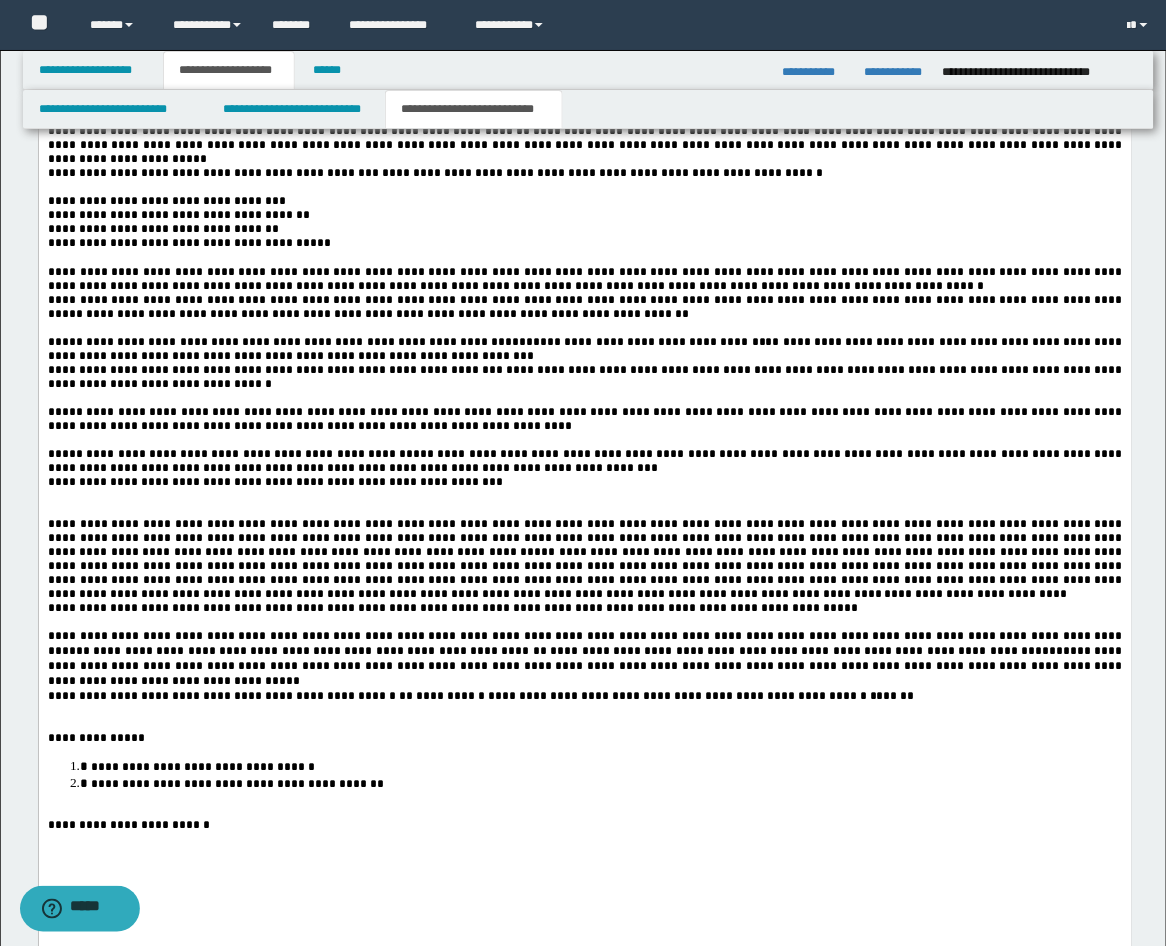 click at bounding box center [584, 497] 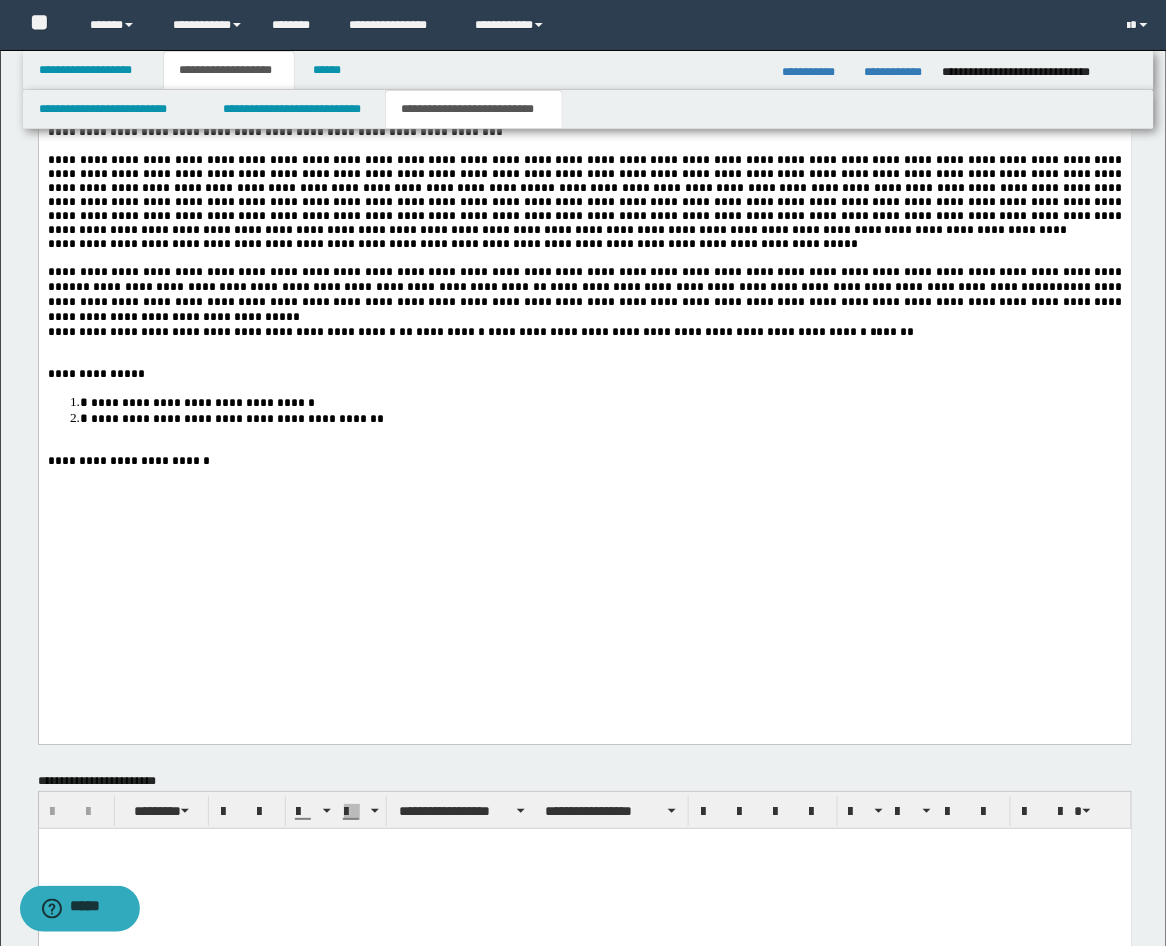 scroll, scrollTop: 2963, scrollLeft: 0, axis: vertical 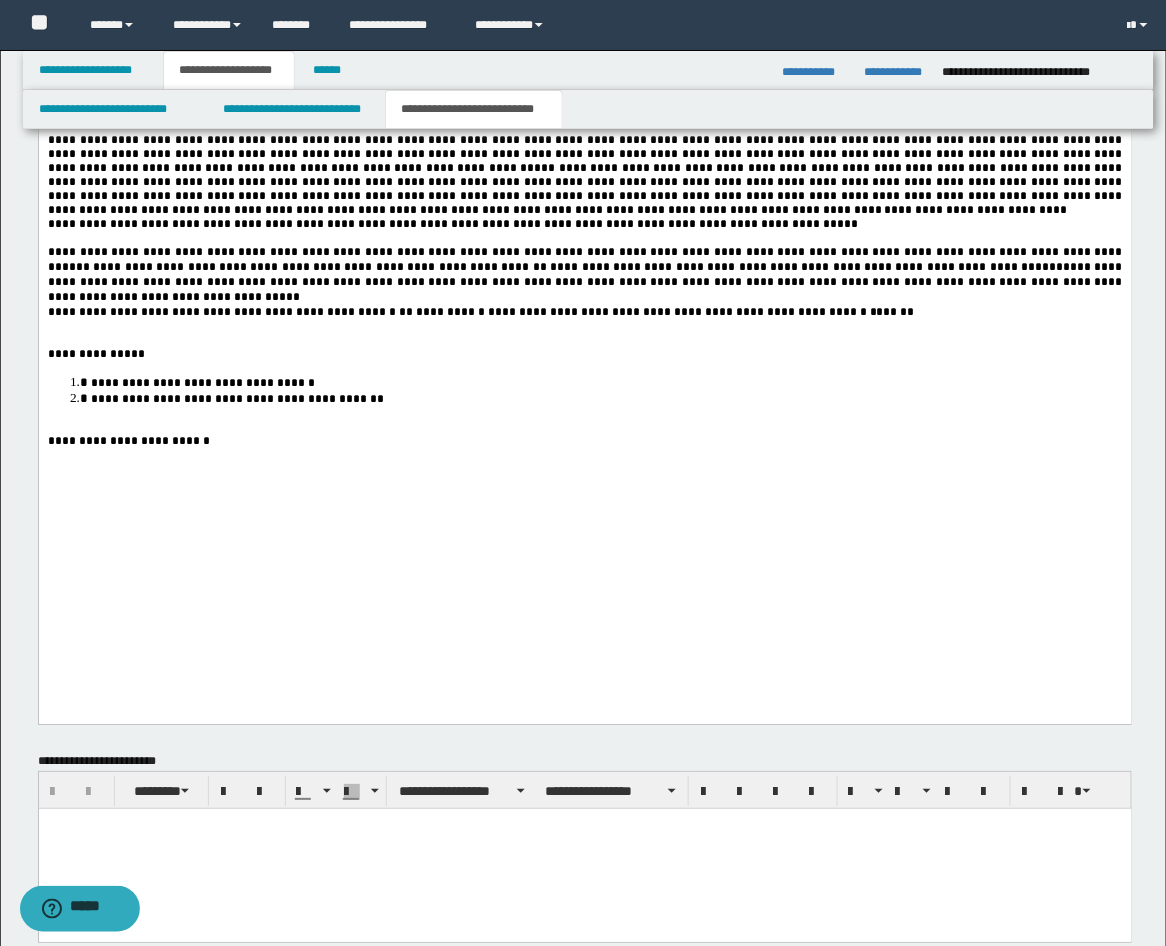 click on "**********" at bounding box center [586, 155] 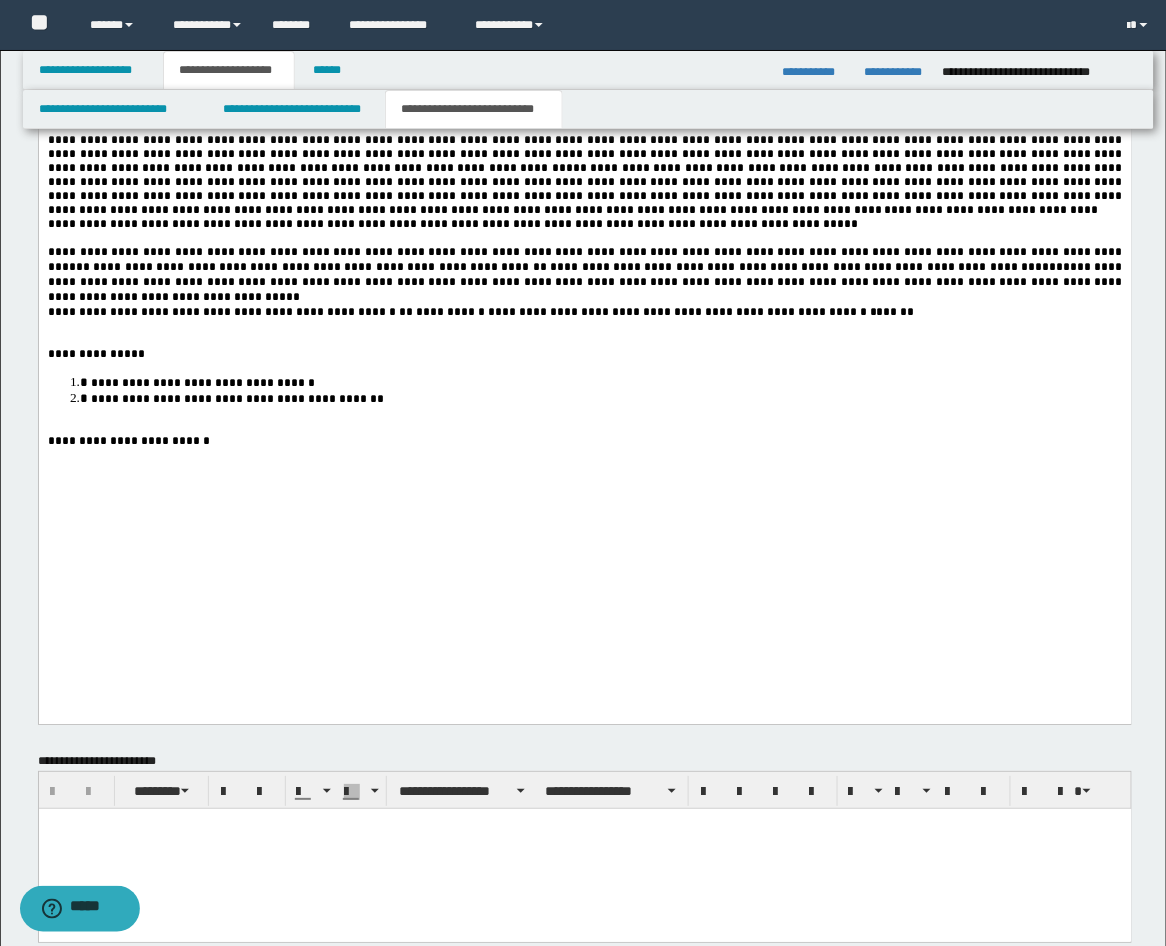 click on "**********" at bounding box center (452, 225) 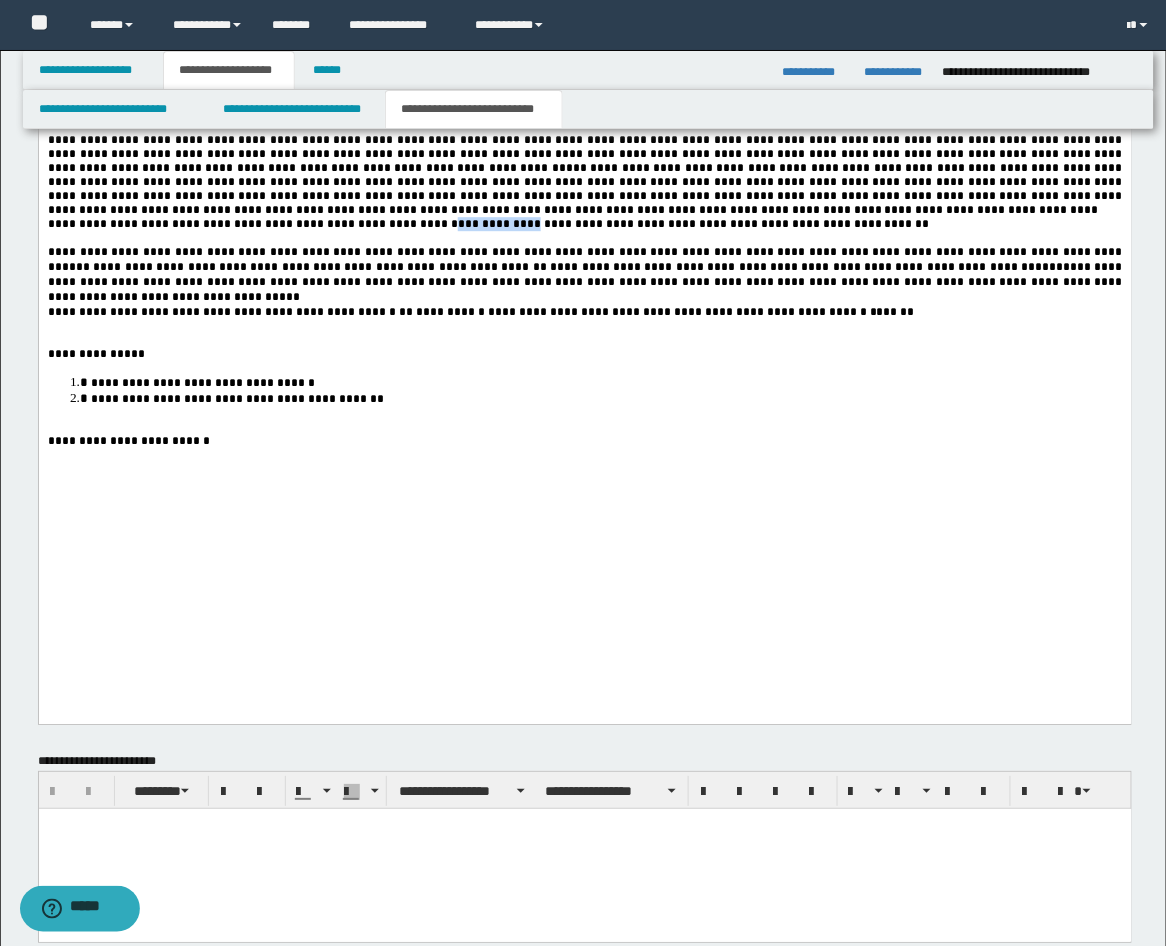 drag, startPoint x: 419, startPoint y: 365, endPoint x: 489, endPoint y: 365, distance: 70 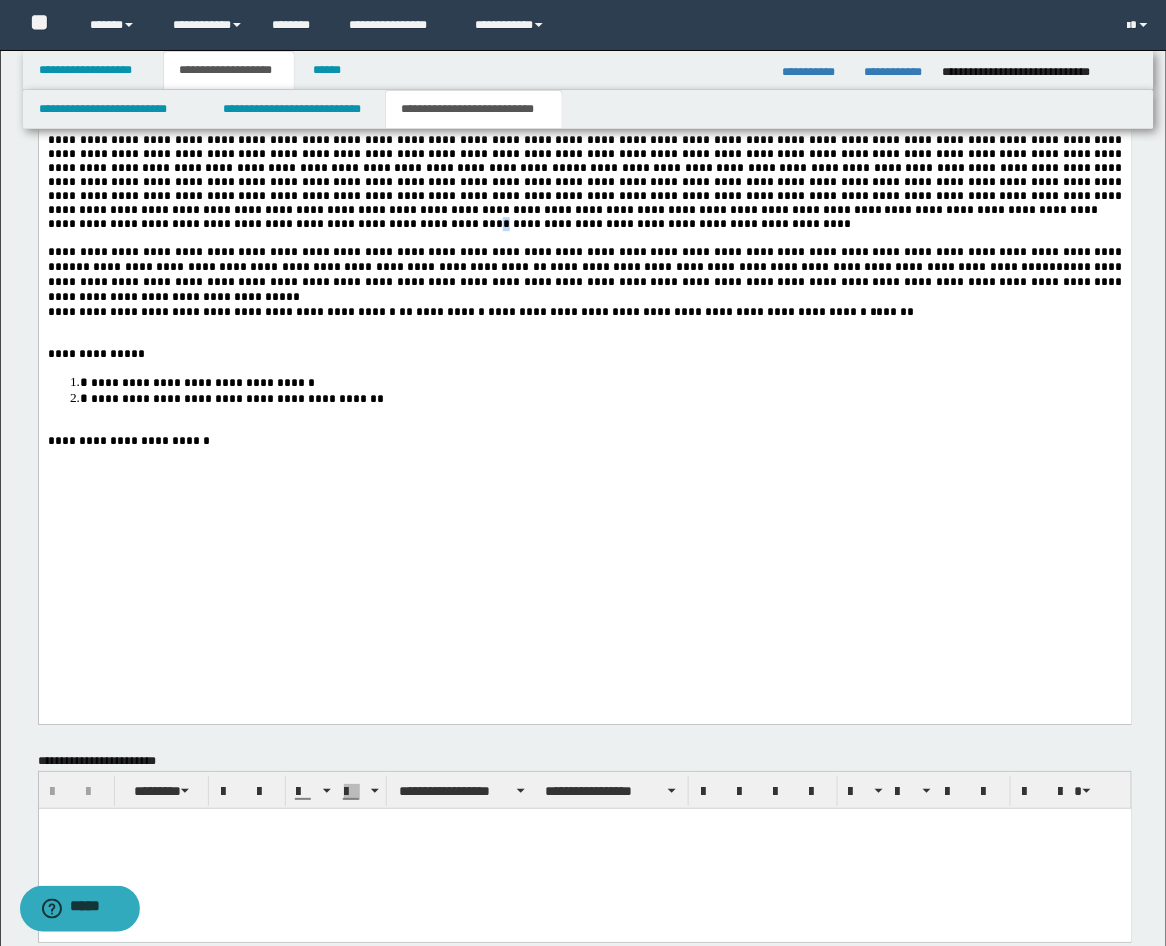 click on "**********" at bounding box center [448, 225] 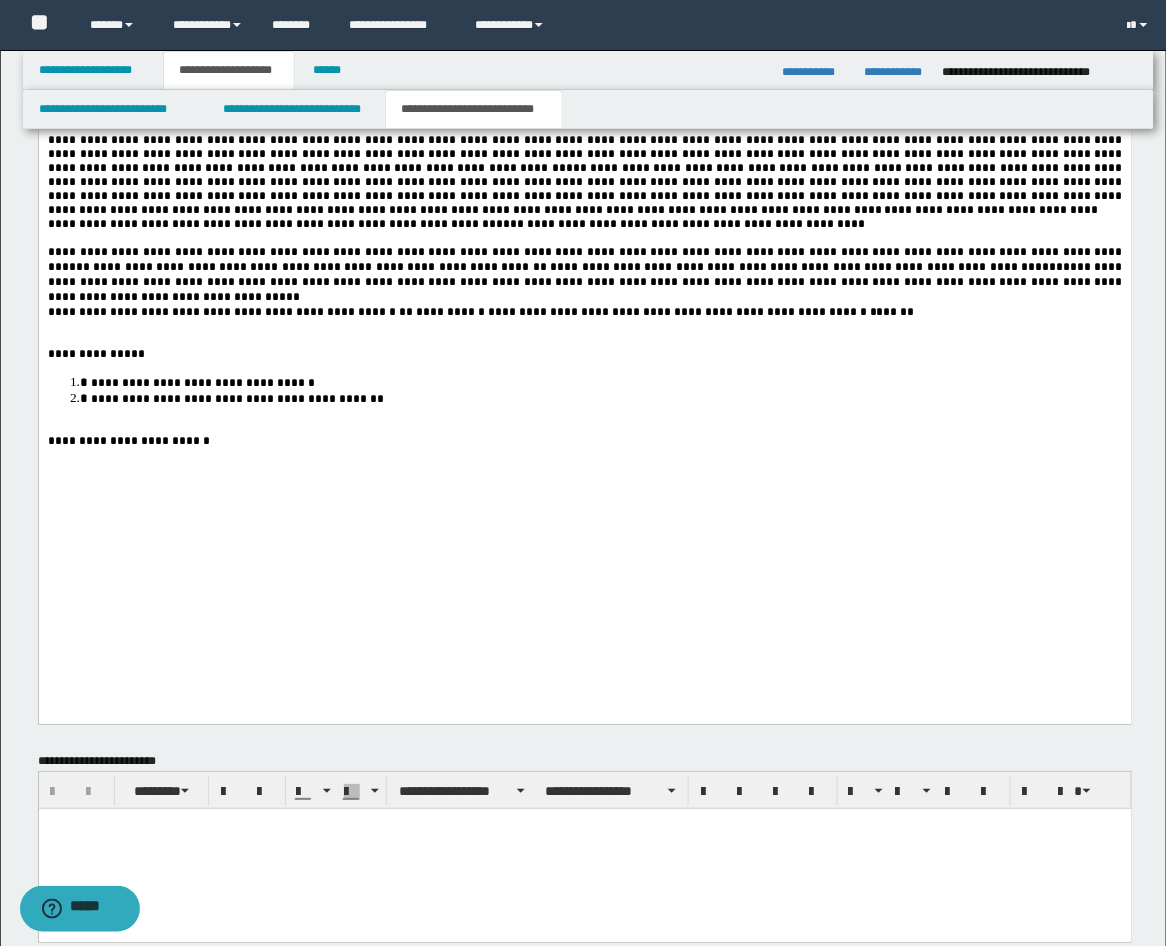 click on "**********" at bounding box center [455, 225] 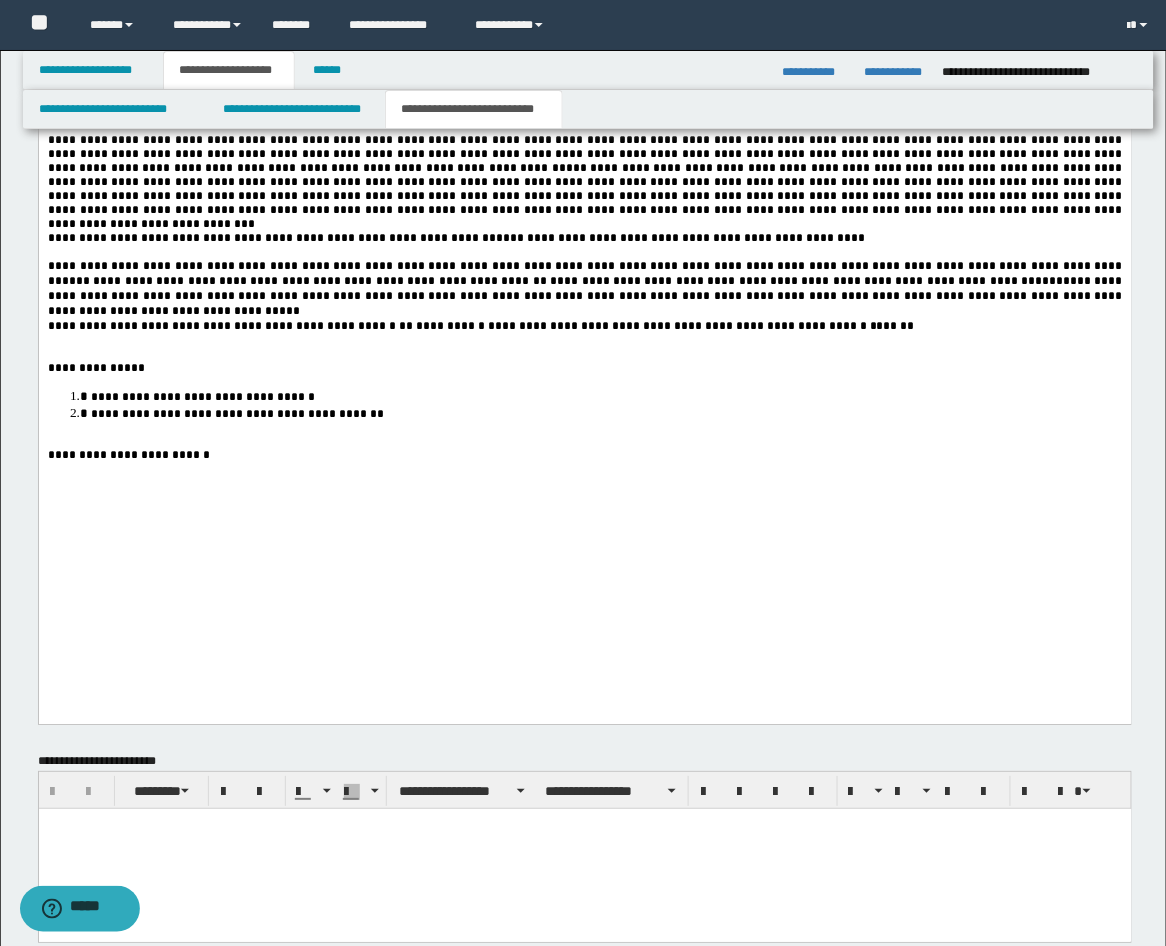 click on "**********" at bounding box center [586, 304] 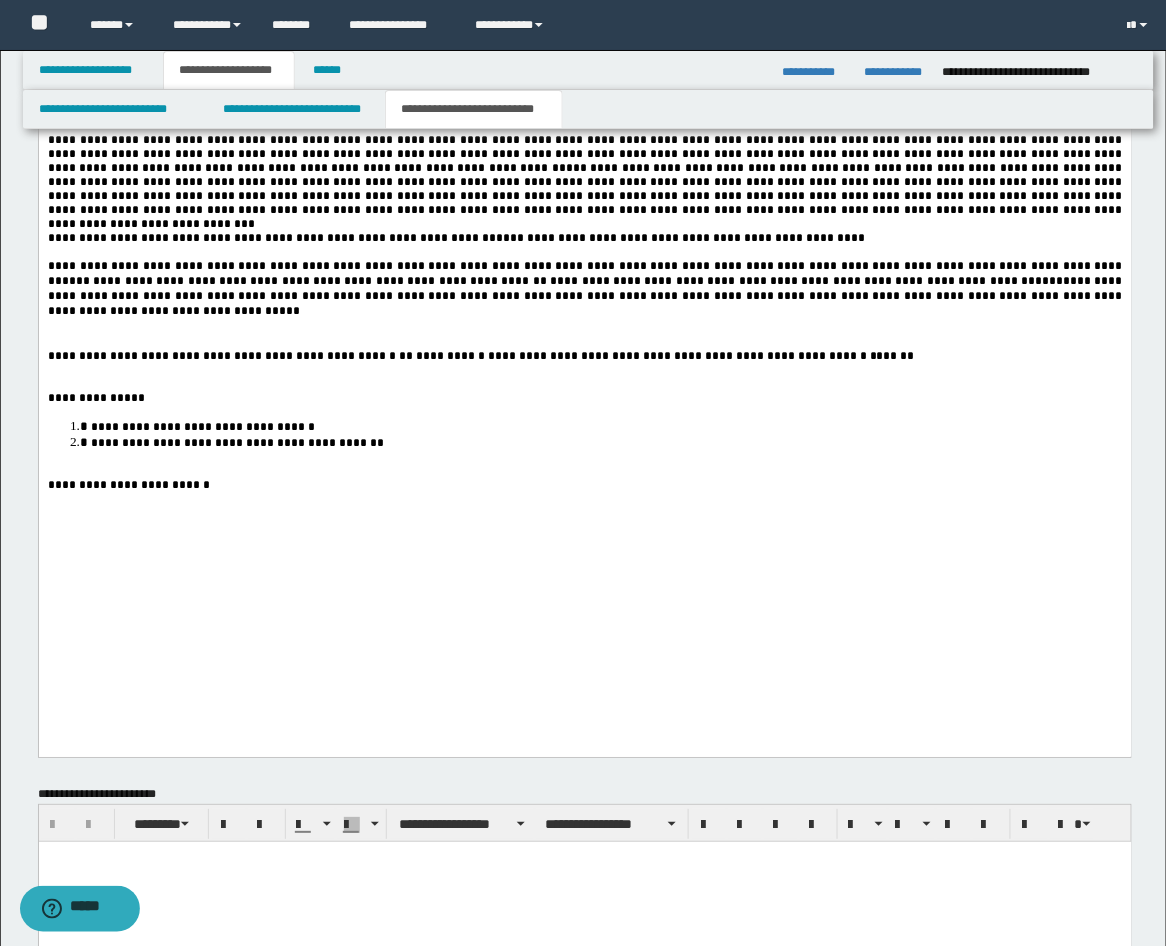 click at bounding box center [584, 371] 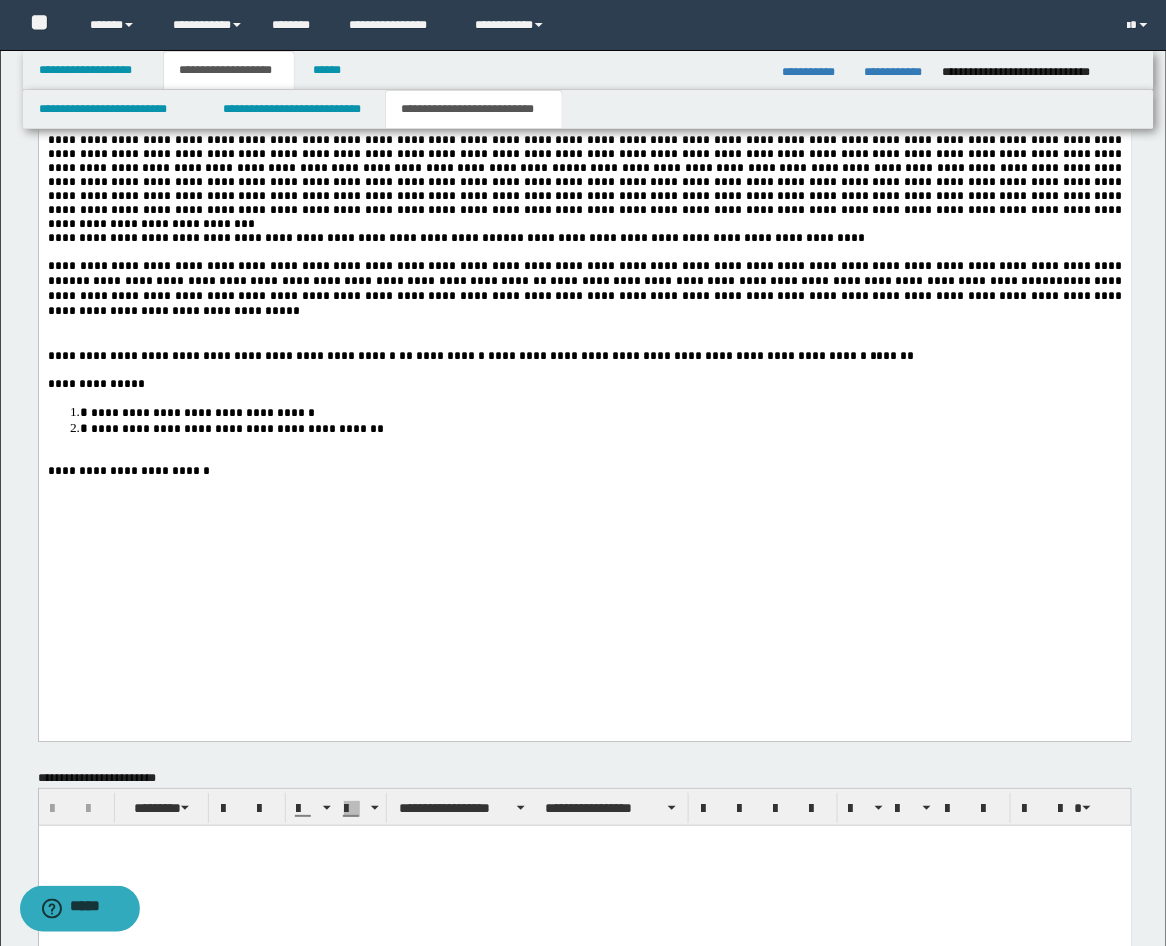 click at bounding box center (584, 458) 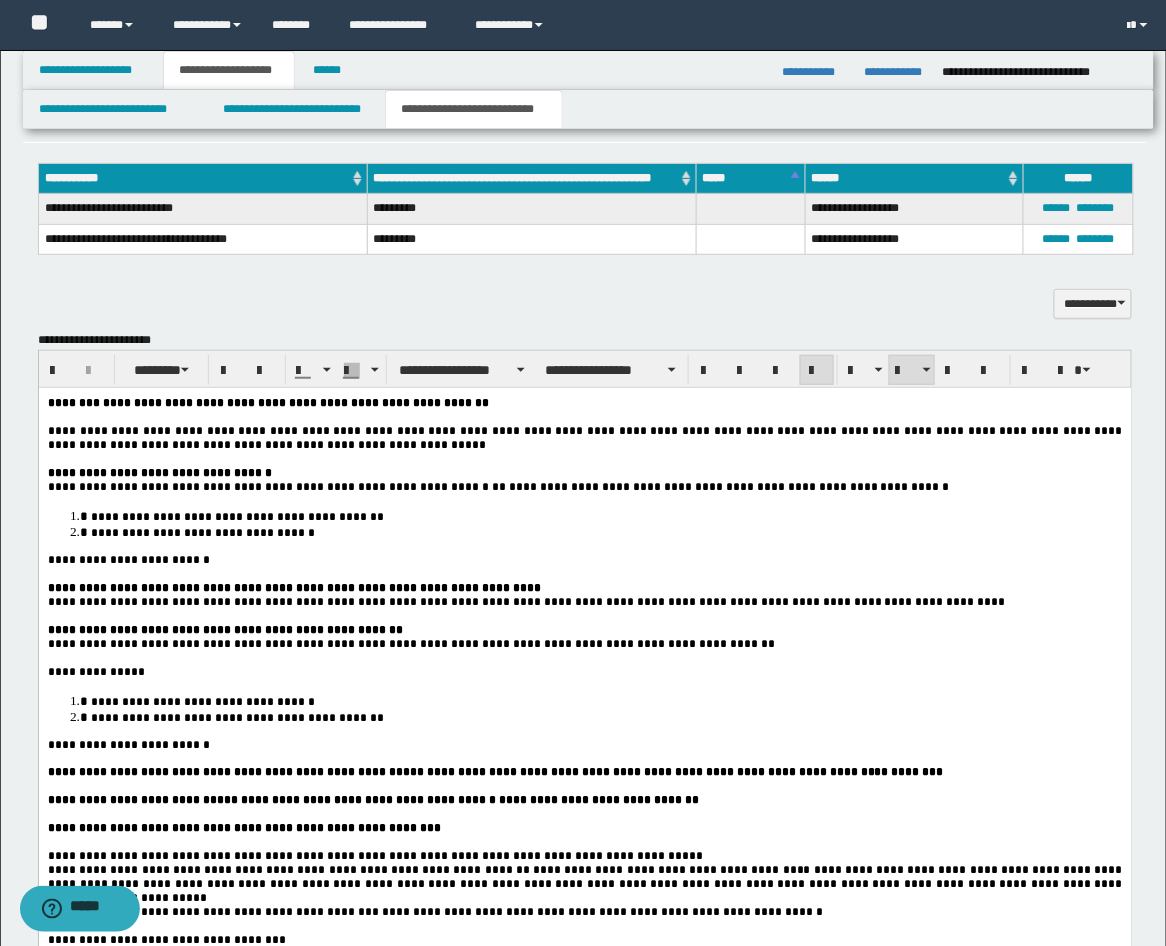 scroll, scrollTop: 1852, scrollLeft: 0, axis: vertical 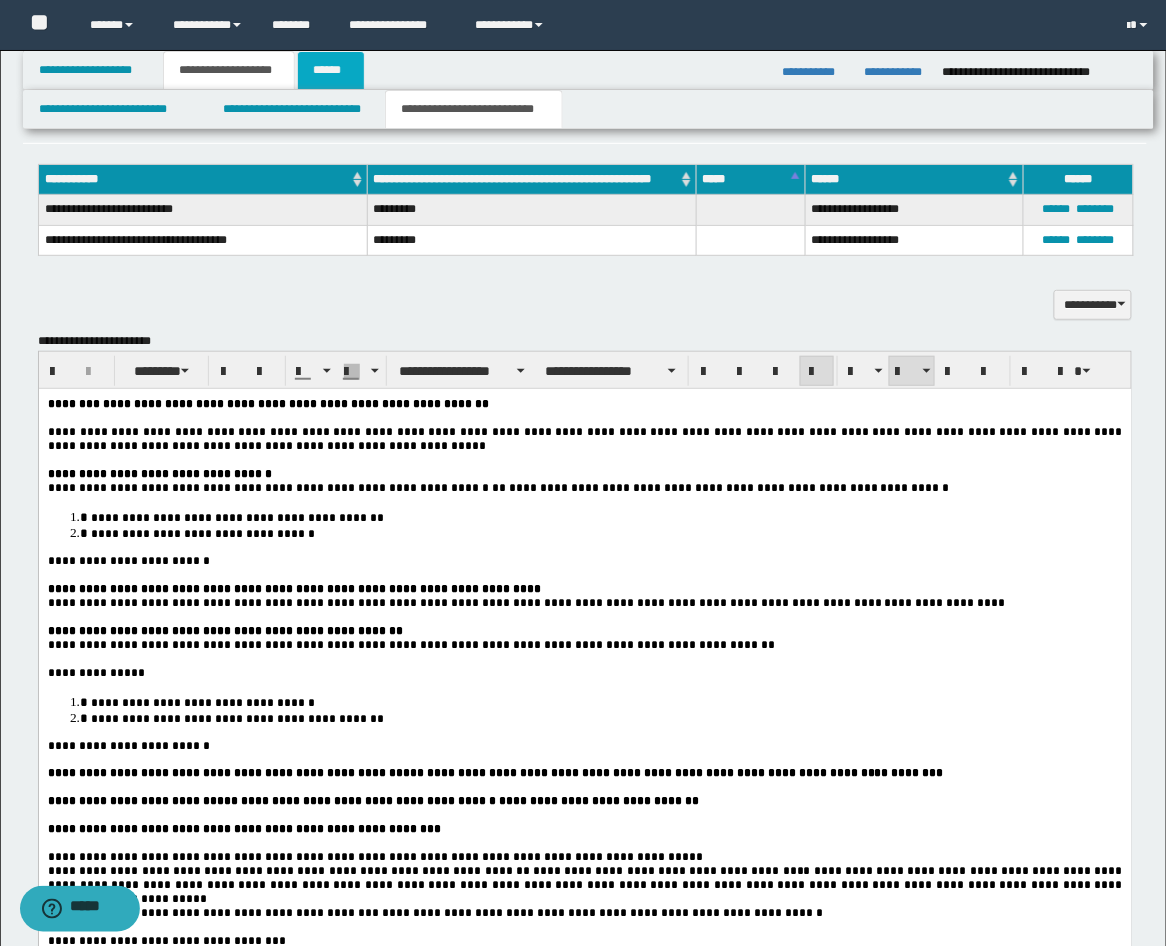 click on "******" at bounding box center (331, 70) 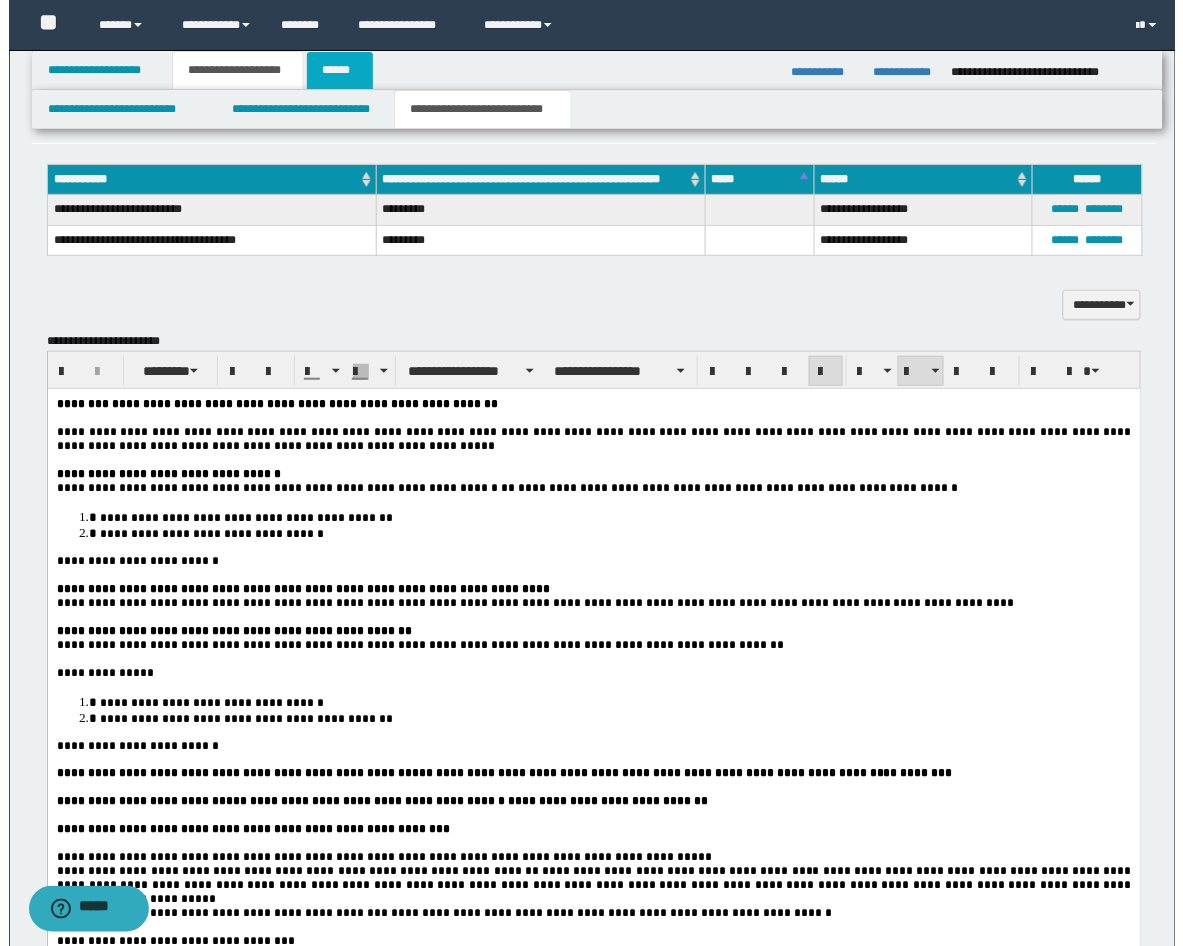 scroll, scrollTop: 0, scrollLeft: 0, axis: both 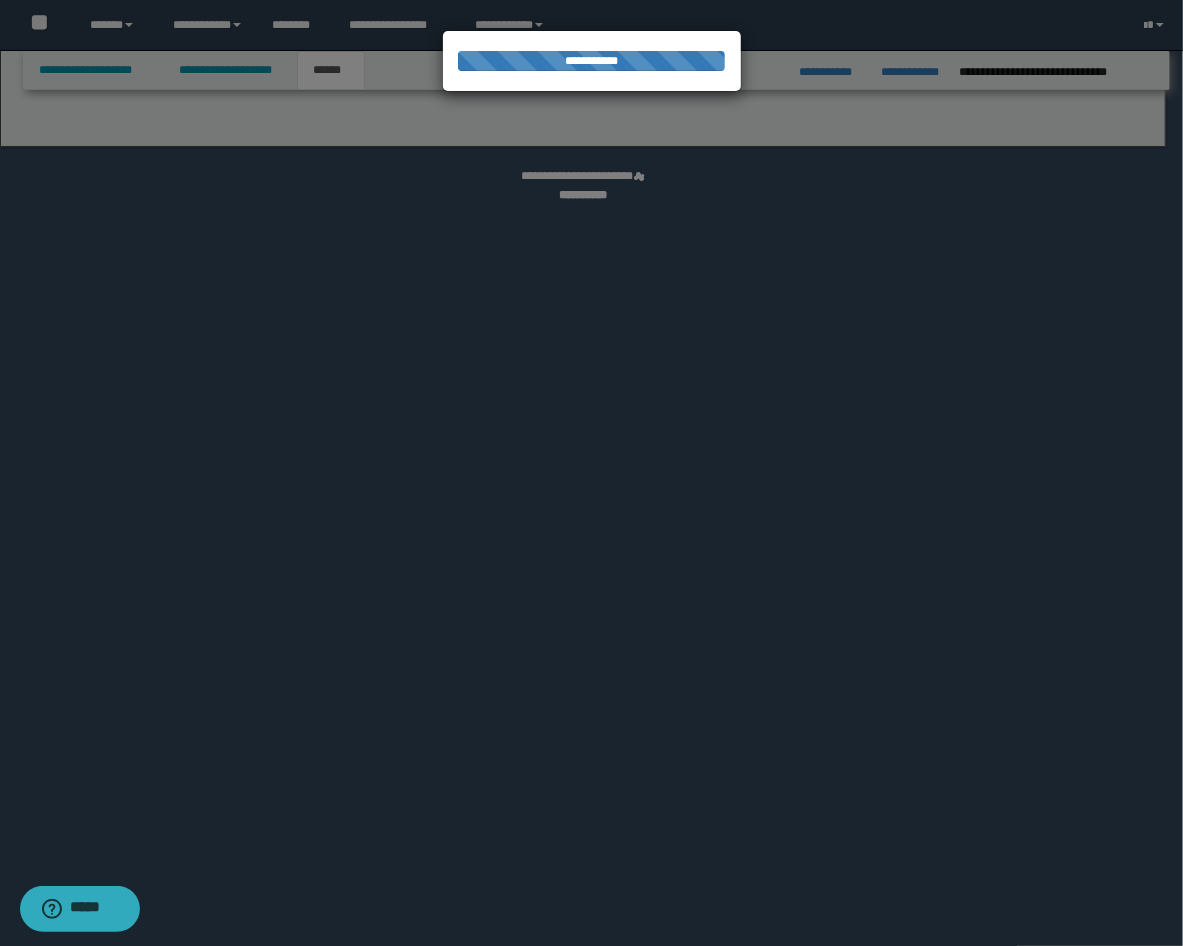 select on "*" 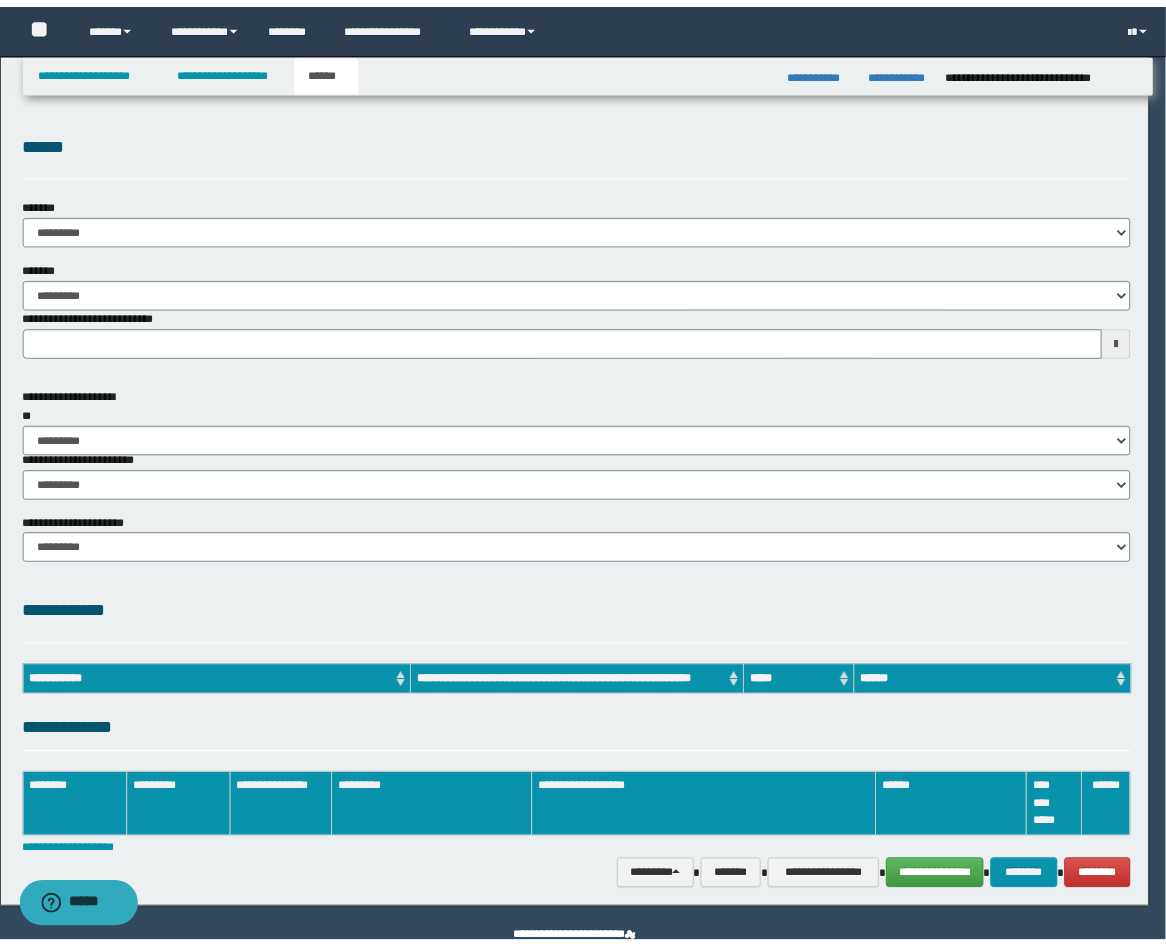 scroll, scrollTop: 0, scrollLeft: 0, axis: both 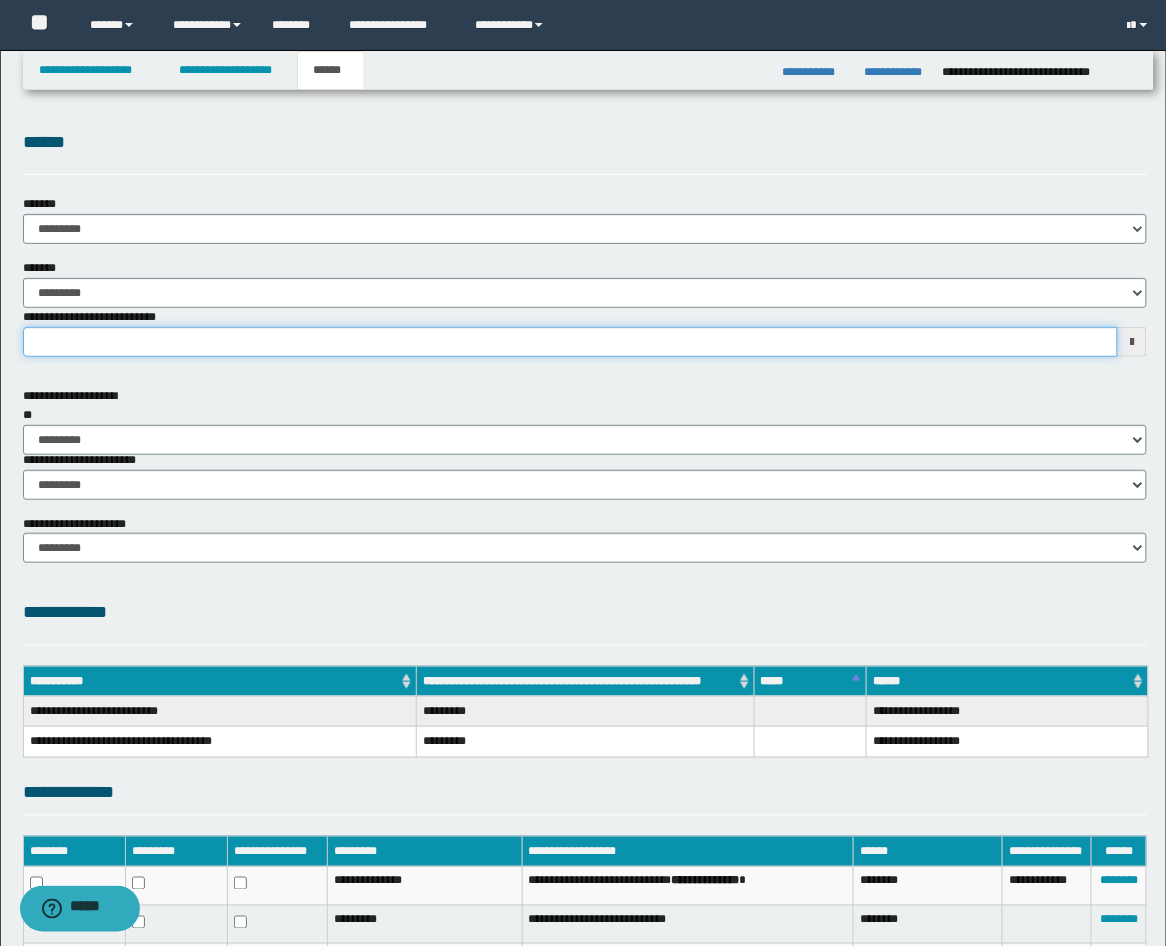 click on "**********" at bounding box center [571, 342] 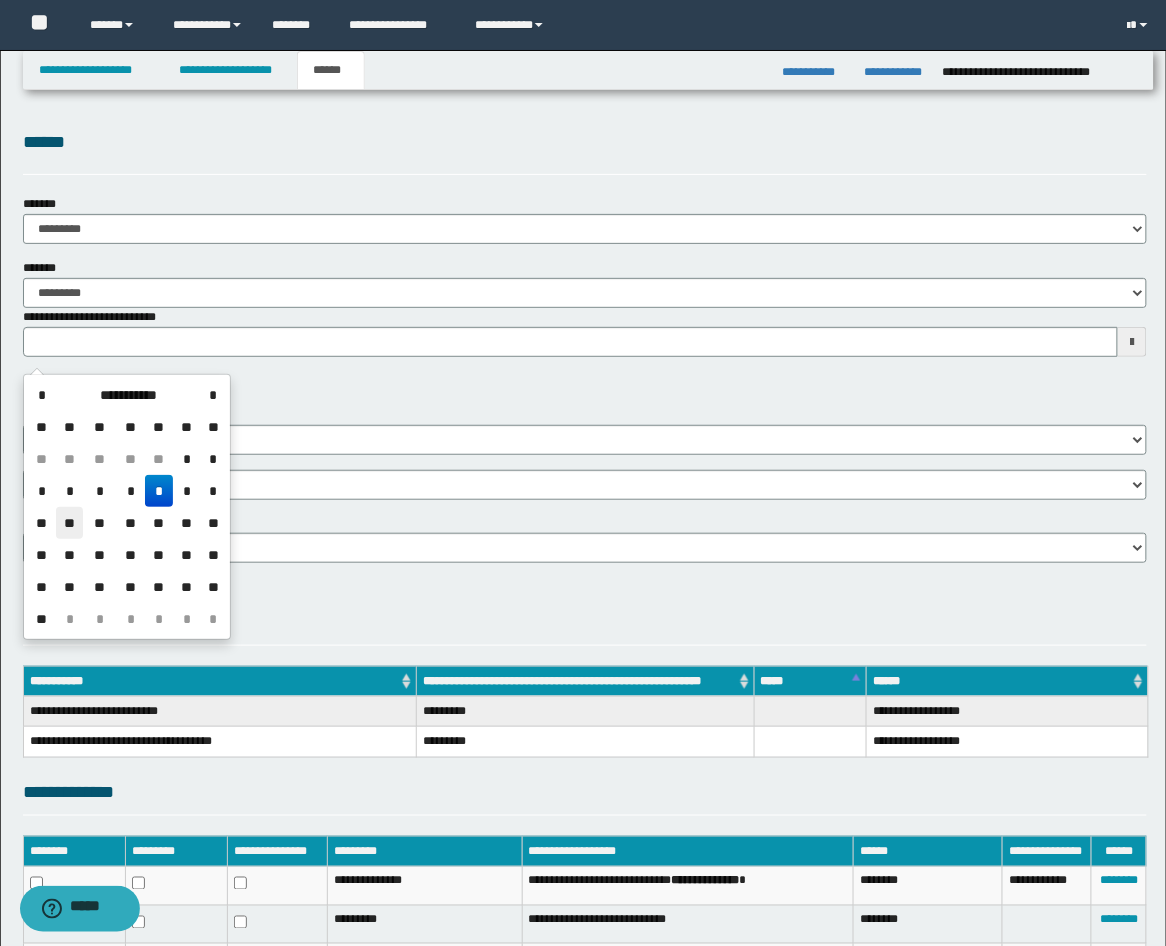 click on "**" at bounding box center [70, 523] 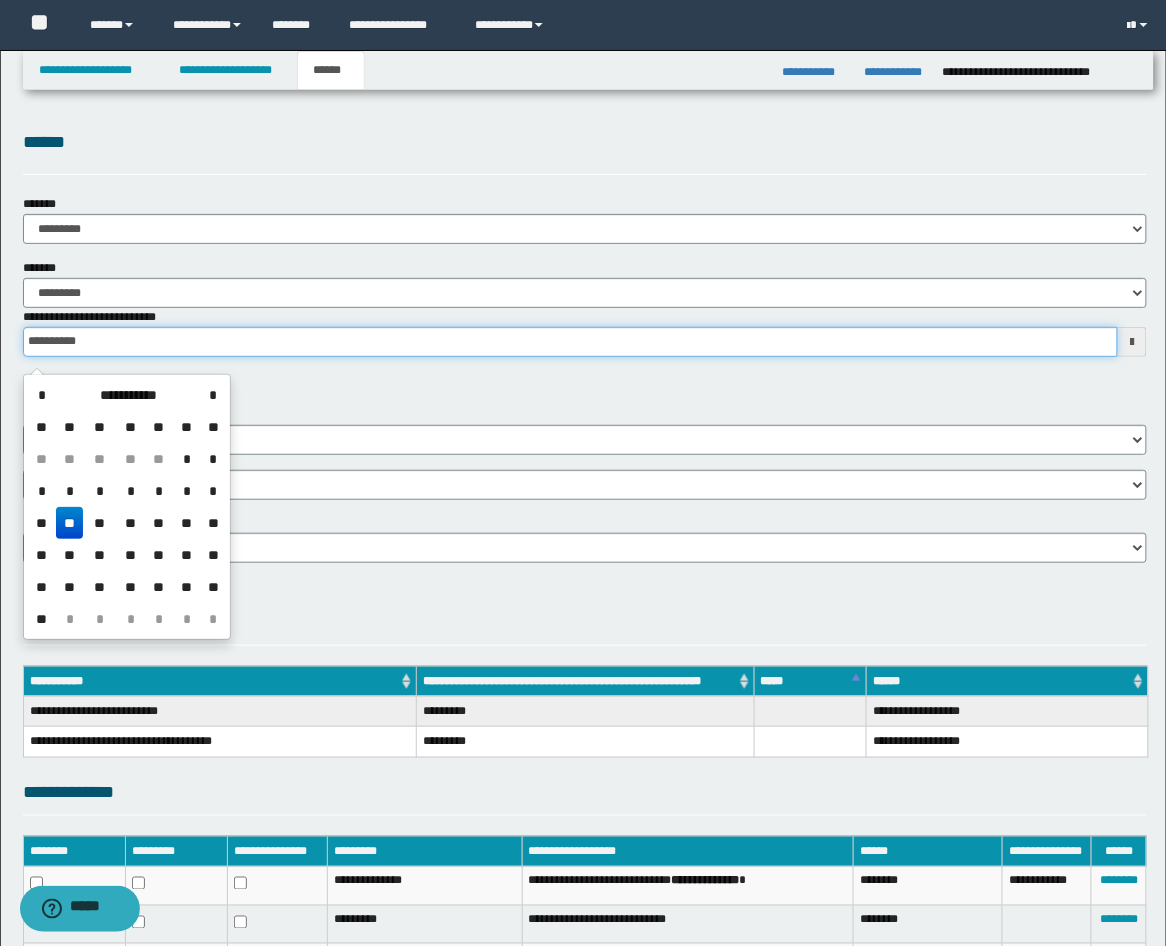 click on "**********" at bounding box center (571, 342) 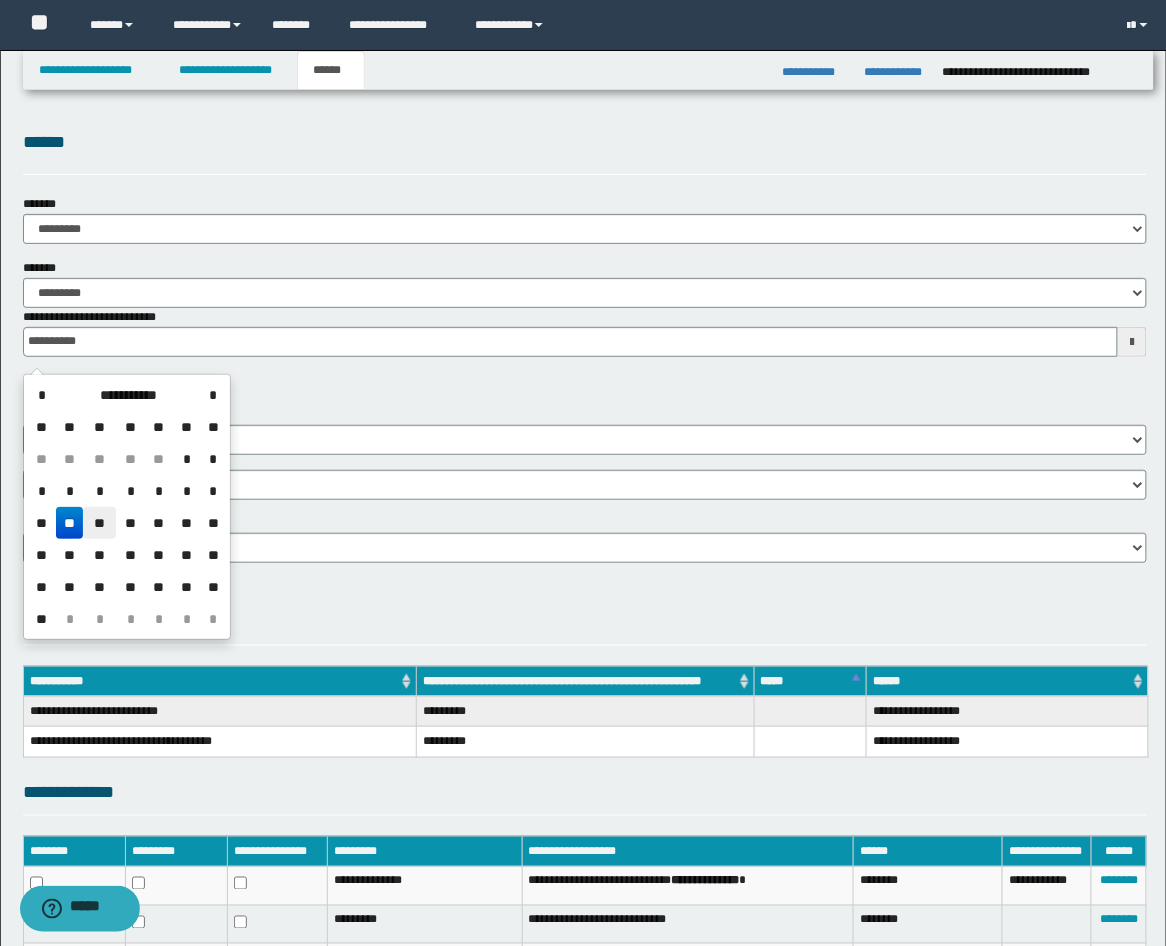 click on "**" at bounding box center [99, 523] 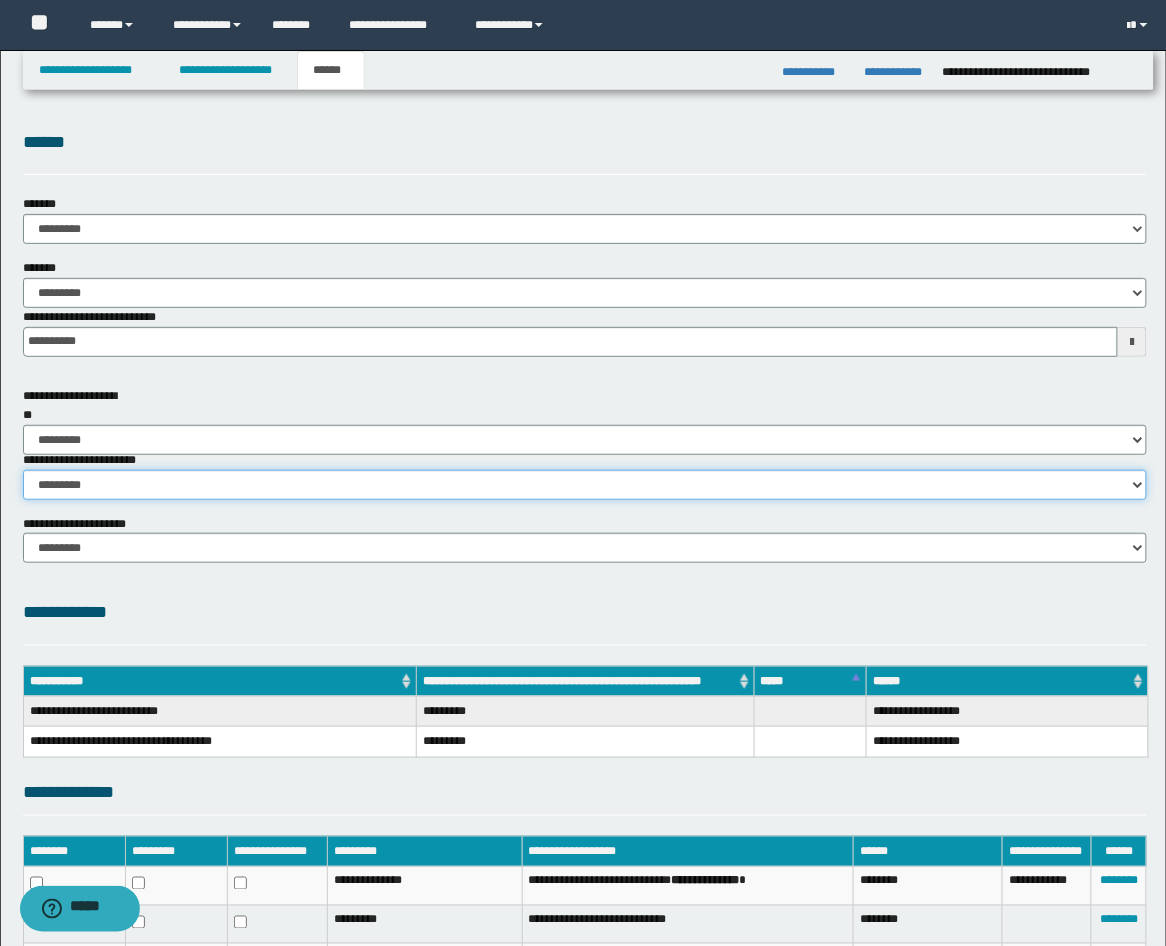click on "*********
*********
*********" at bounding box center [585, 485] 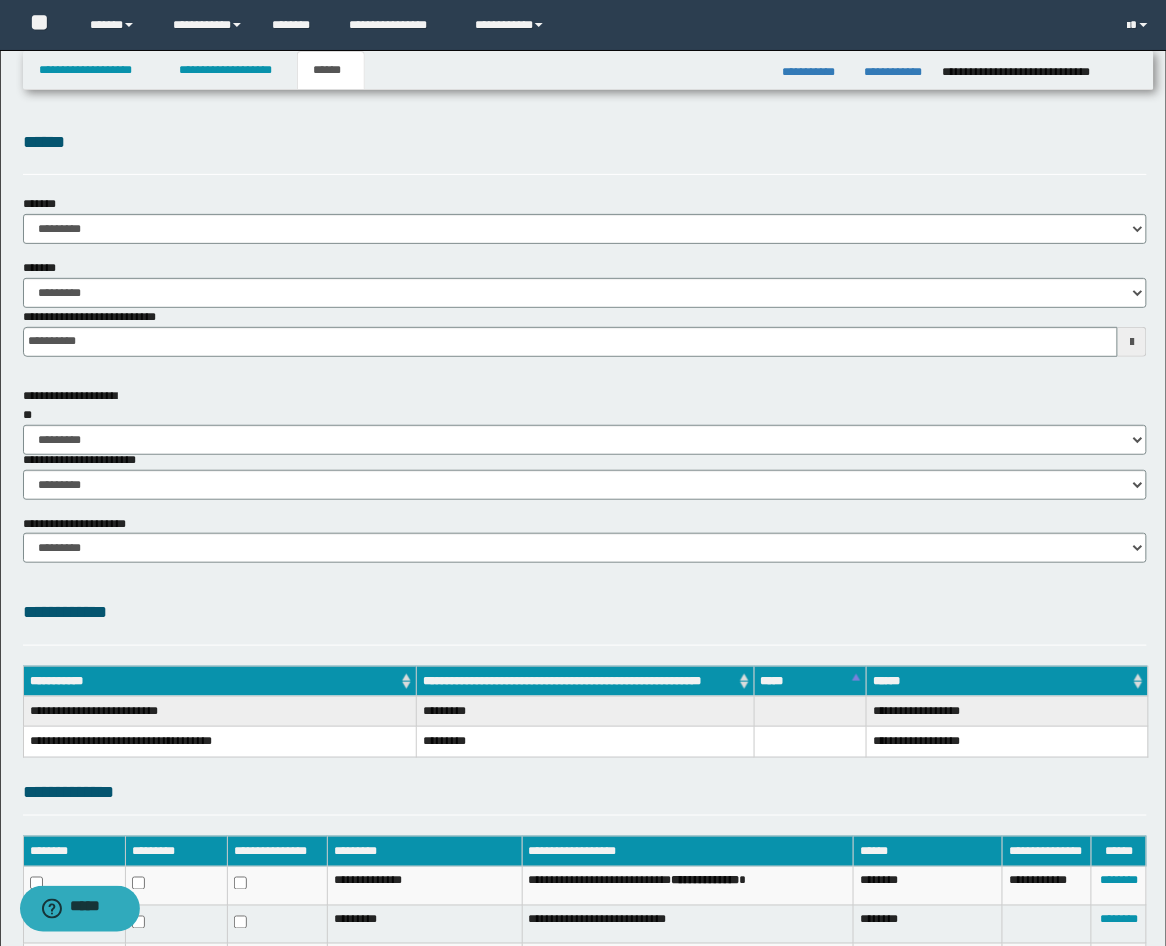 click on "**********" at bounding box center (585, 612) 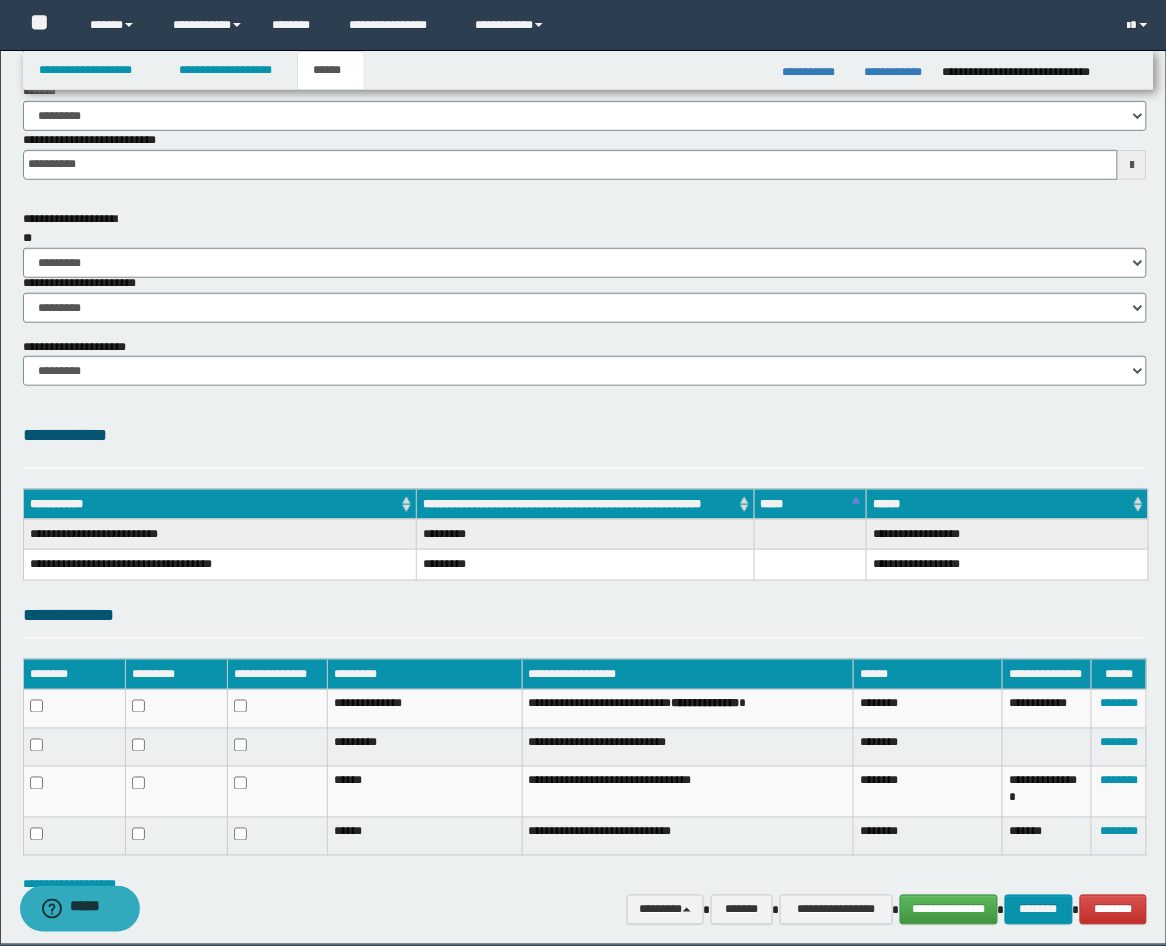 scroll, scrollTop: 252, scrollLeft: 0, axis: vertical 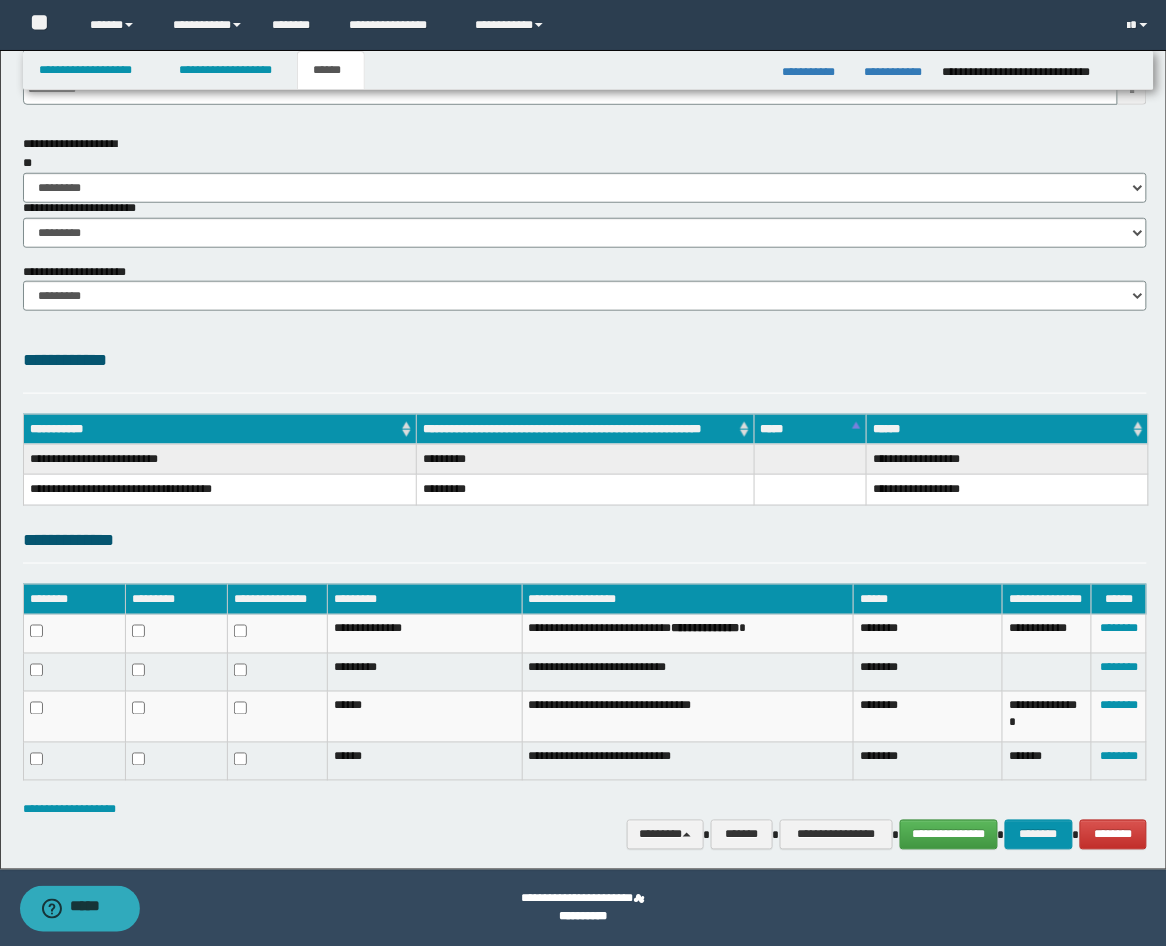 click on "**********" at bounding box center (585, 810) 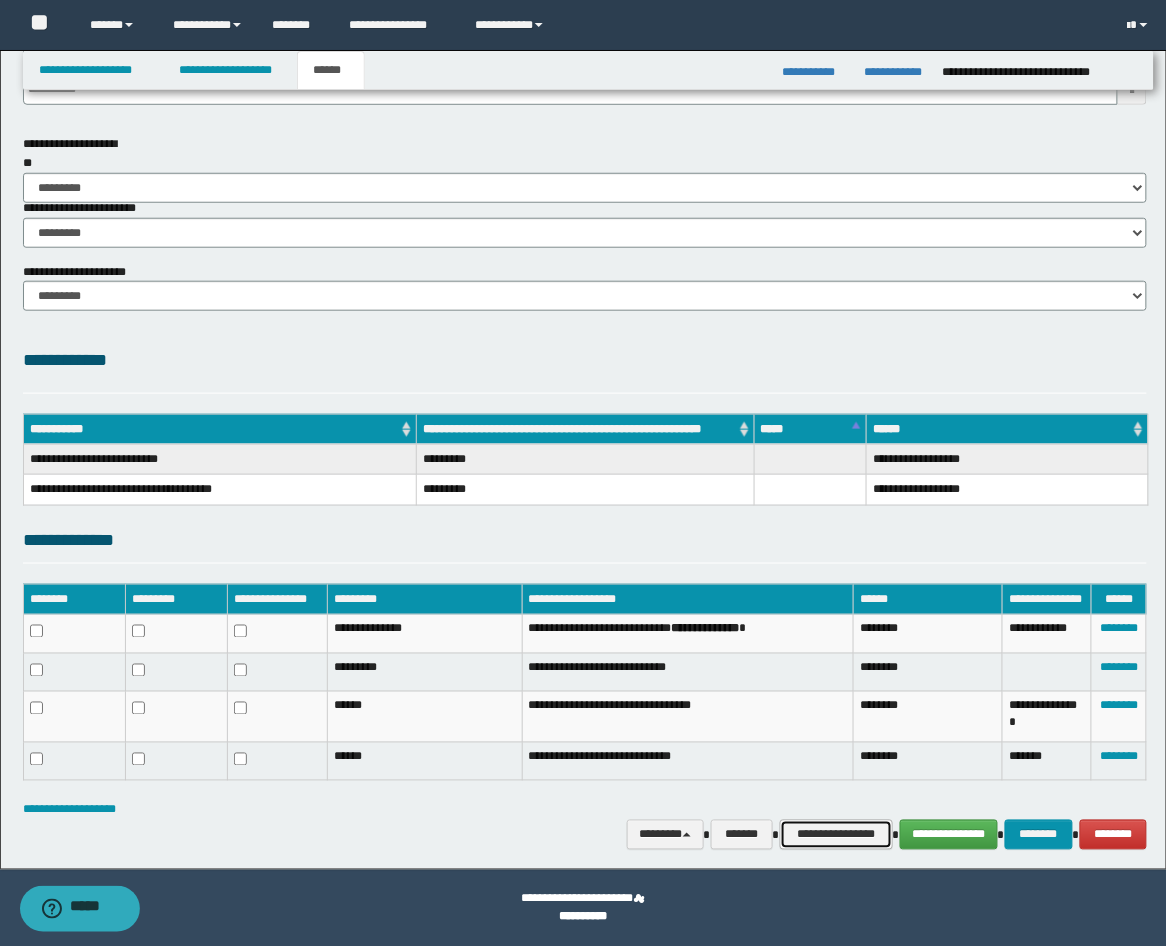 click on "**********" at bounding box center [836, 835] 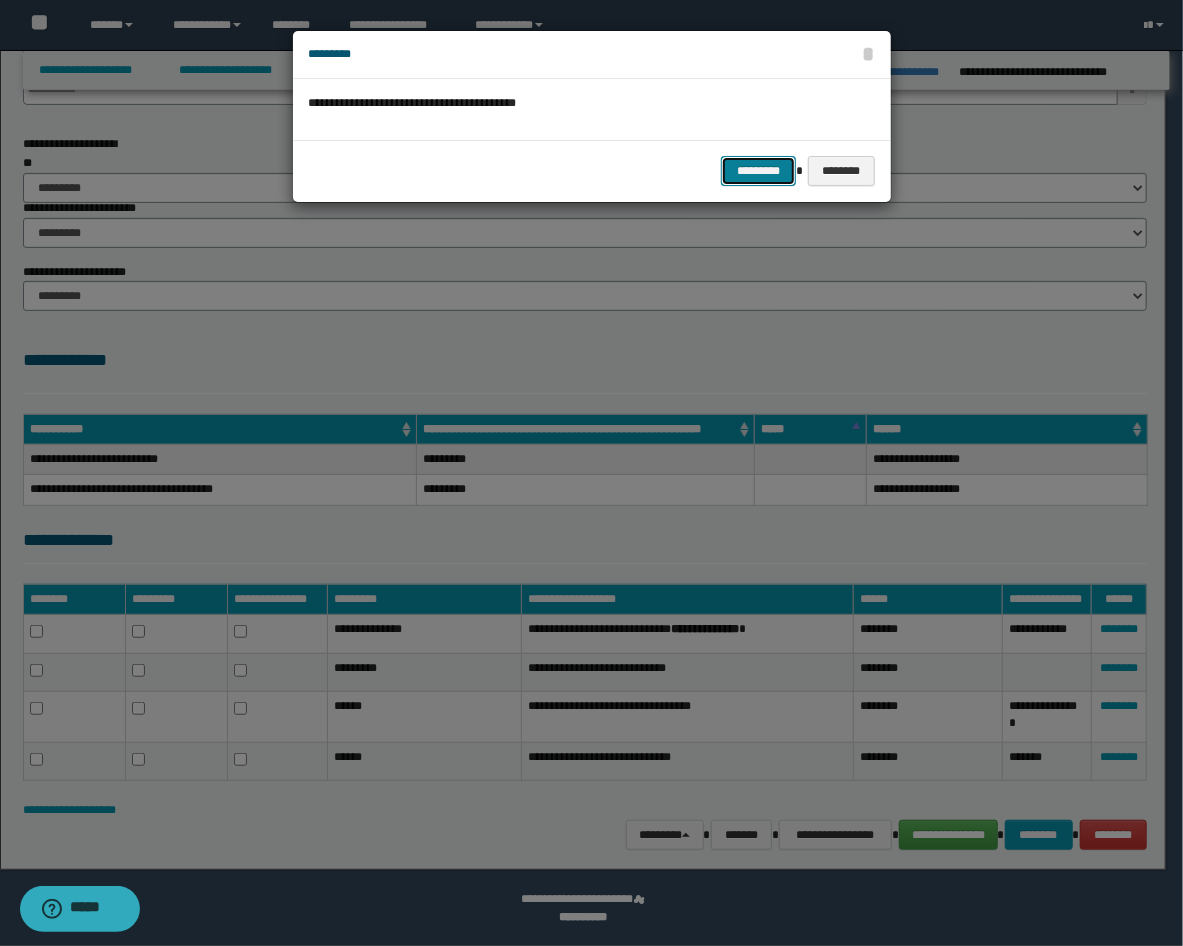 click on "*********" at bounding box center (758, 171) 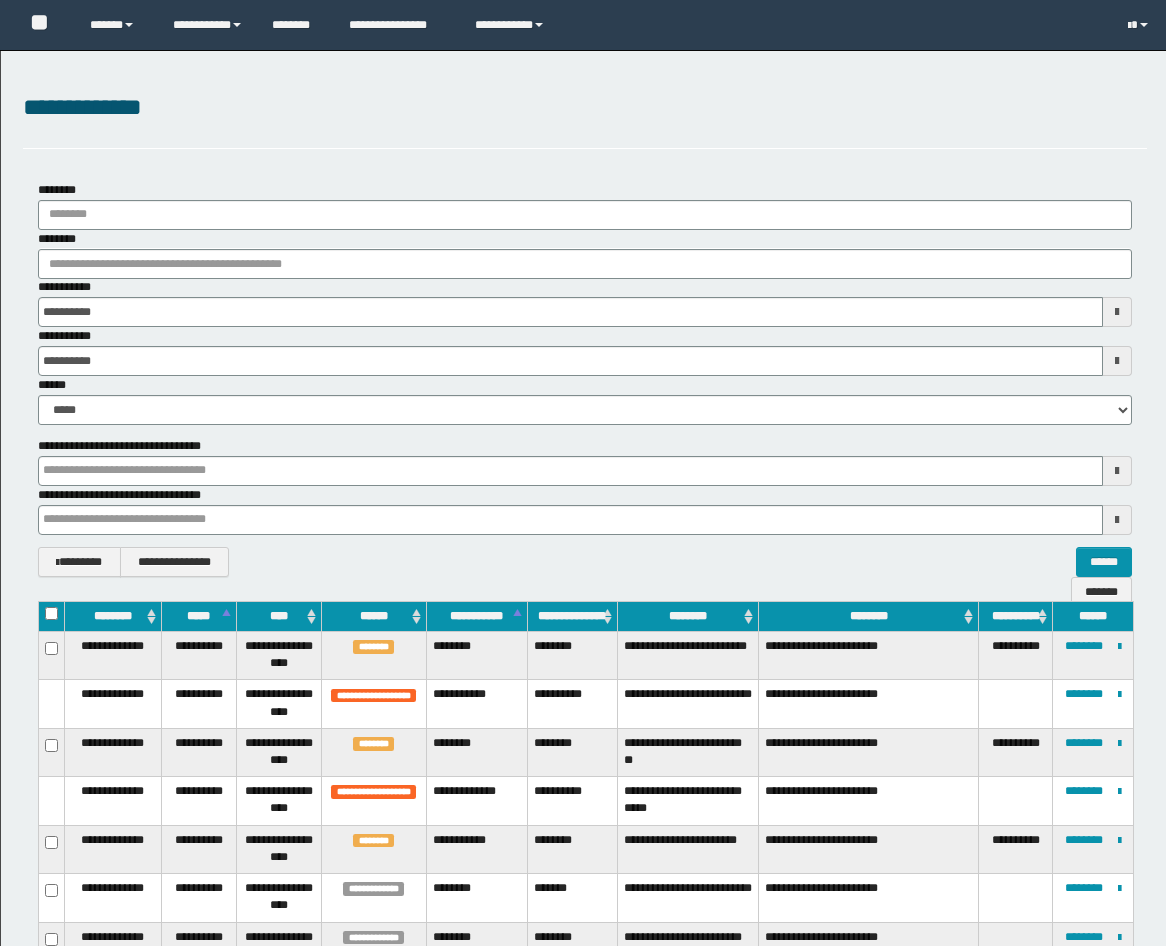 scroll, scrollTop: 370, scrollLeft: 0, axis: vertical 